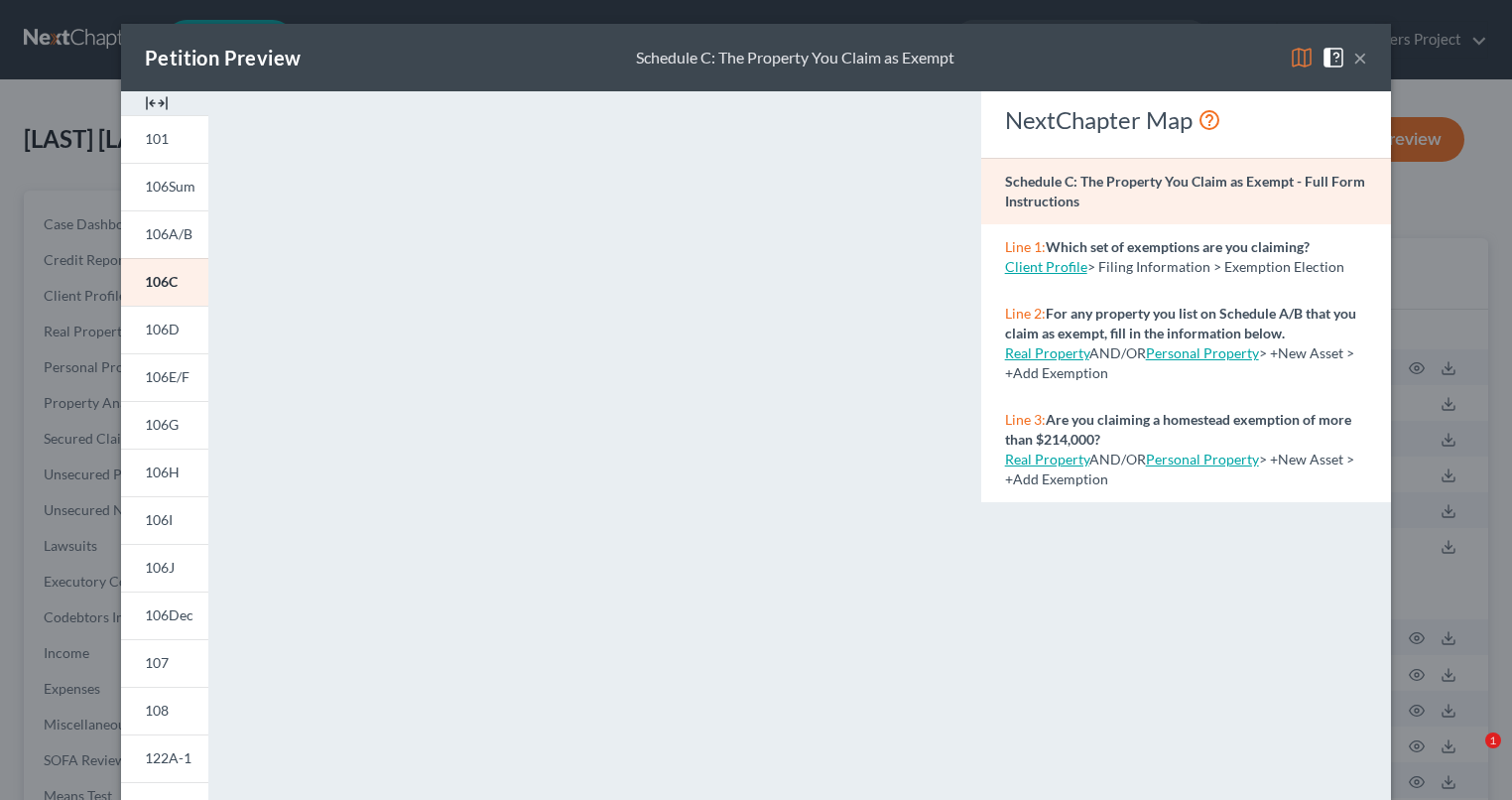scroll, scrollTop: 0, scrollLeft: 0, axis: both 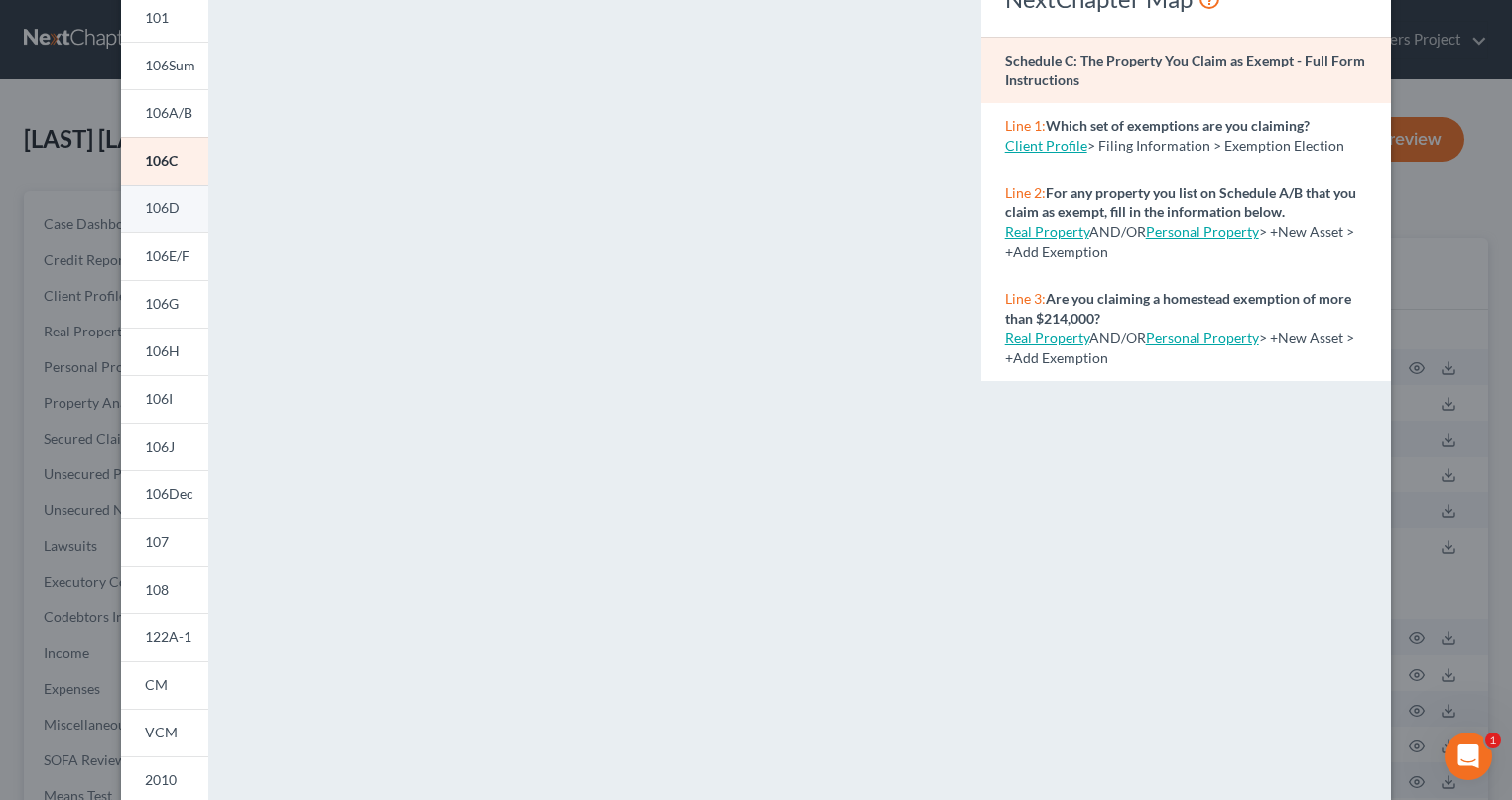 click on "106D" at bounding box center (162, 207) 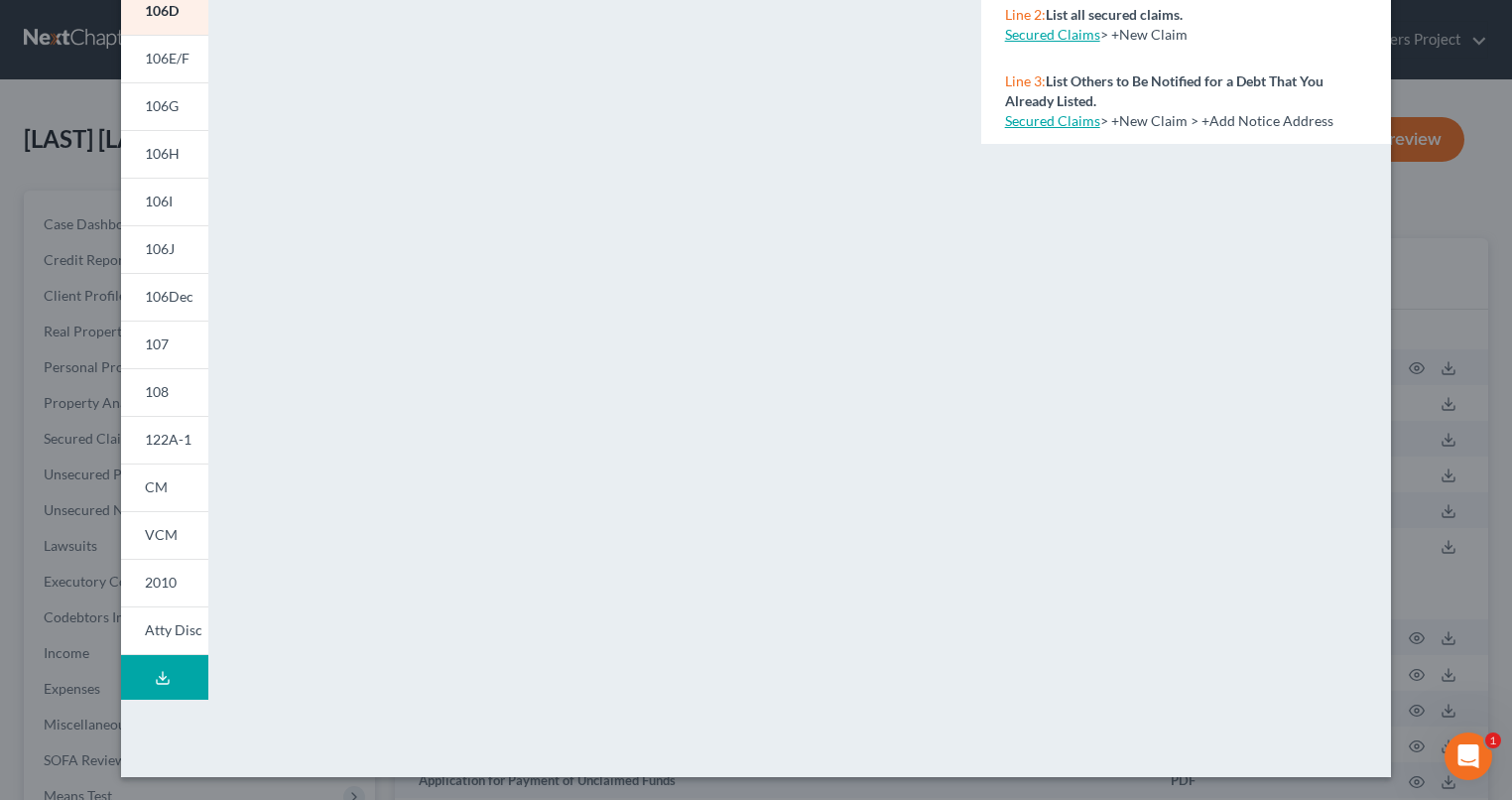 scroll, scrollTop: 320, scrollLeft: 0, axis: vertical 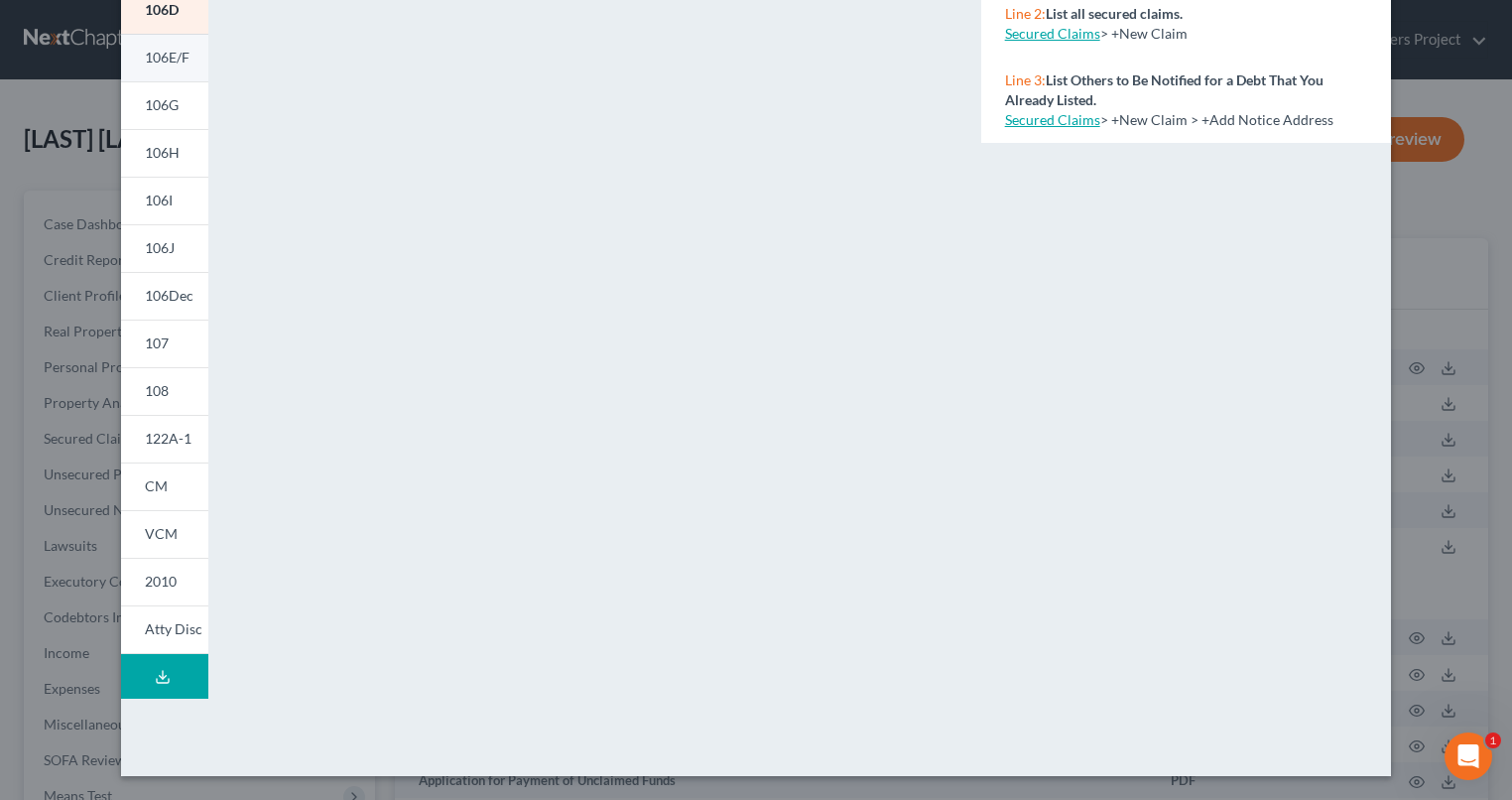 click on "106E/F" at bounding box center [167, 57] 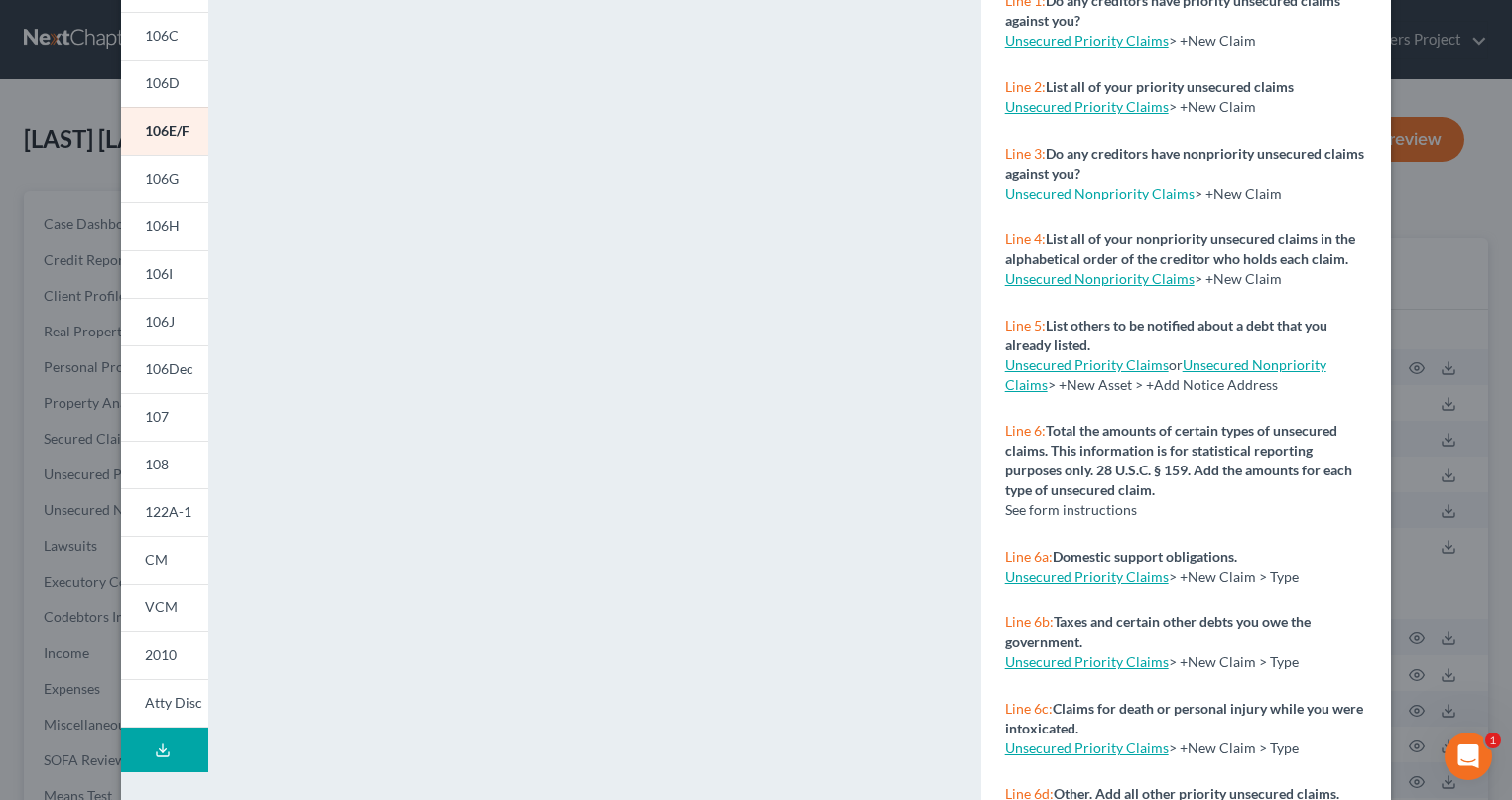 scroll, scrollTop: 121, scrollLeft: 0, axis: vertical 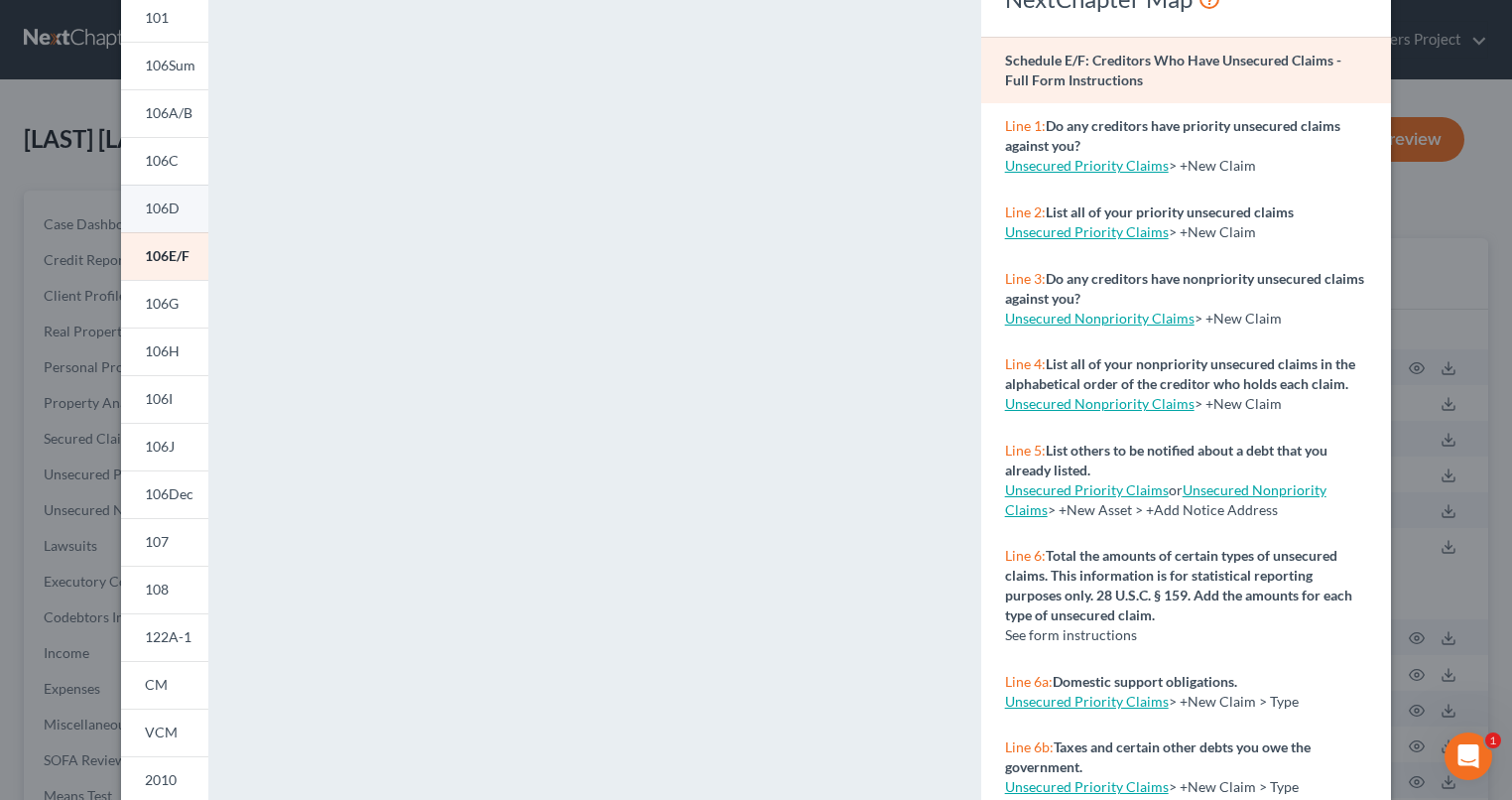 click on "106D" at bounding box center (162, 207) 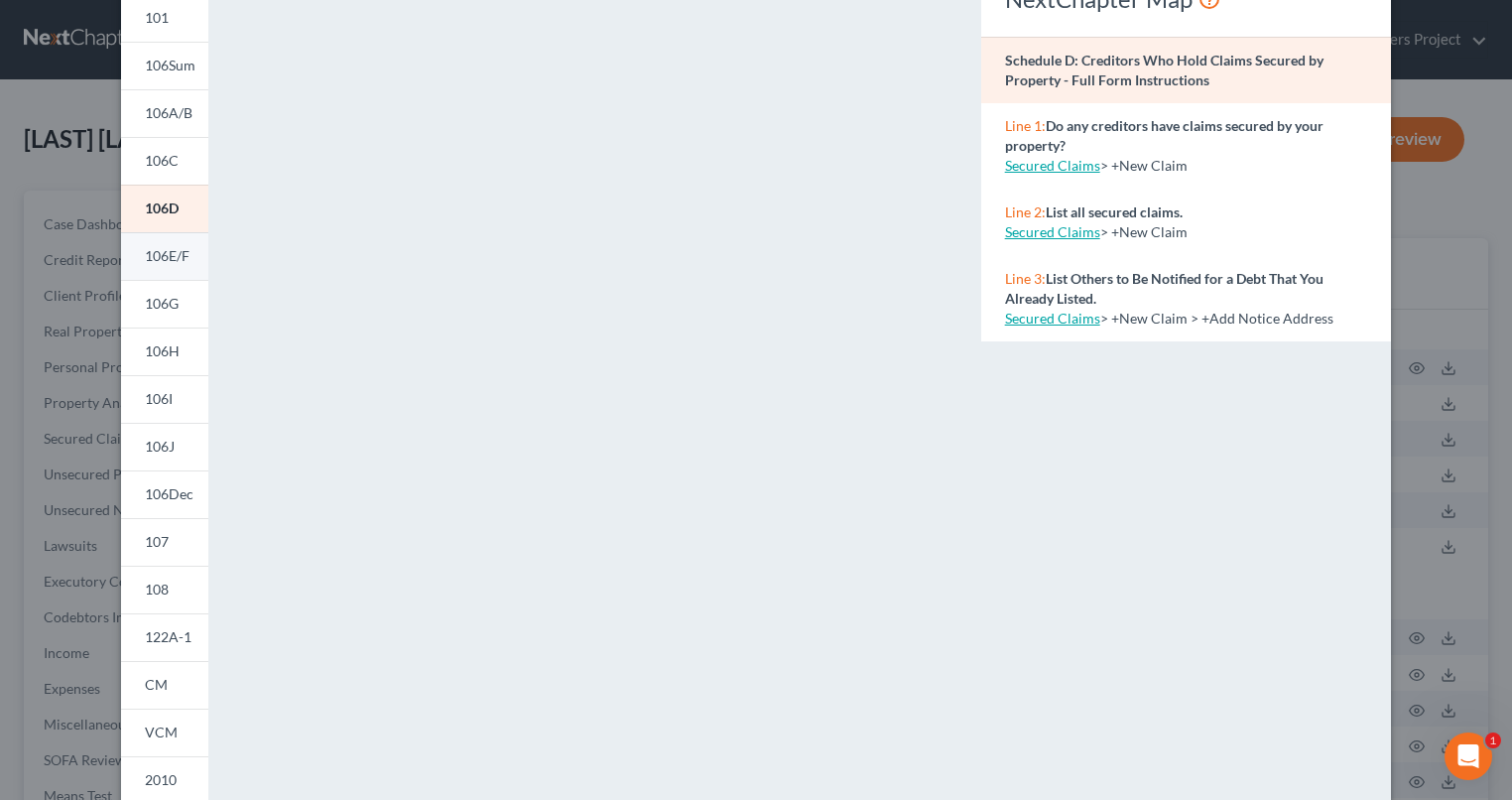 click on "106E/F" at bounding box center [167, 255] 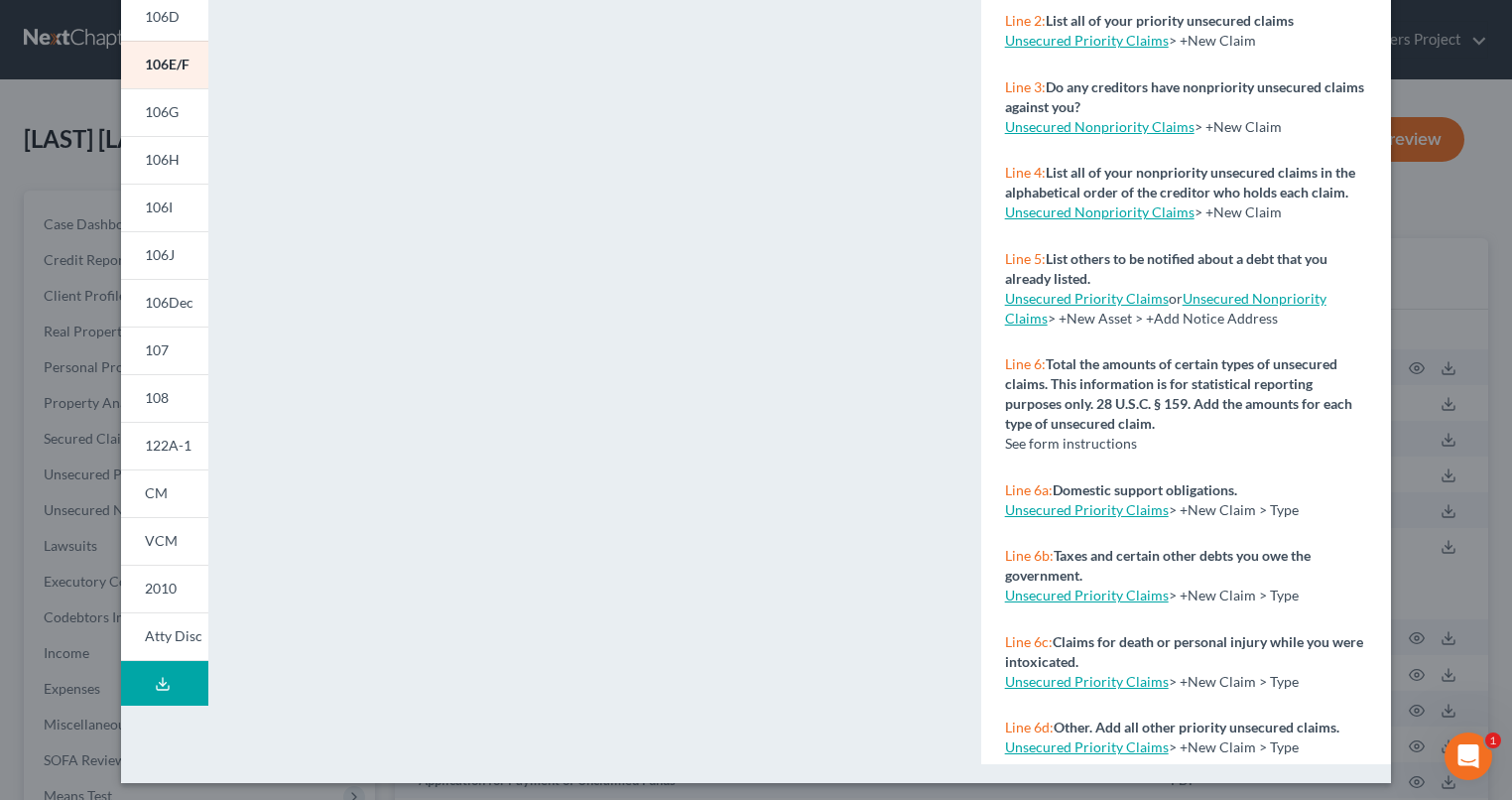 scroll, scrollTop: 320, scrollLeft: 0, axis: vertical 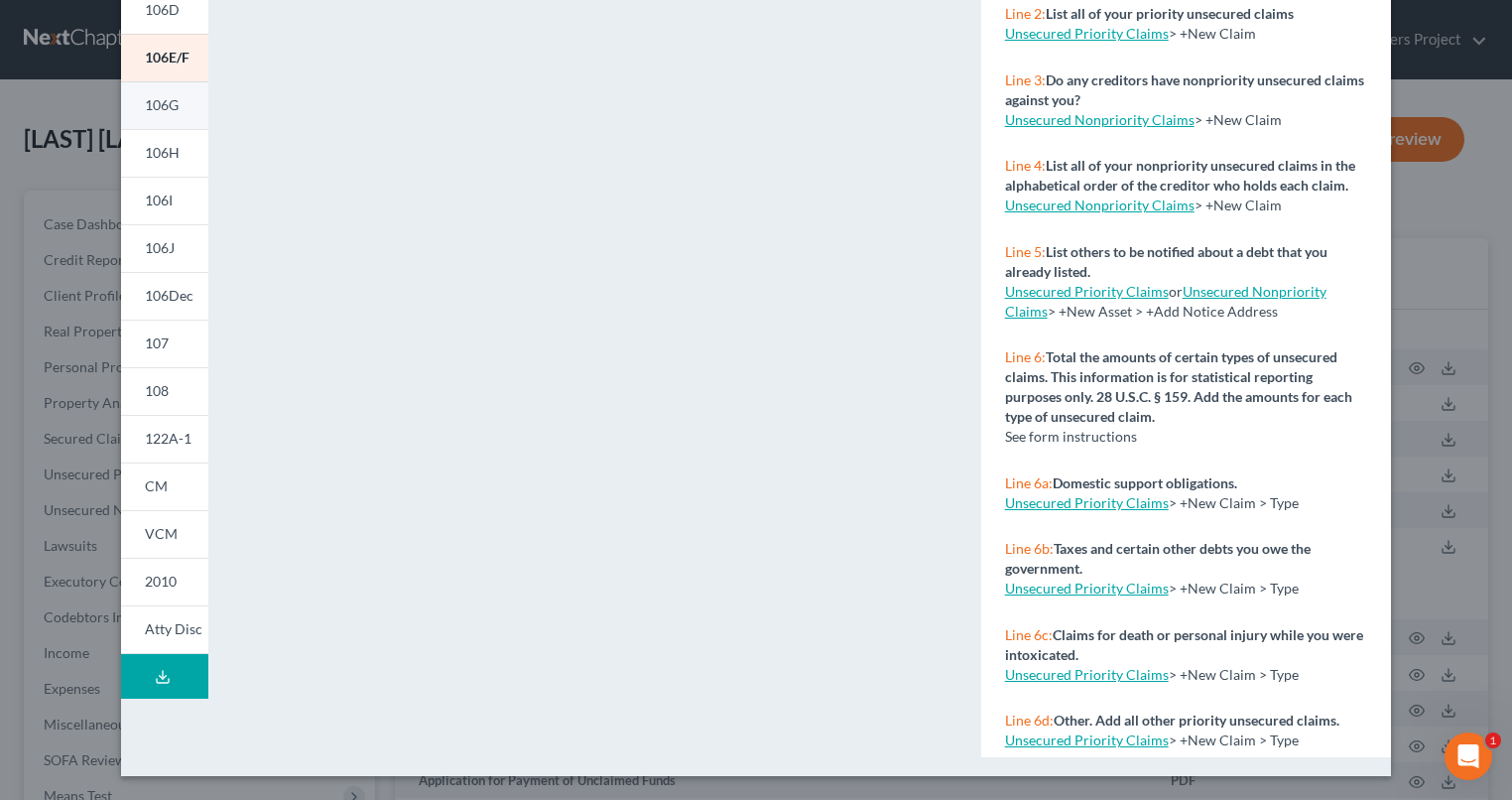 drag, startPoint x: 145, startPoint y: 109, endPoint x: 151, endPoint y: 118, distance: 10.816654 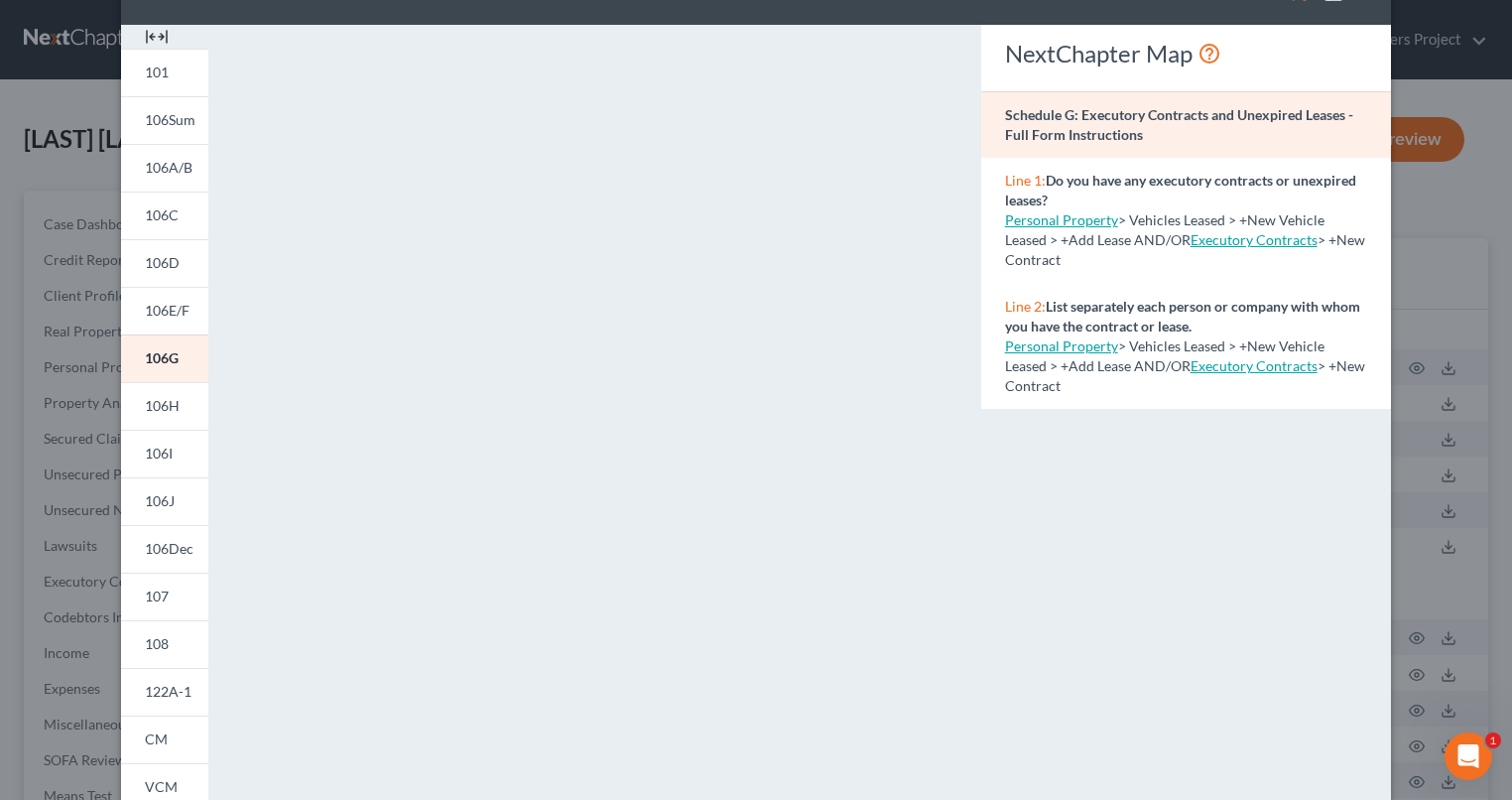 scroll, scrollTop: 99, scrollLeft: 0, axis: vertical 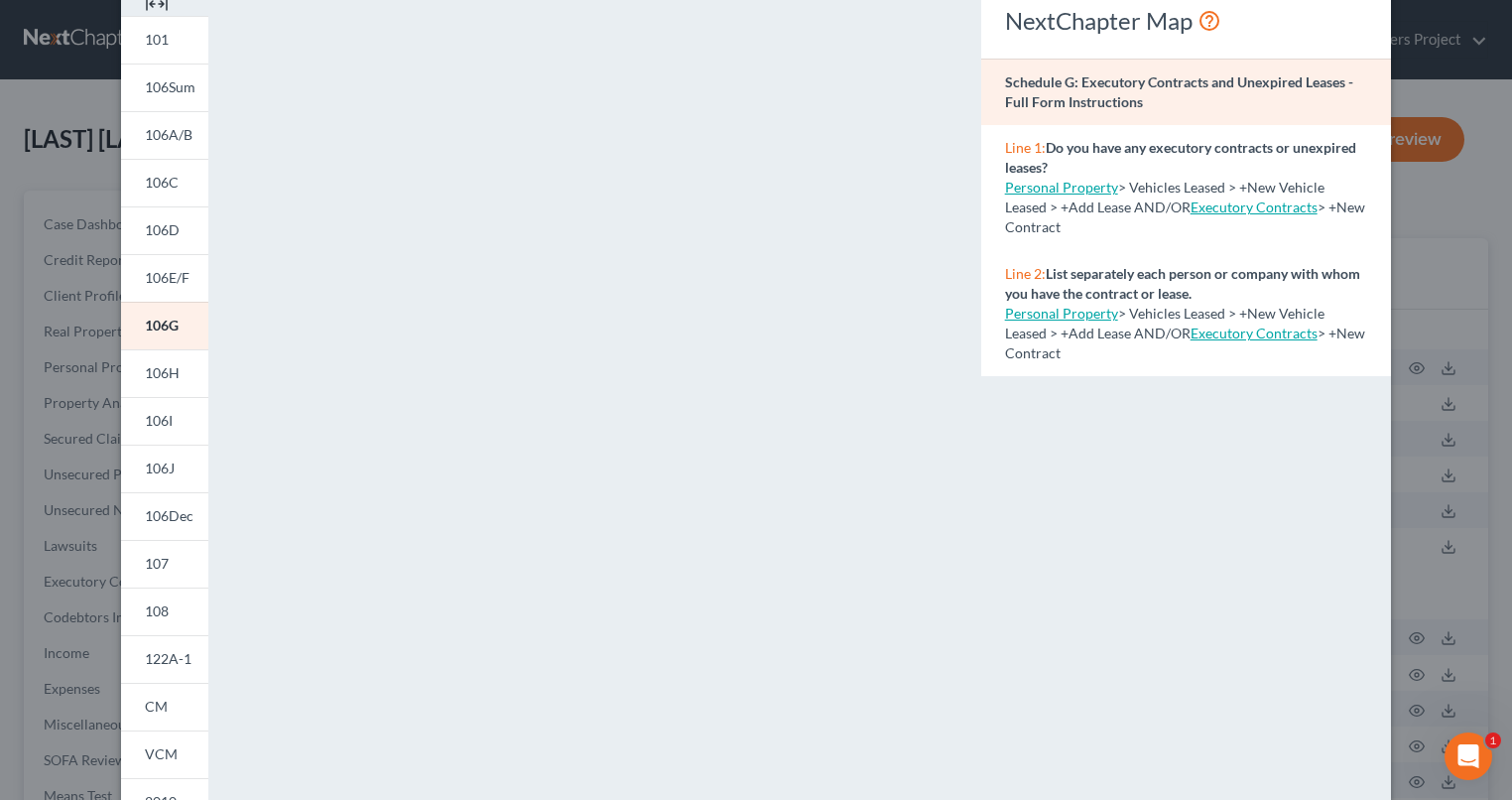 click on "Executory Contracts" at bounding box center [1254, 206] 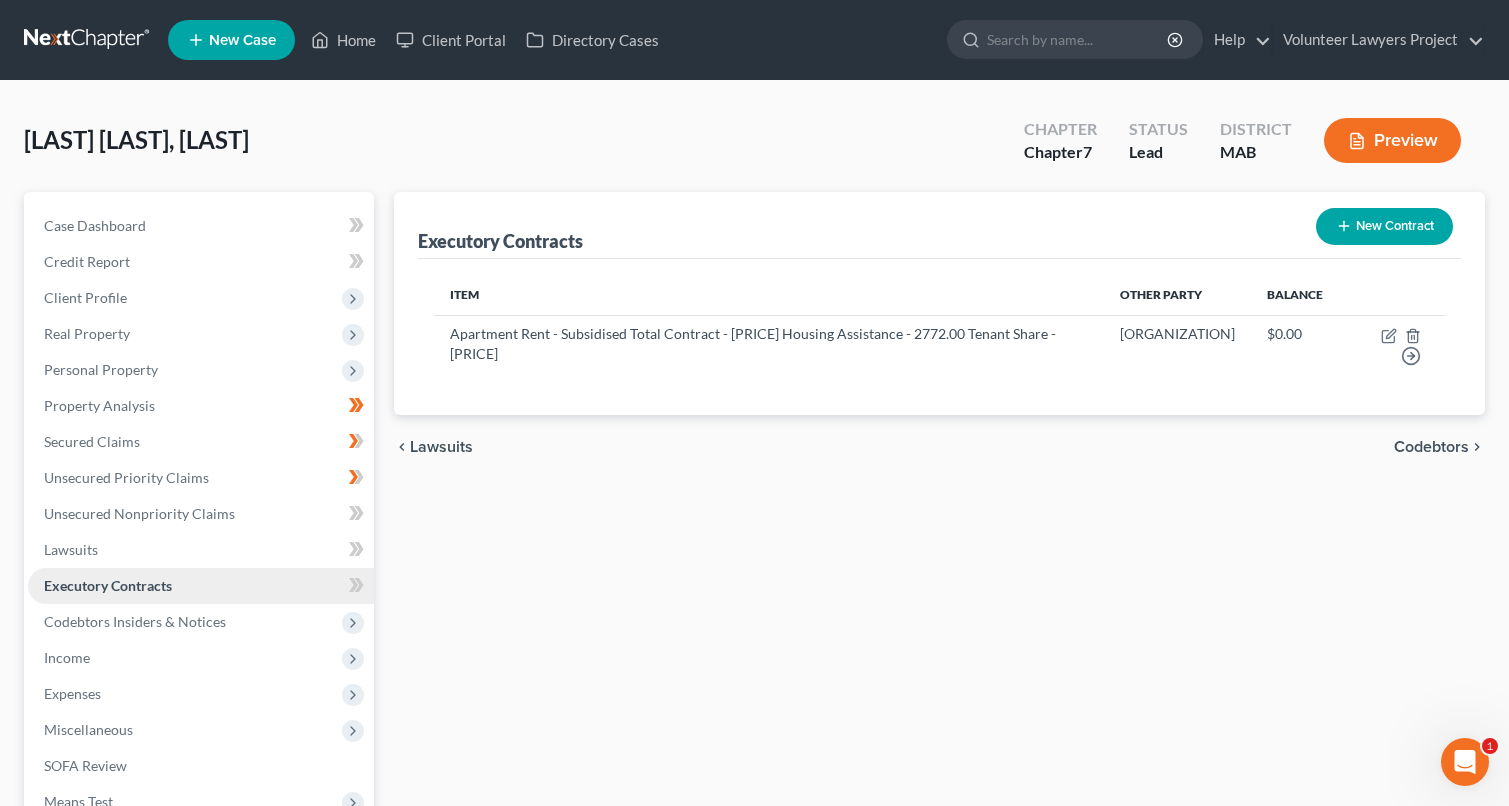 click on "Executory Contracts" at bounding box center [201, 586] 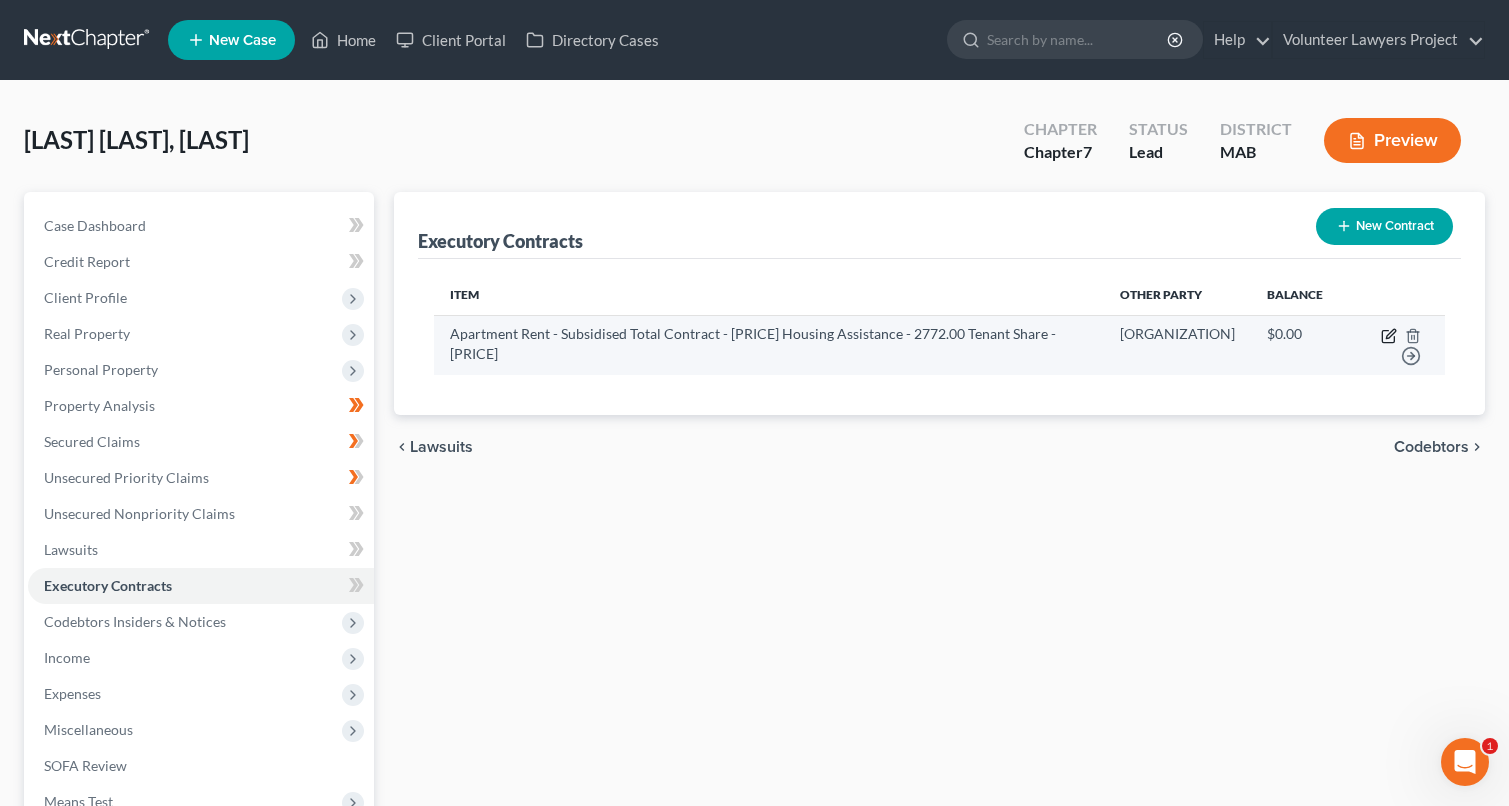 click 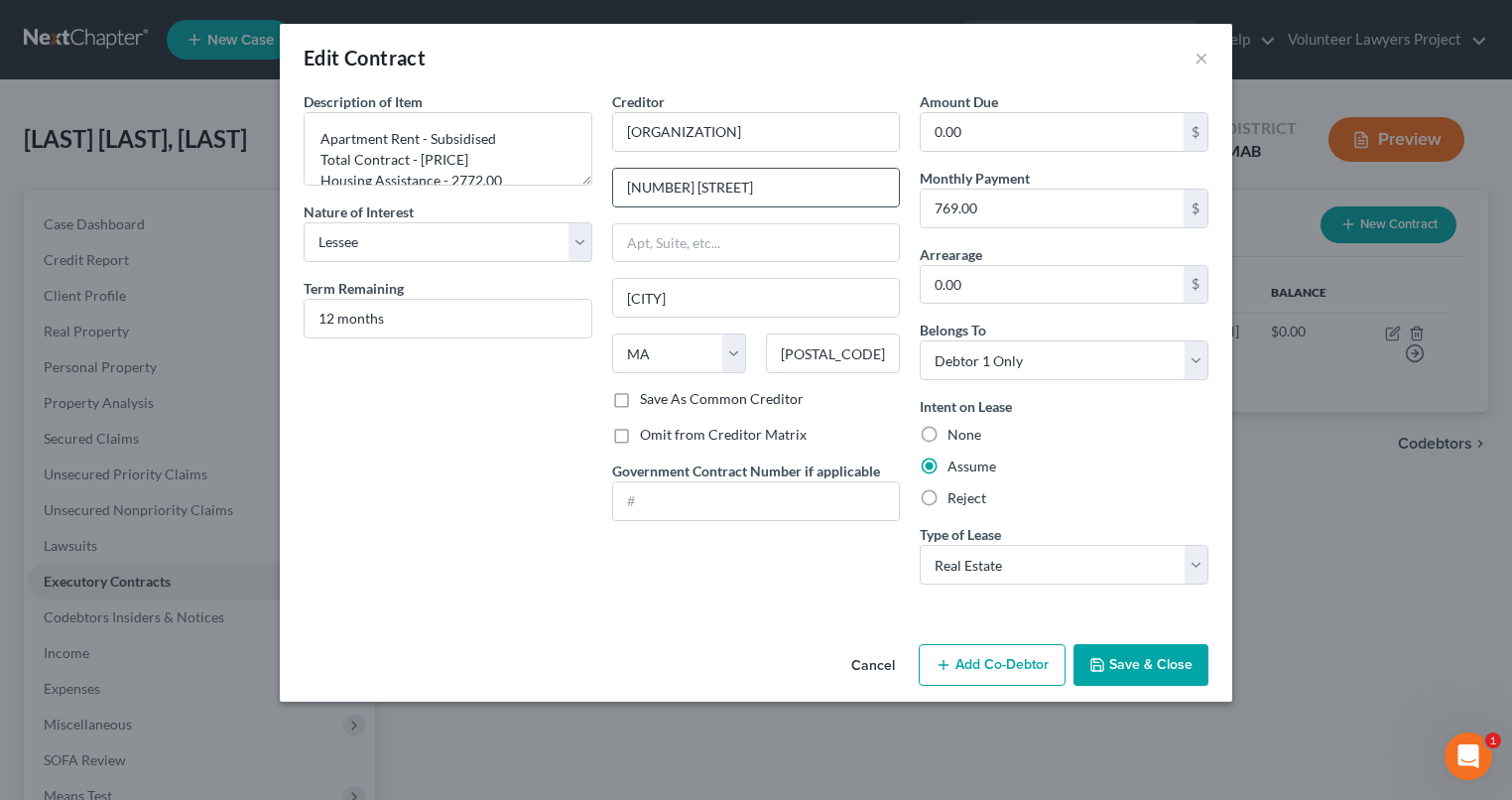 click on "[NUMBER] [STREET]" at bounding box center [756, 188] 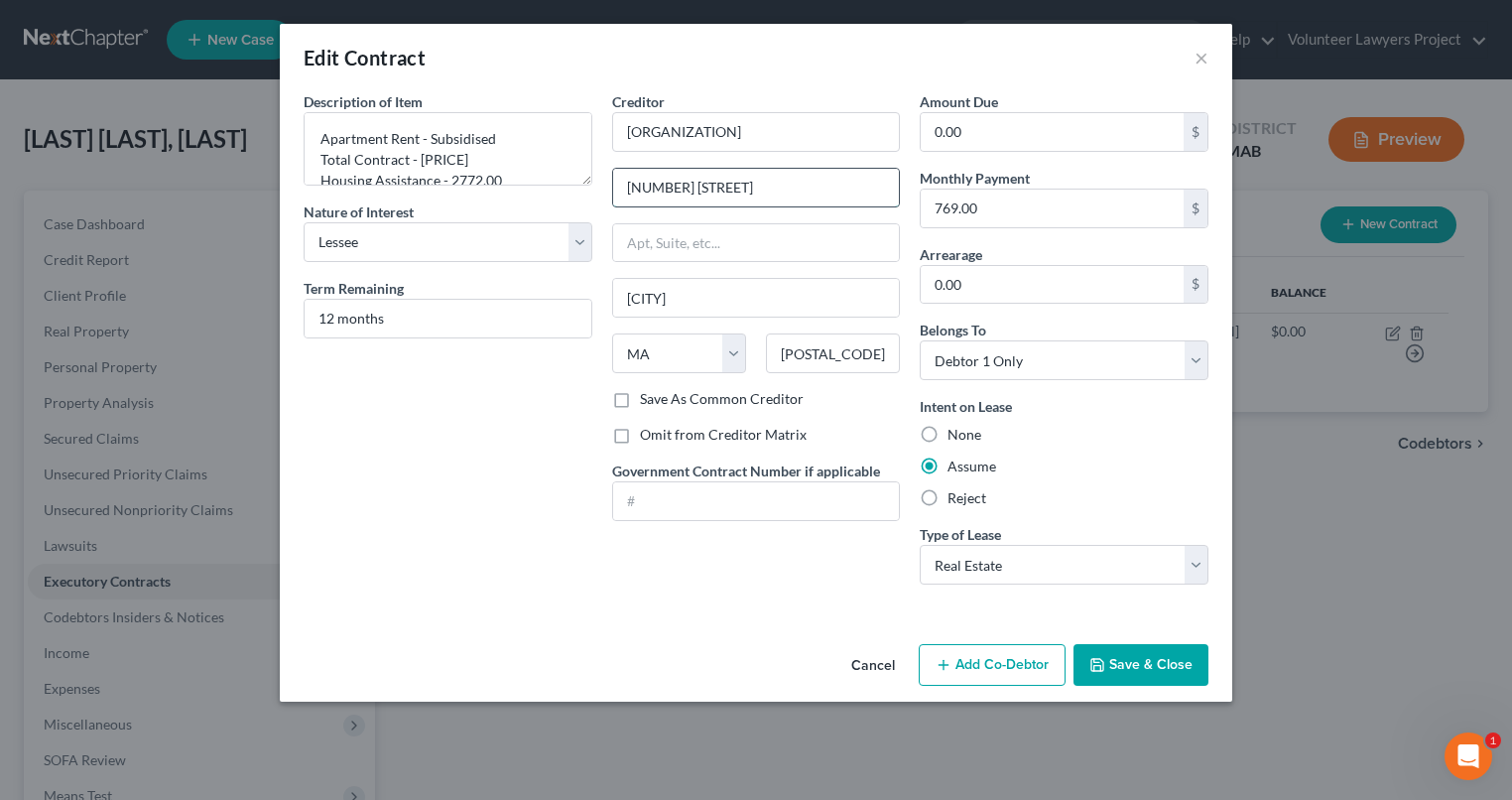 type on "[NUMBER] [STREET]" 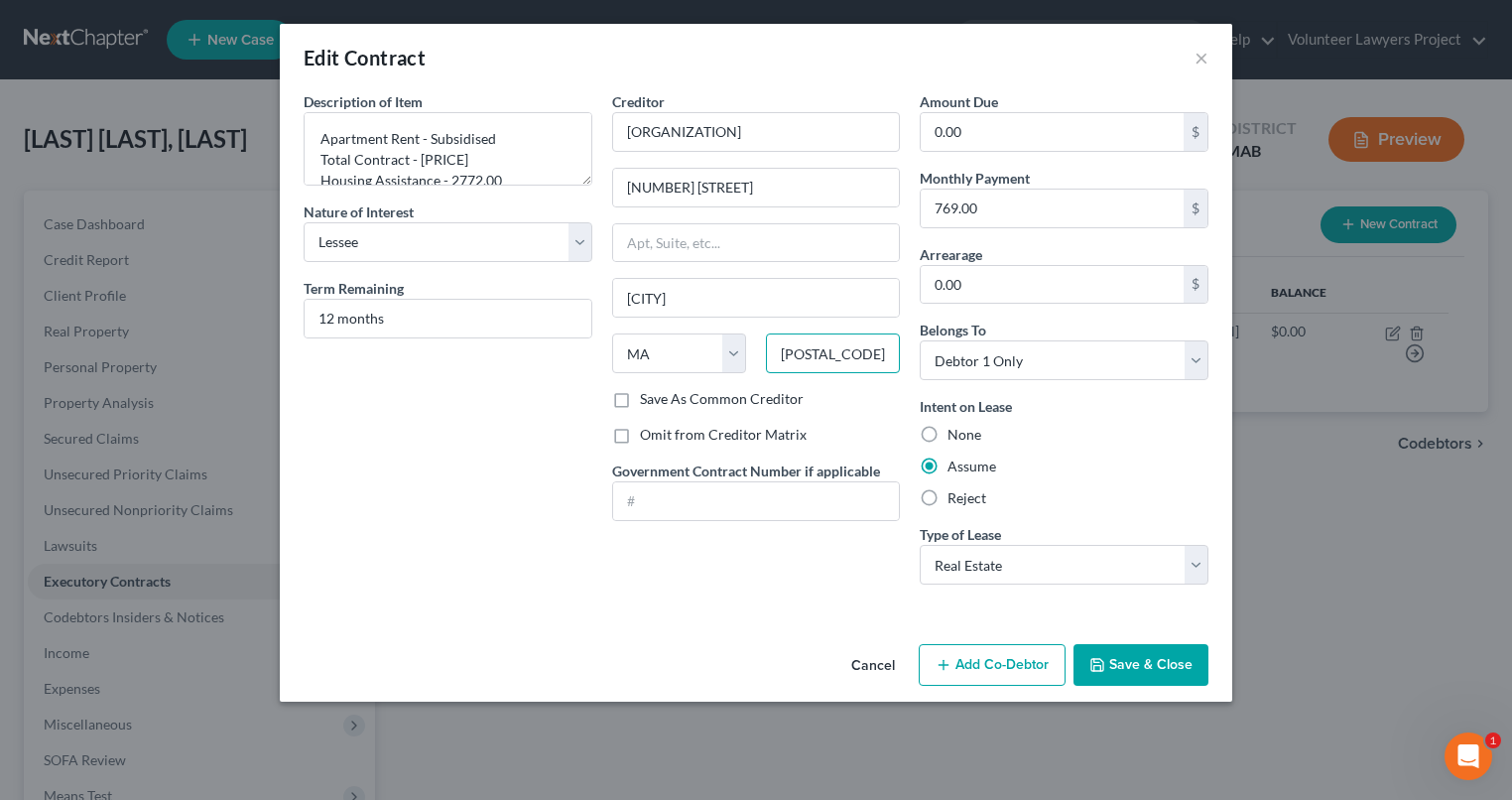 type on "[POSTAL_CODE]" 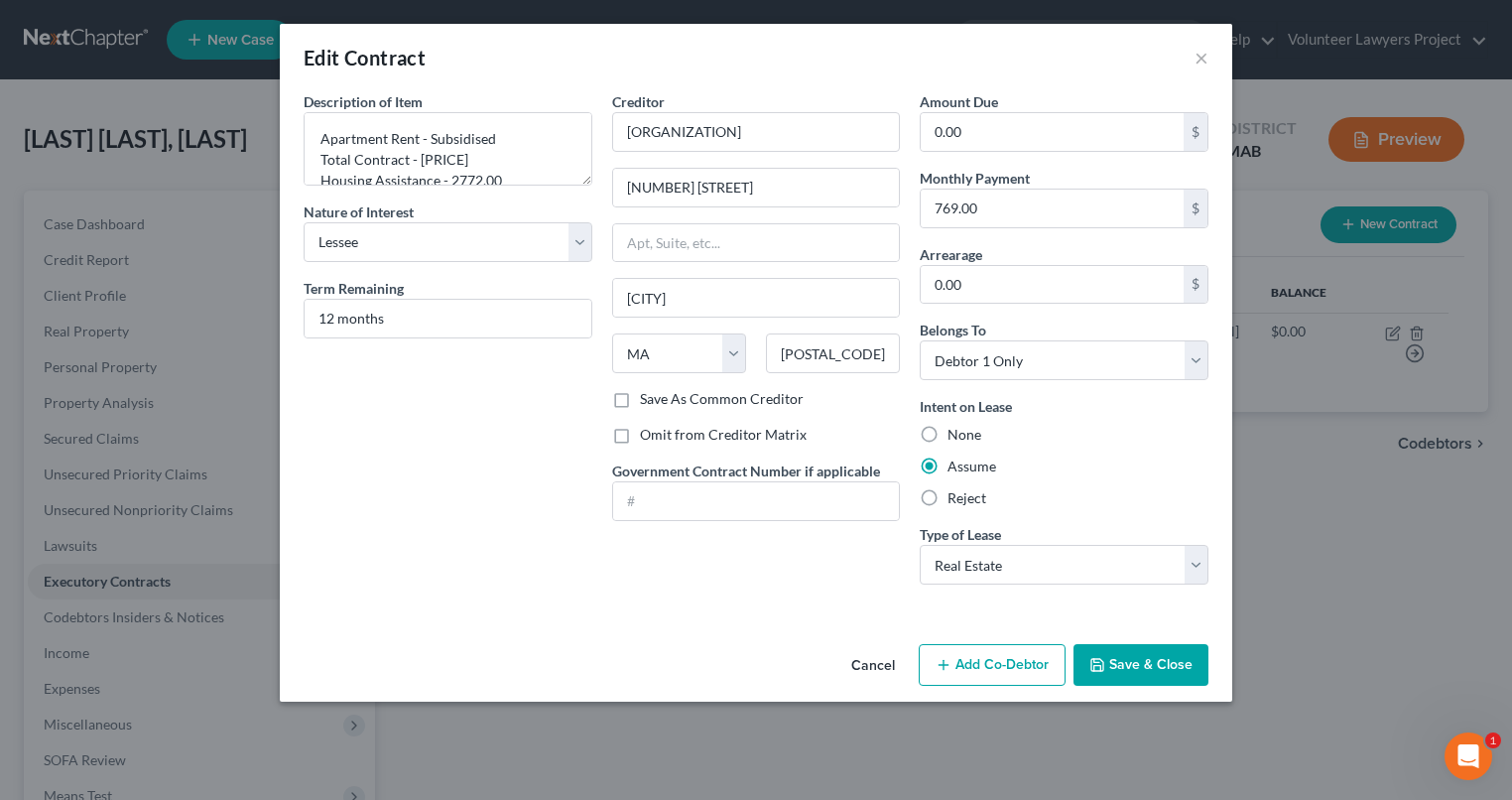 click on "Save & Close" at bounding box center (1141, 665) 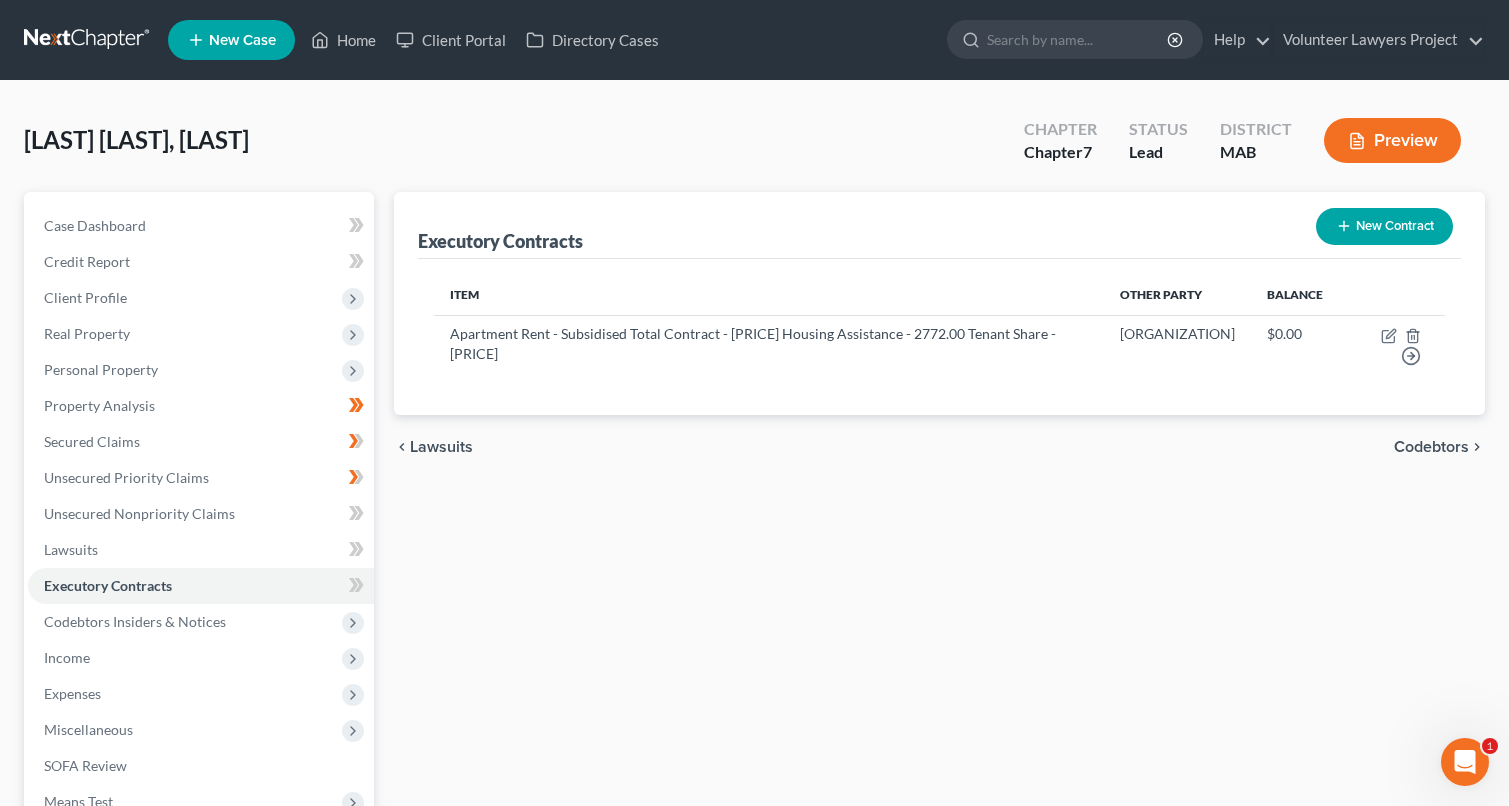 click on "Preview" at bounding box center [1392, 140] 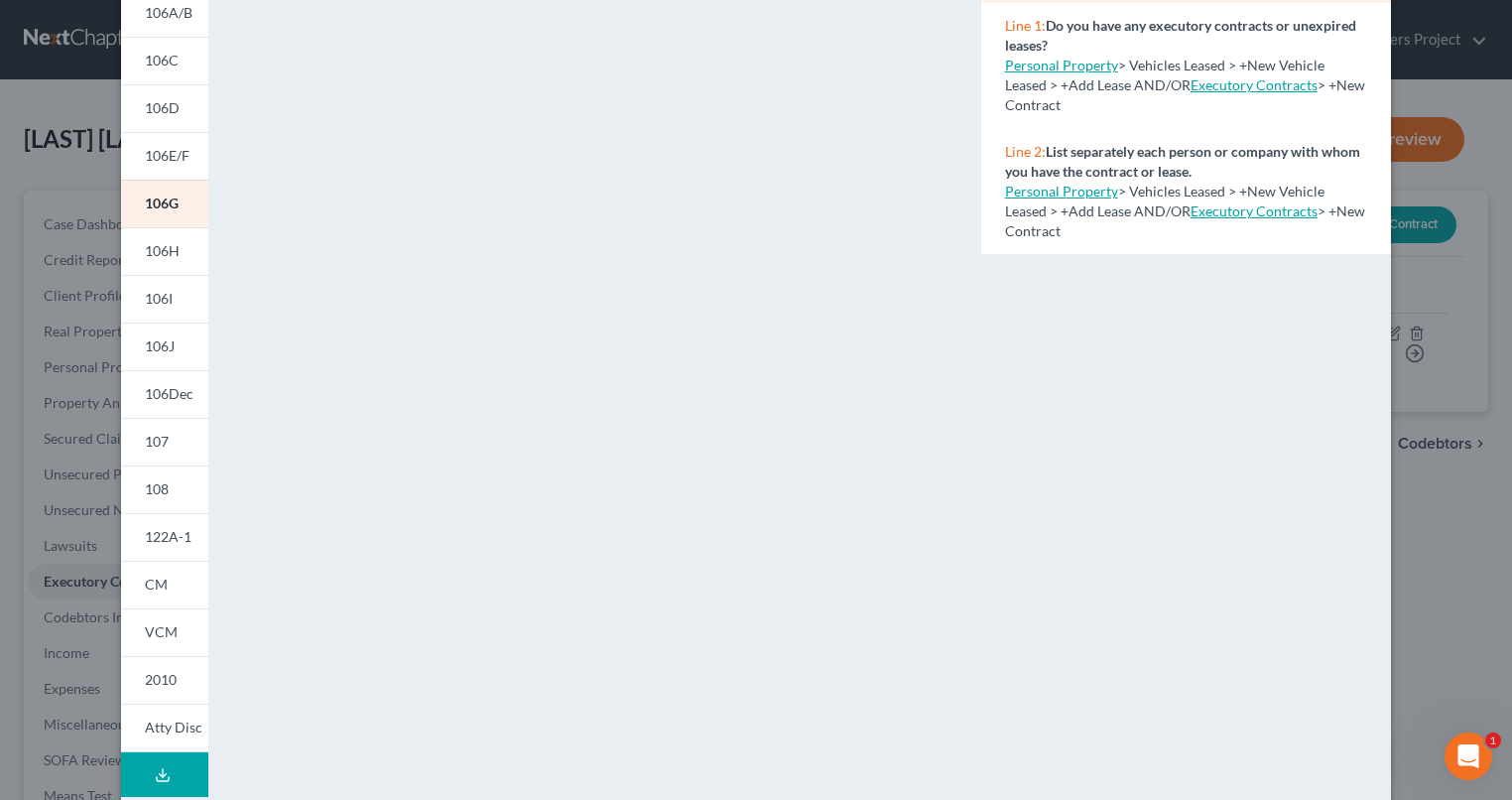 scroll, scrollTop: 220, scrollLeft: 0, axis: vertical 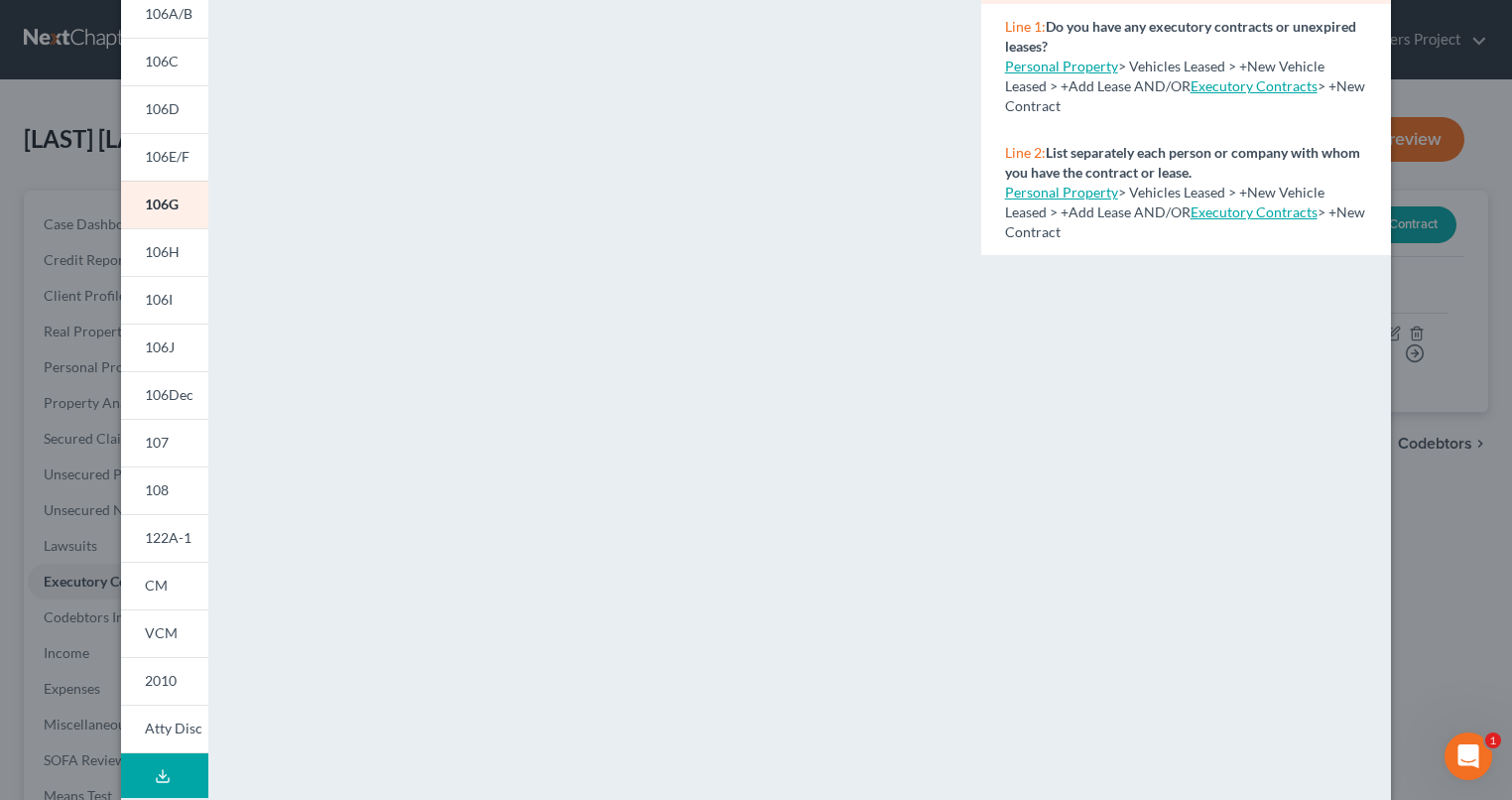click on "Executory Contracts" at bounding box center [1254, 211] 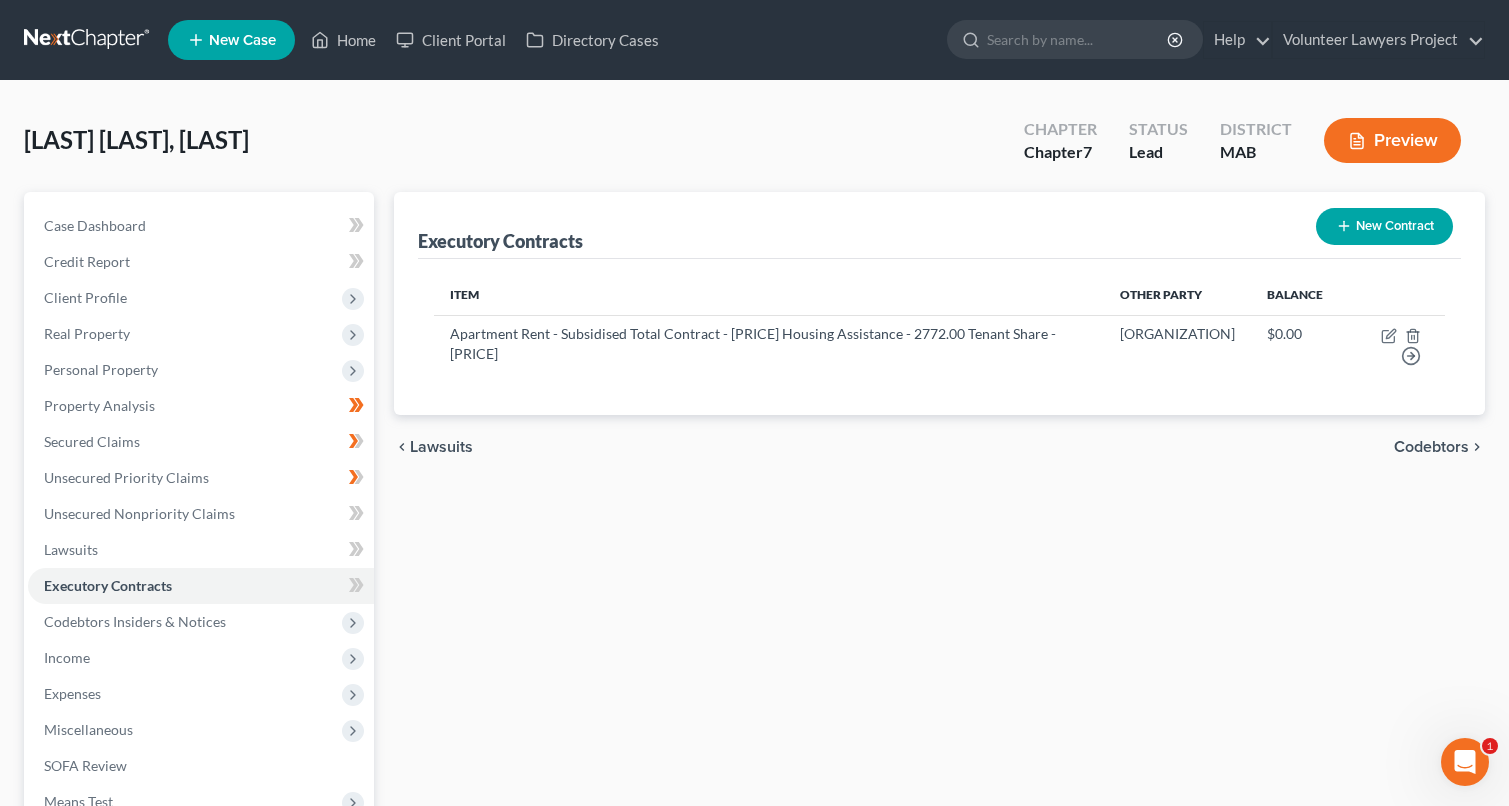 click on "New Contract" at bounding box center (1384, 226) 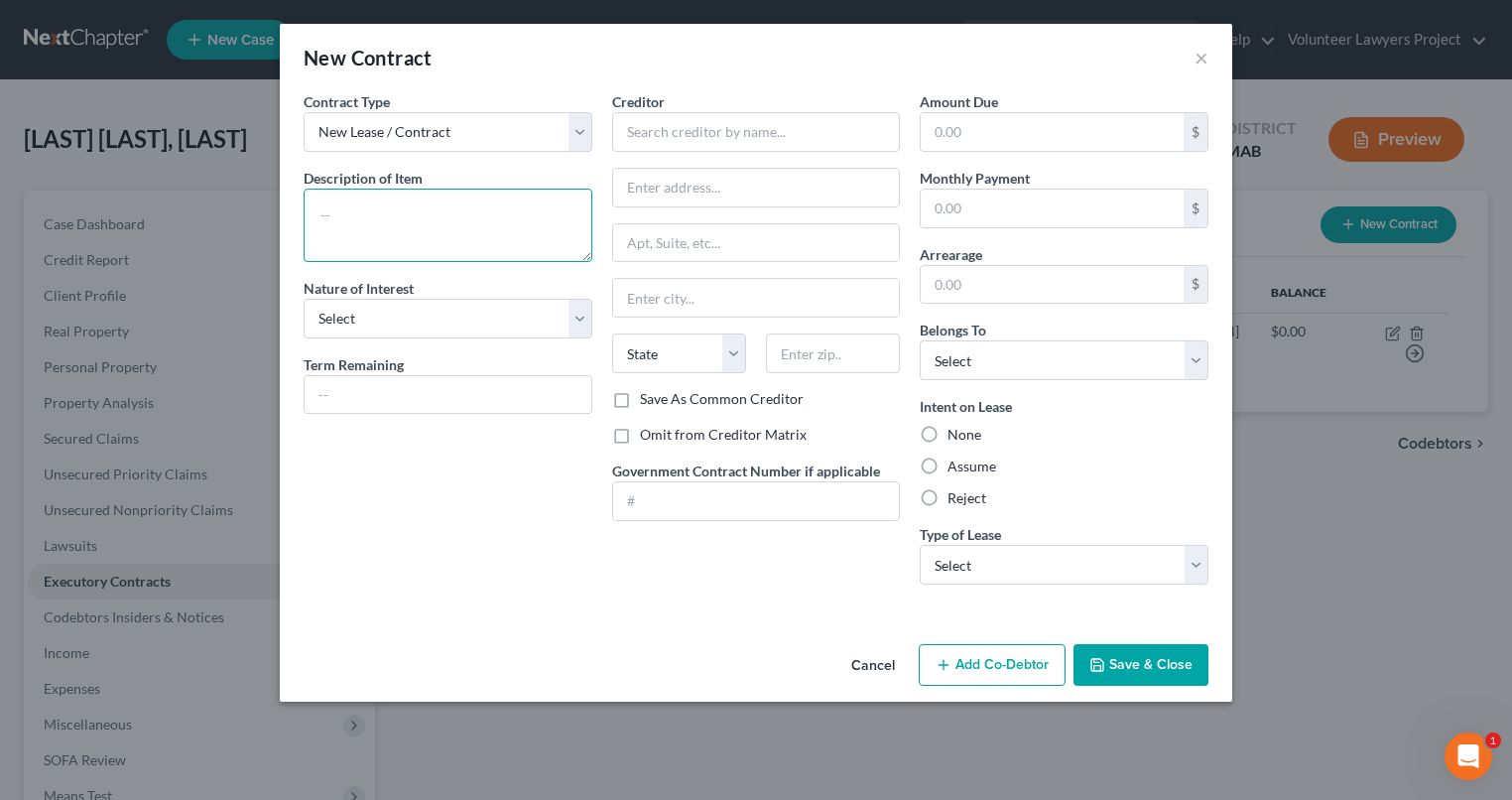 click at bounding box center (447, 225) 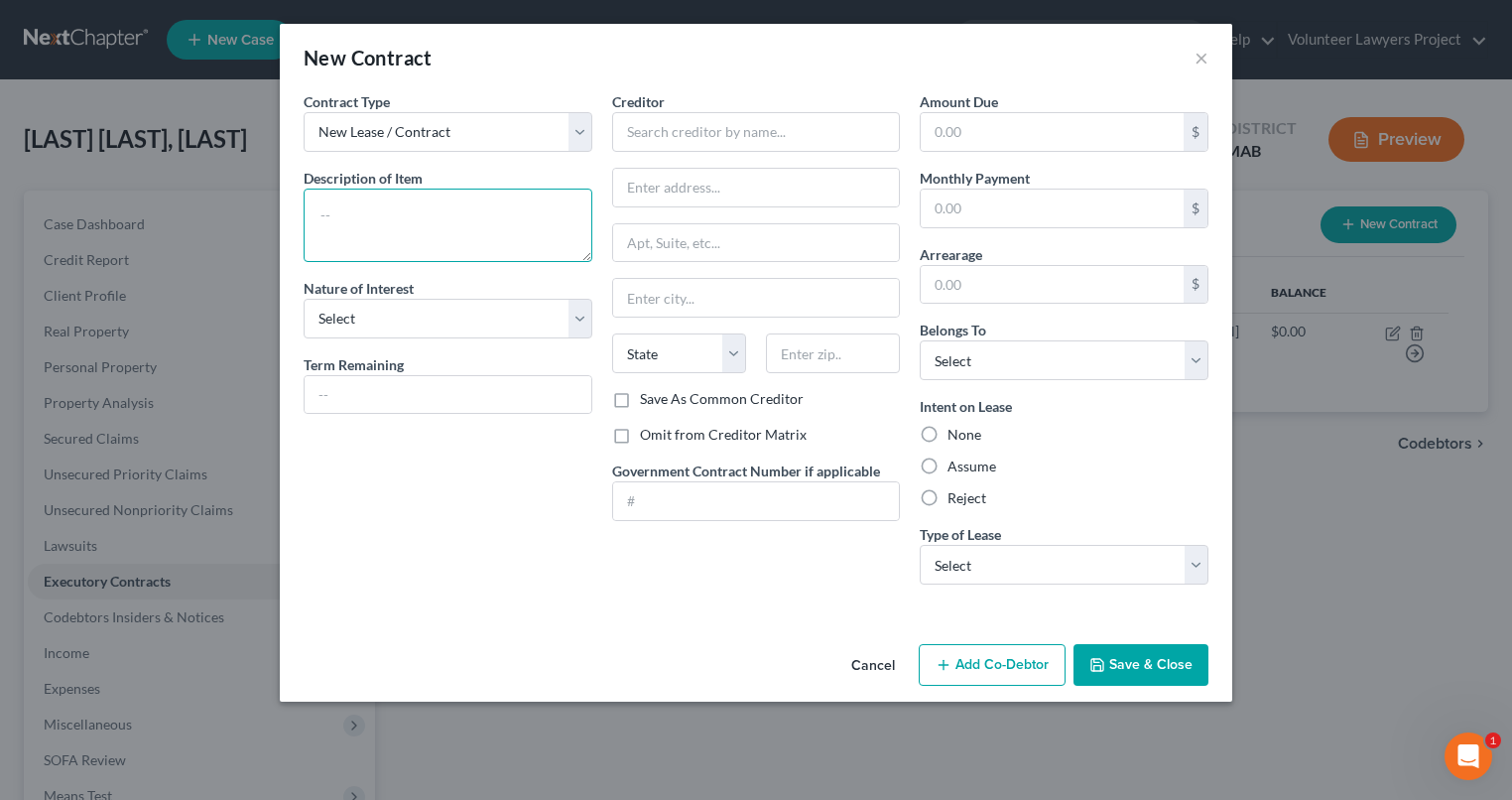 click at bounding box center [447, 225] 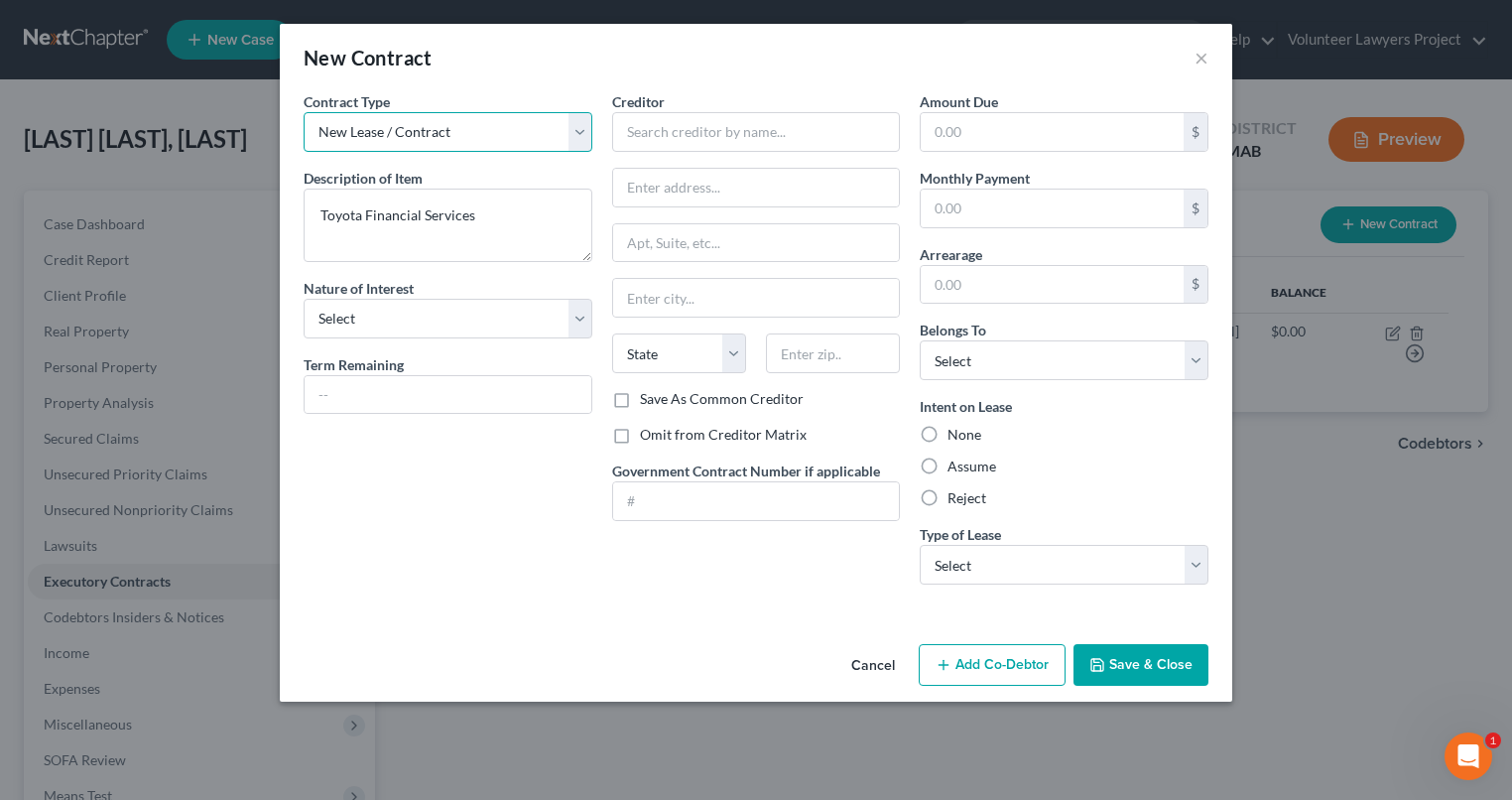 click on "New Lease / Contract New Timeshare" at bounding box center (447, 132) 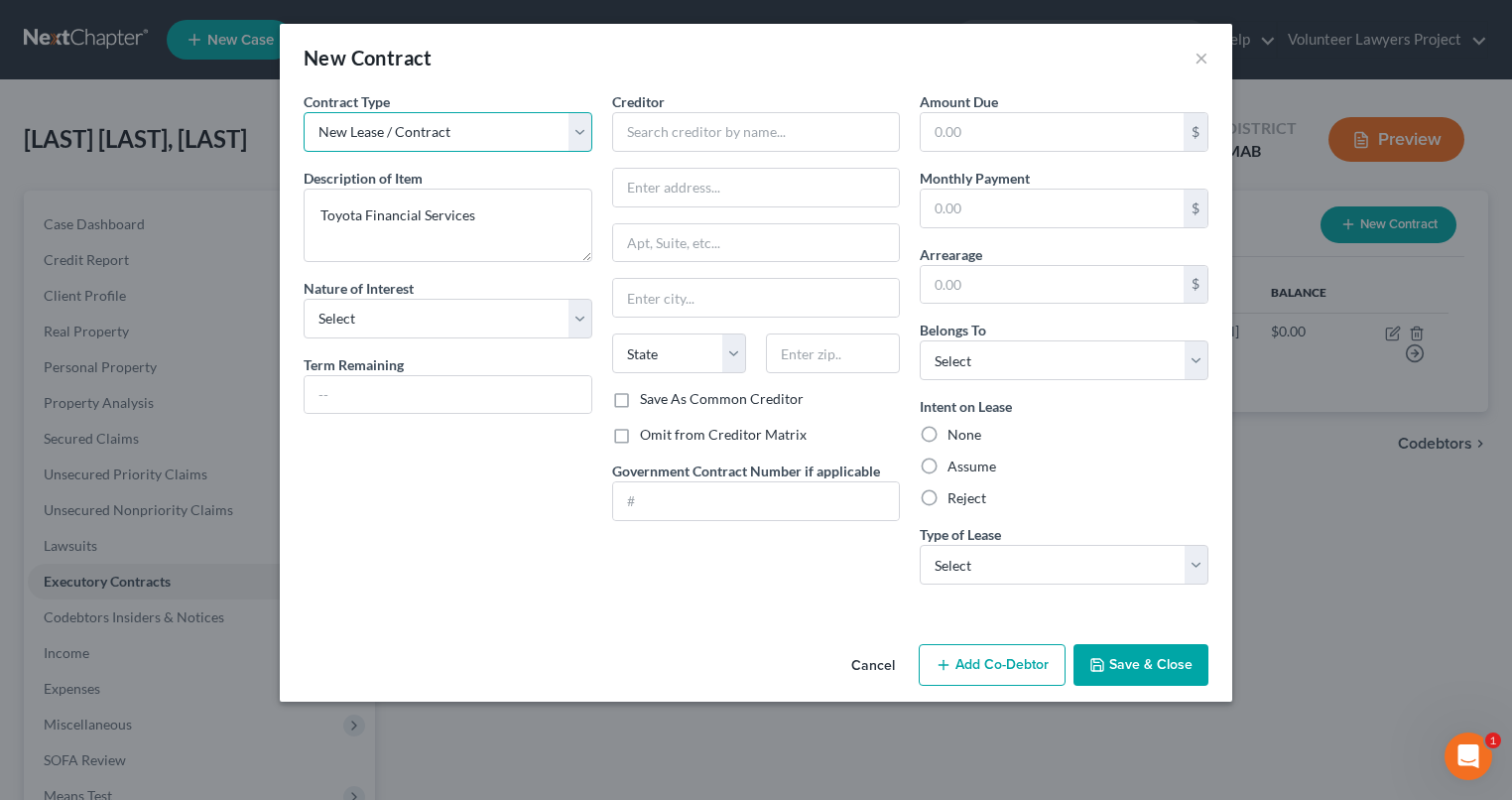 click on "New Lease / Contract New Timeshare" at bounding box center (447, 132) 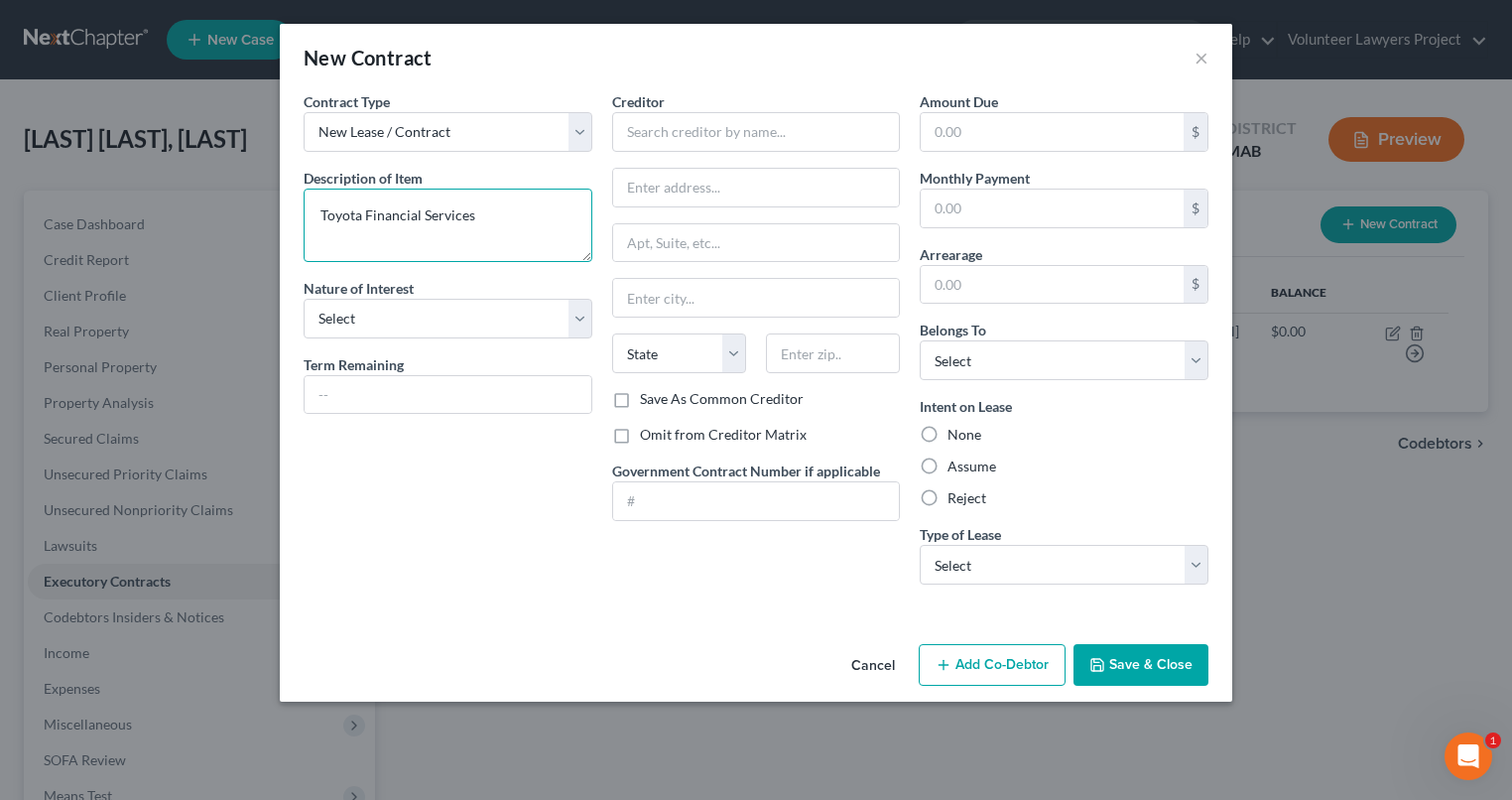 click on "Toyota Financial Services" at bounding box center [447, 225] 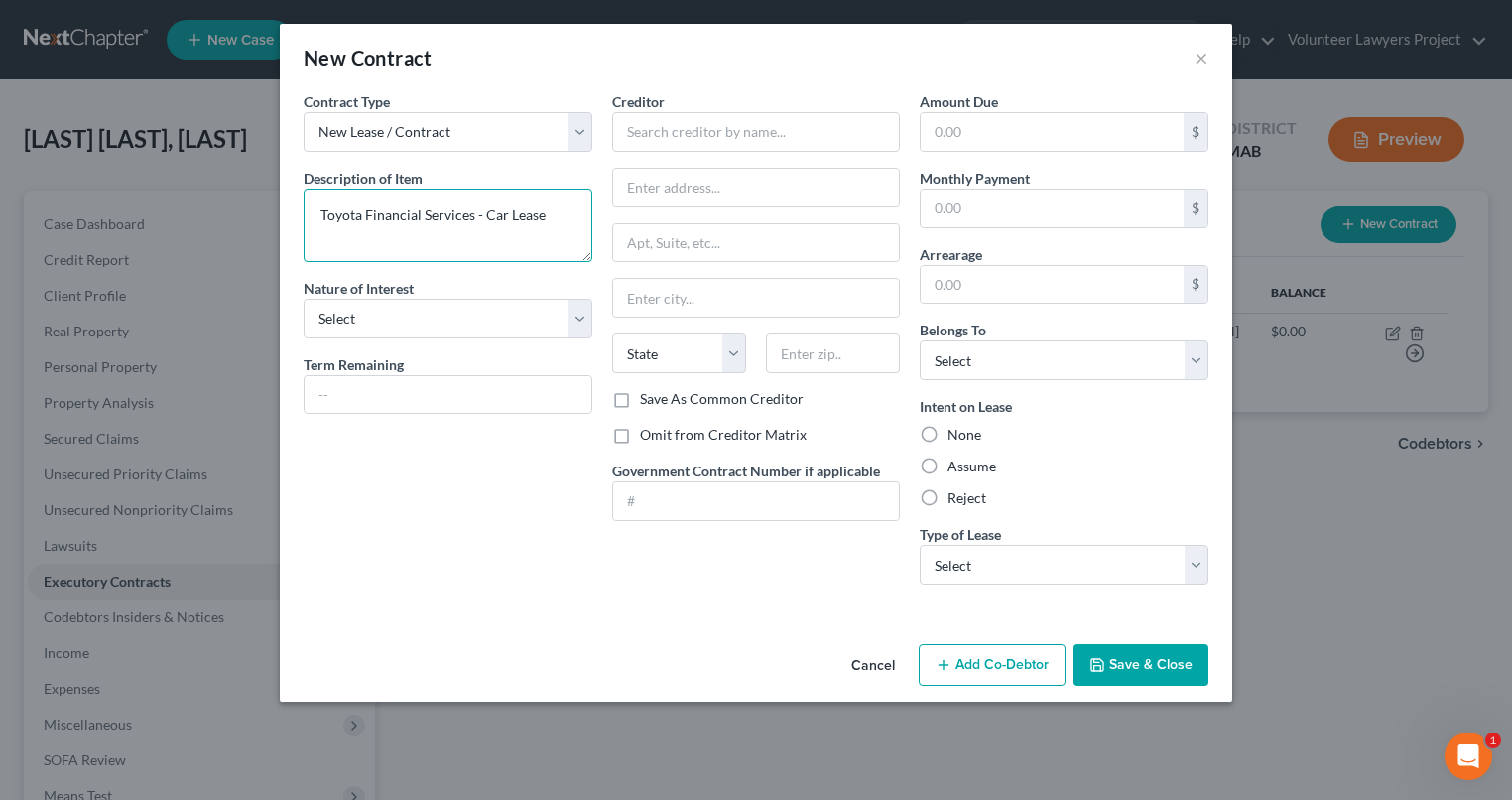type on "Toyota Financial Services - Car Lease" 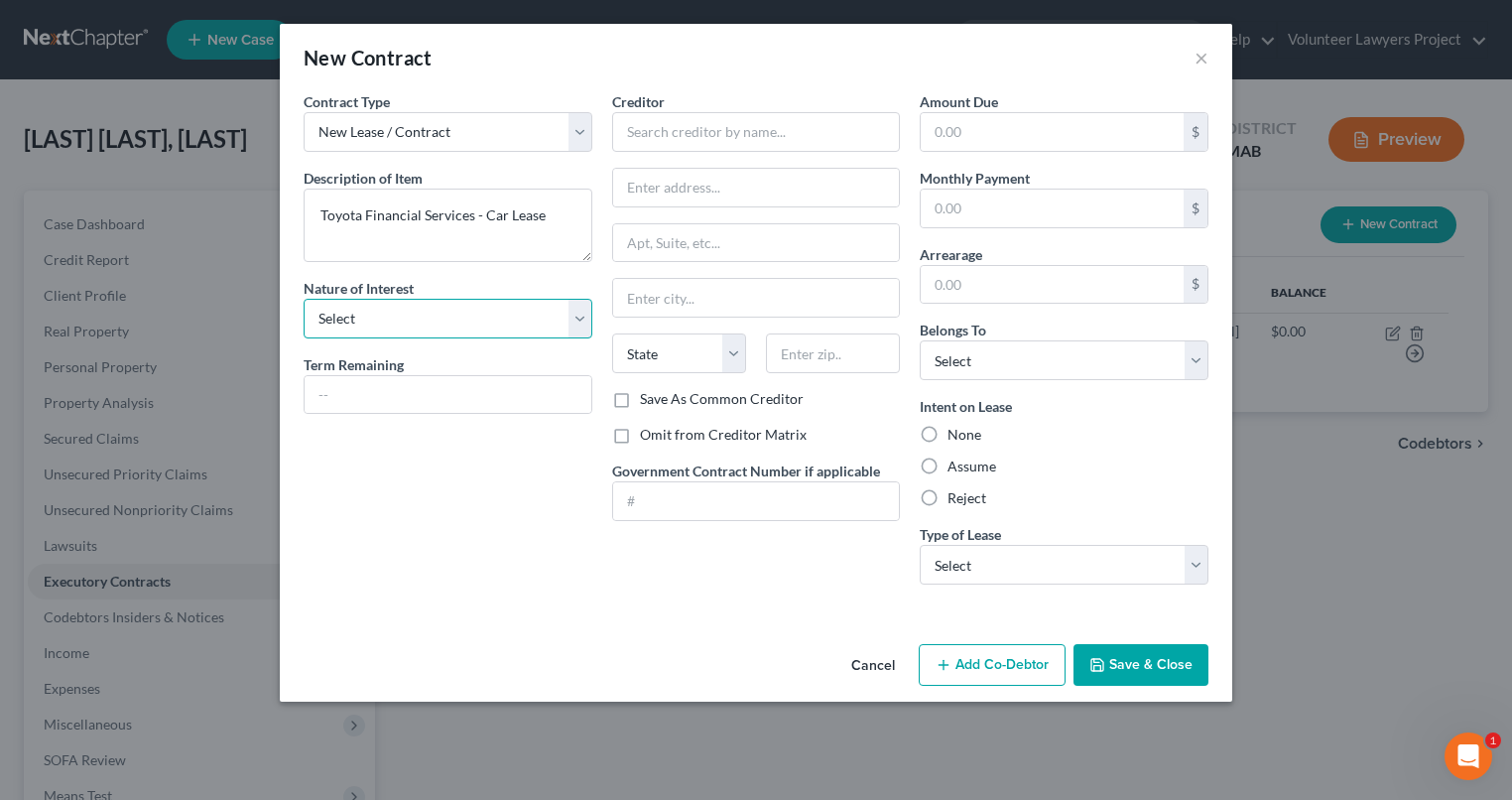 click on "Select Purchaser Agent Lessor Lessee" at bounding box center (447, 319) 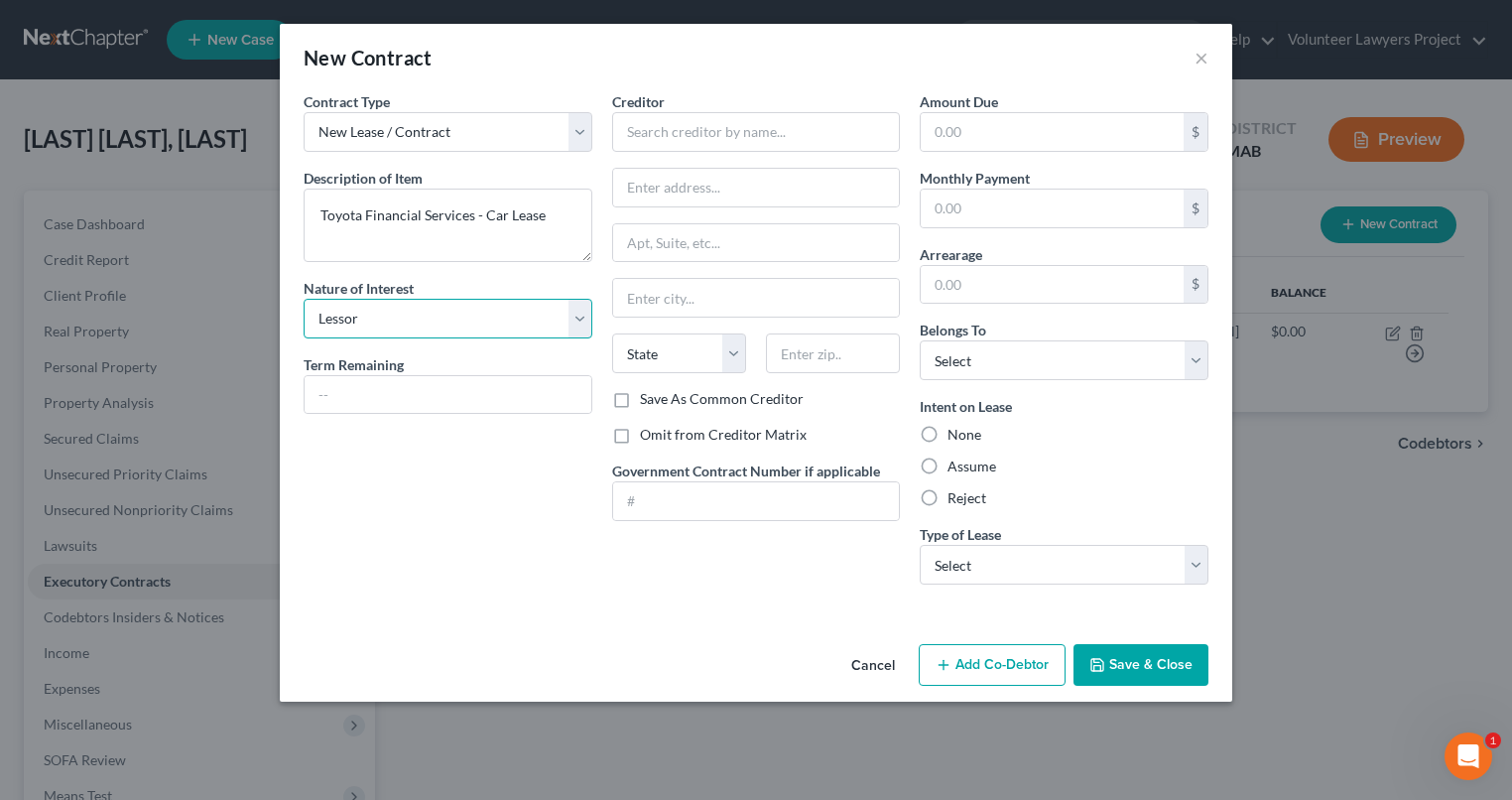 click on "Select Purchaser Agent Lessor Lessee" at bounding box center (447, 319) 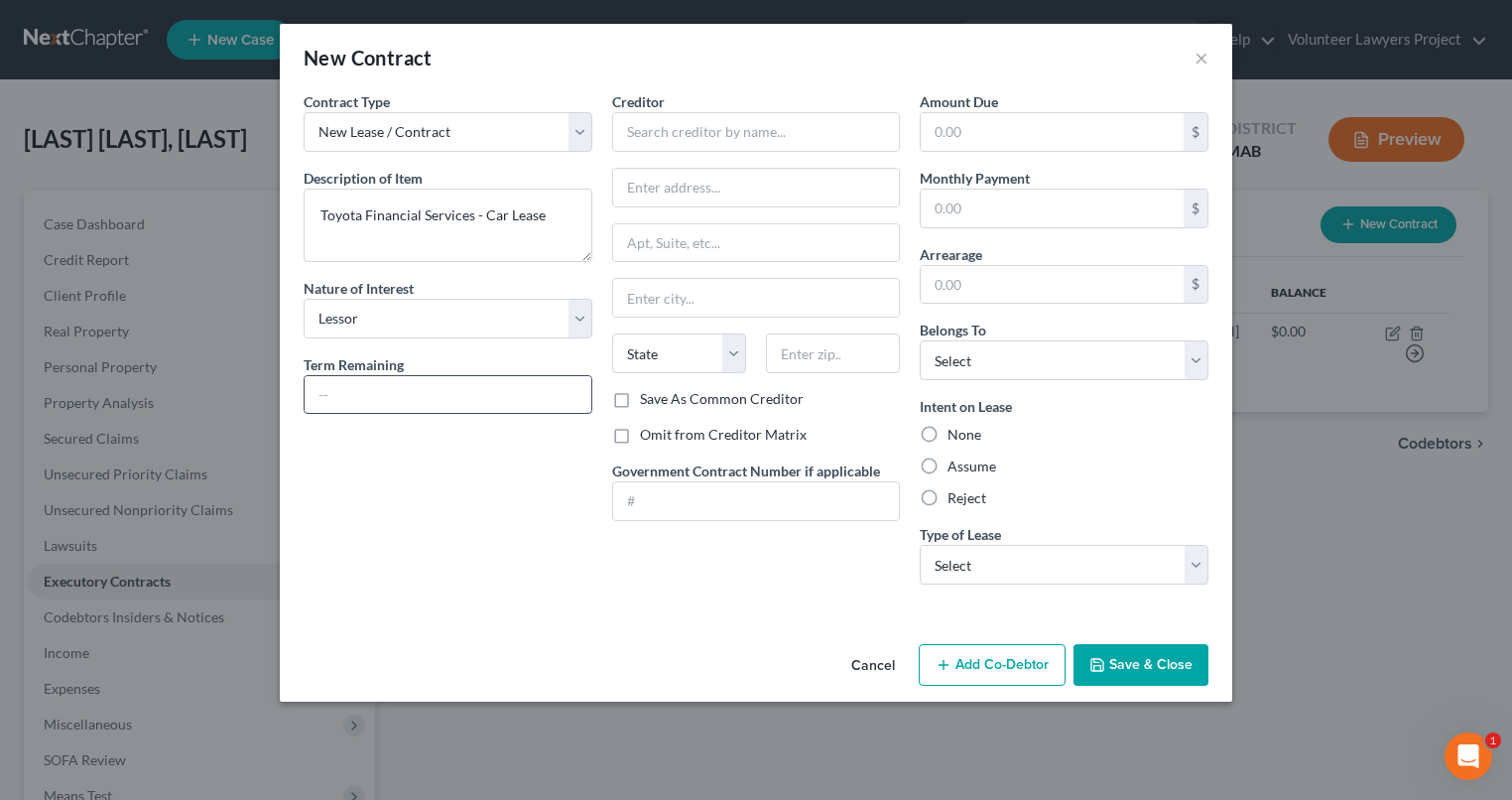 click at bounding box center (447, 395) 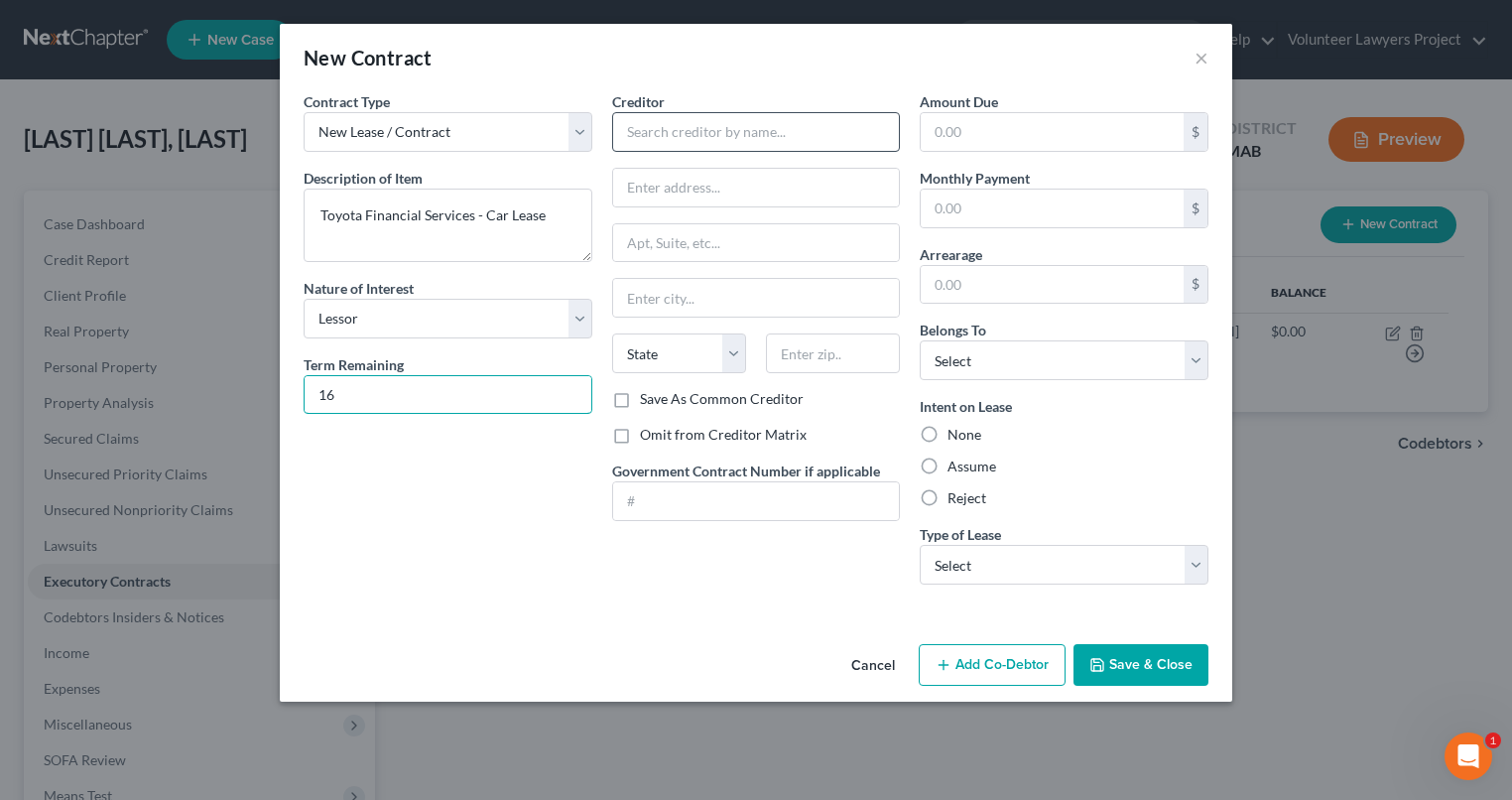 type on "16" 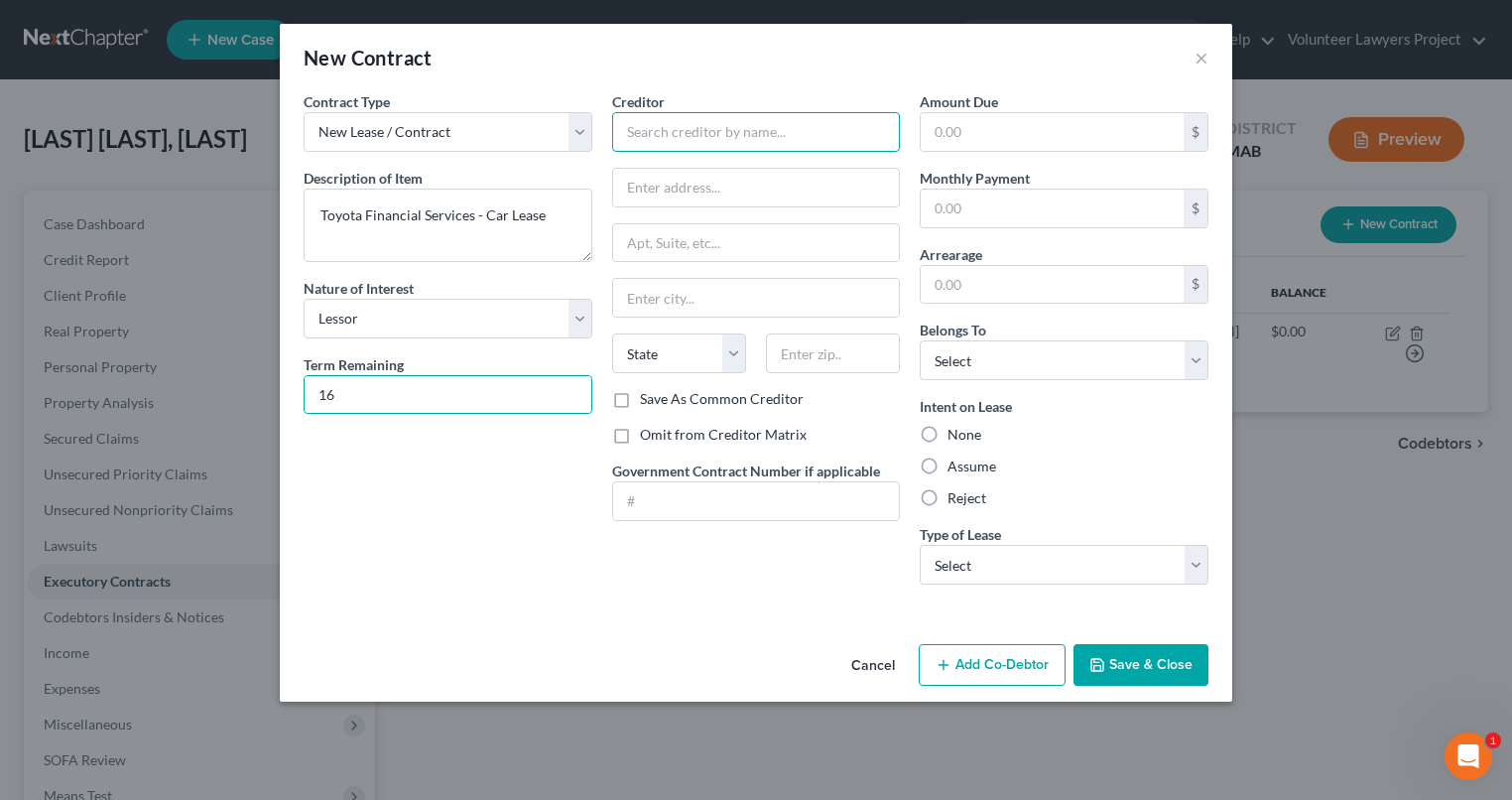 click at bounding box center [756, 132] 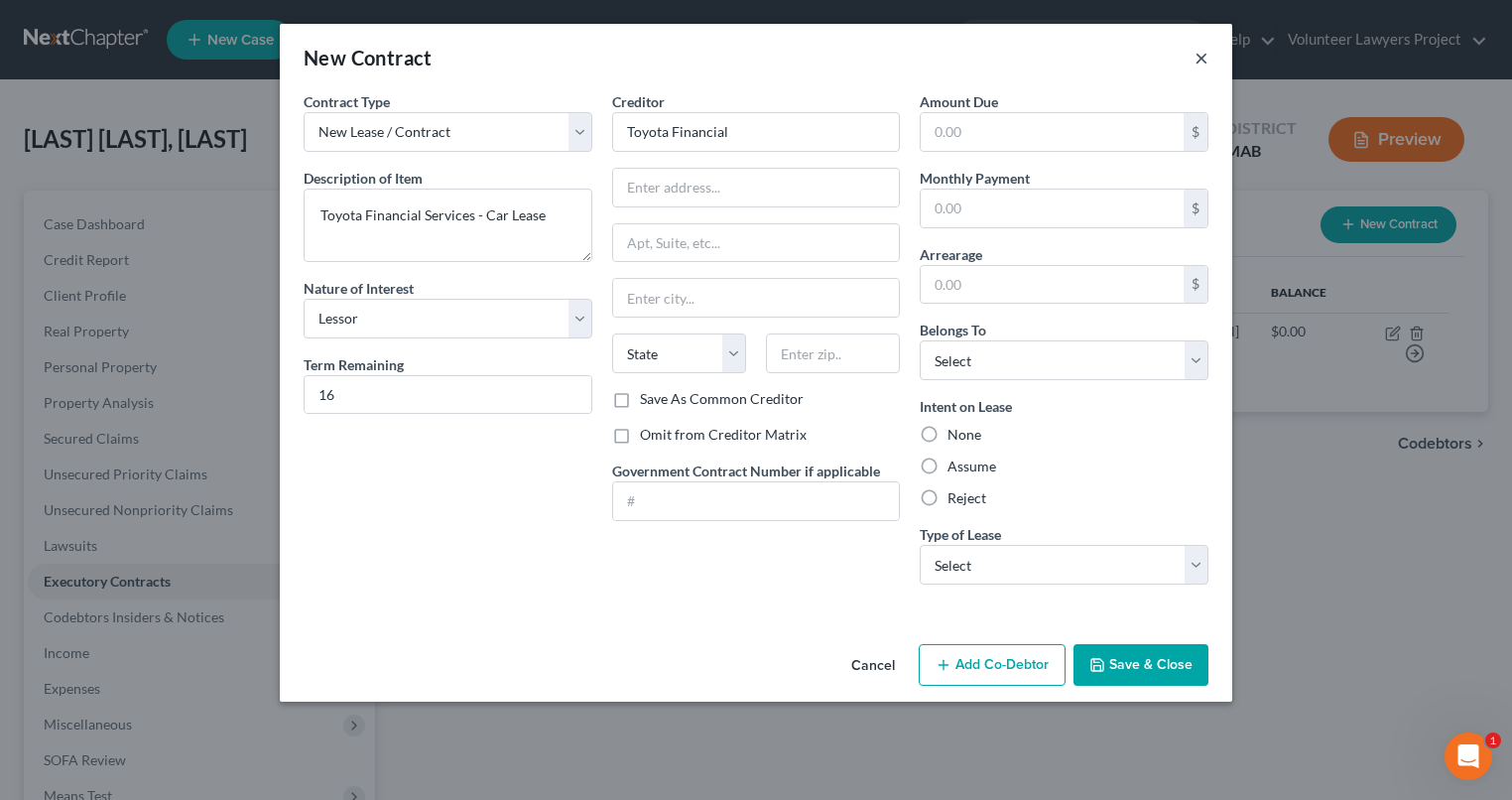 click on "×" at bounding box center [1201, 58] 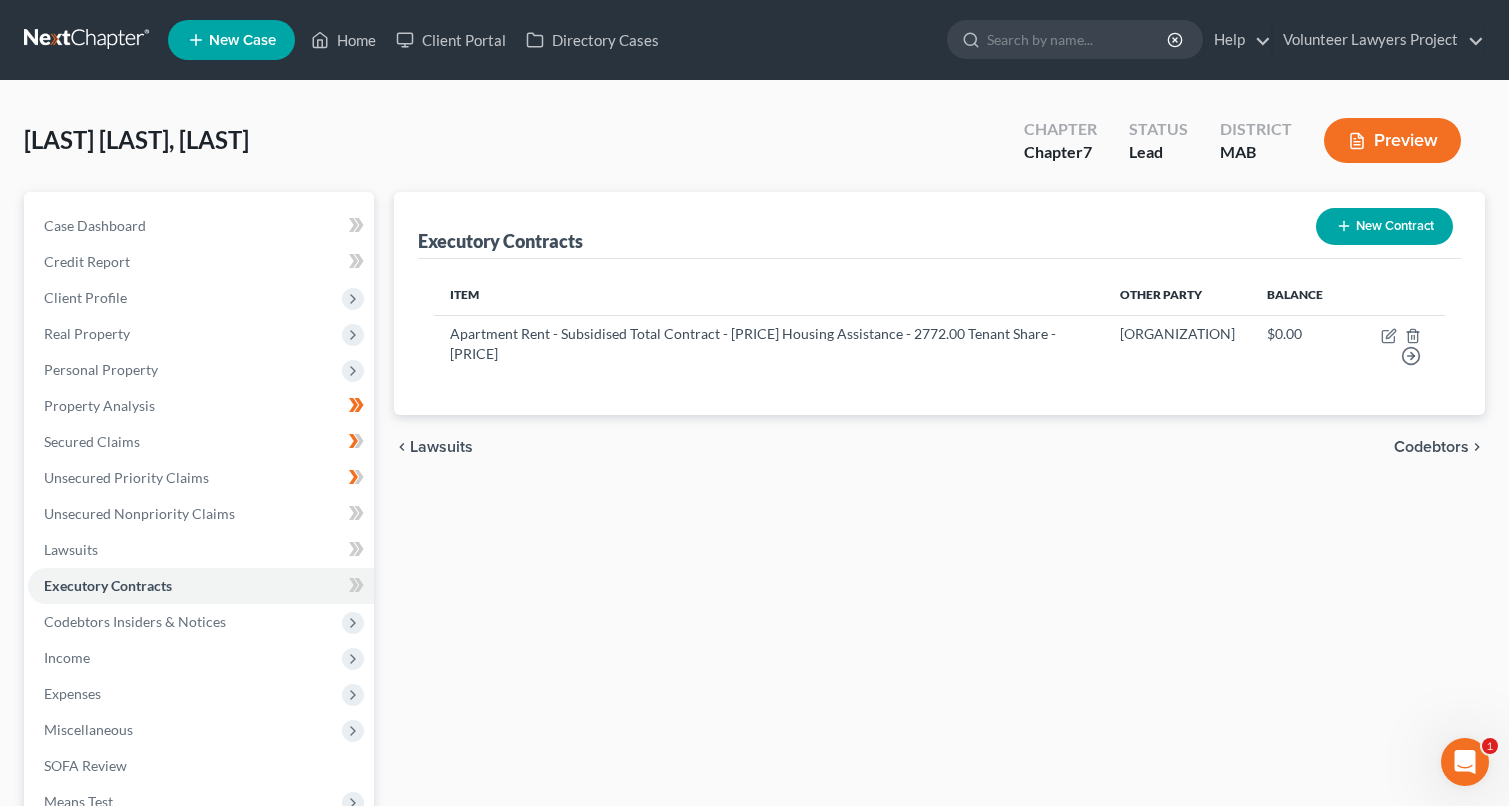 click on "Preview" at bounding box center (1392, 140) 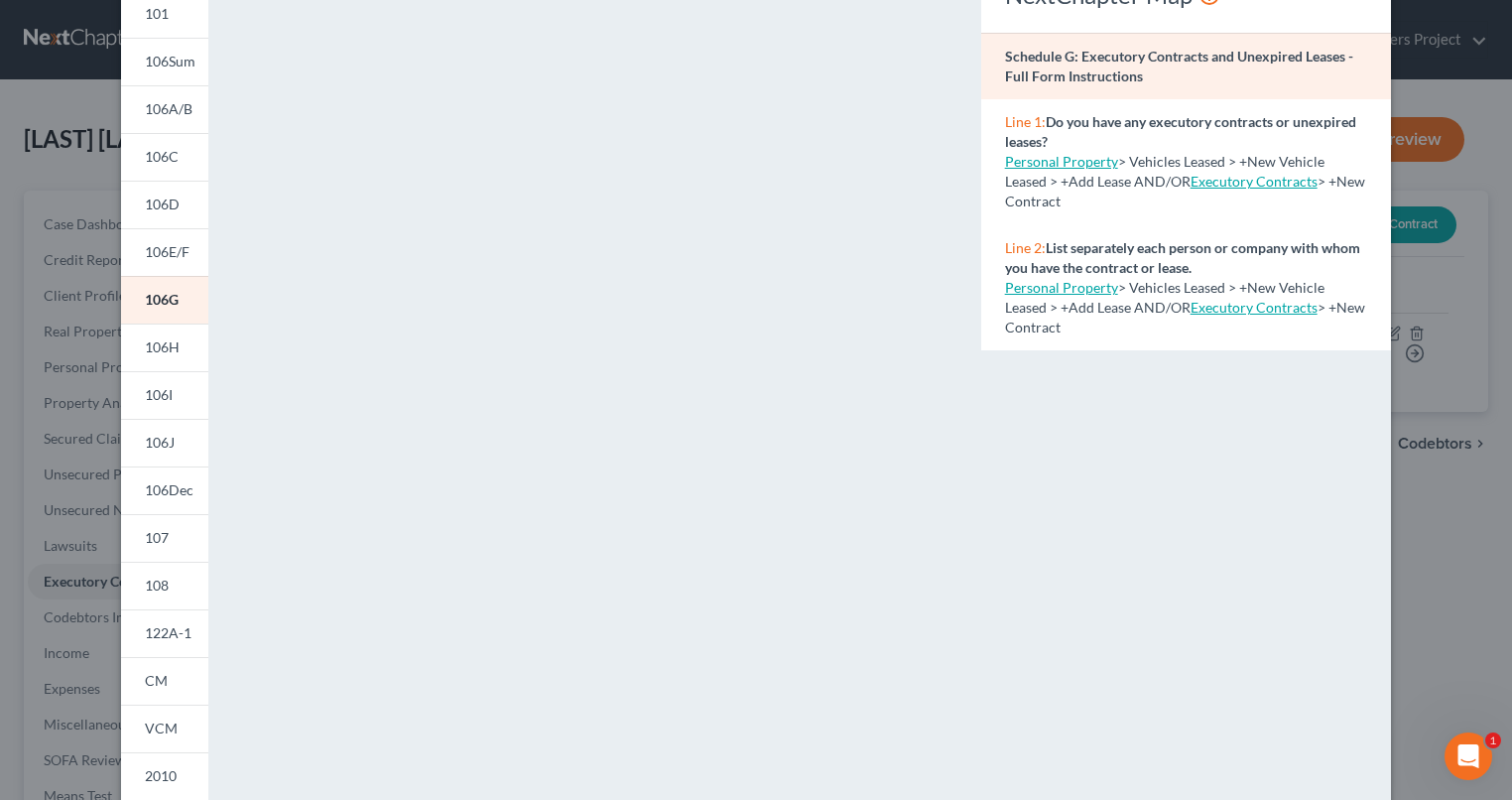 scroll, scrollTop: 121, scrollLeft: 0, axis: vertical 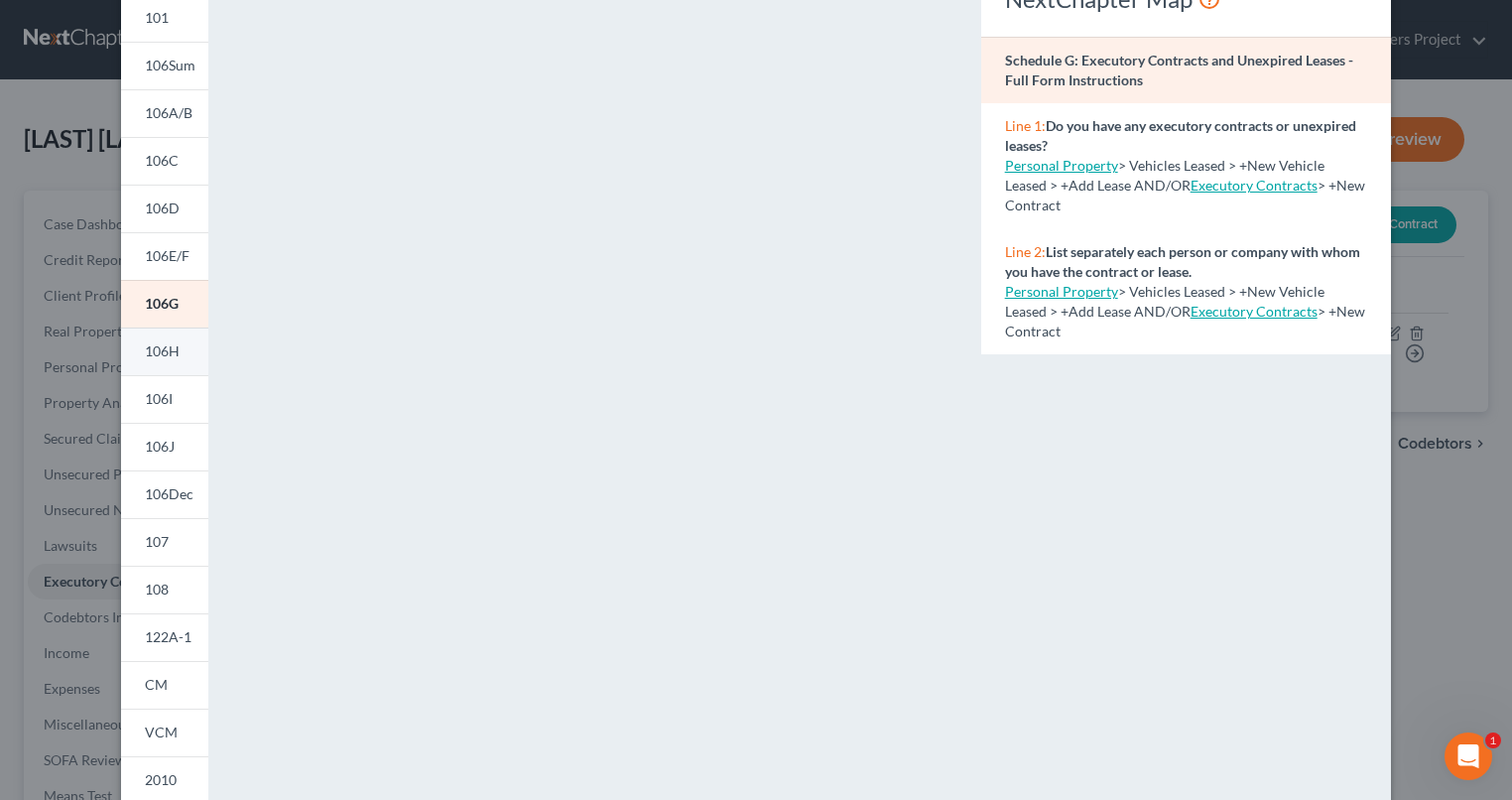 click on "106H" at bounding box center [165, 351] 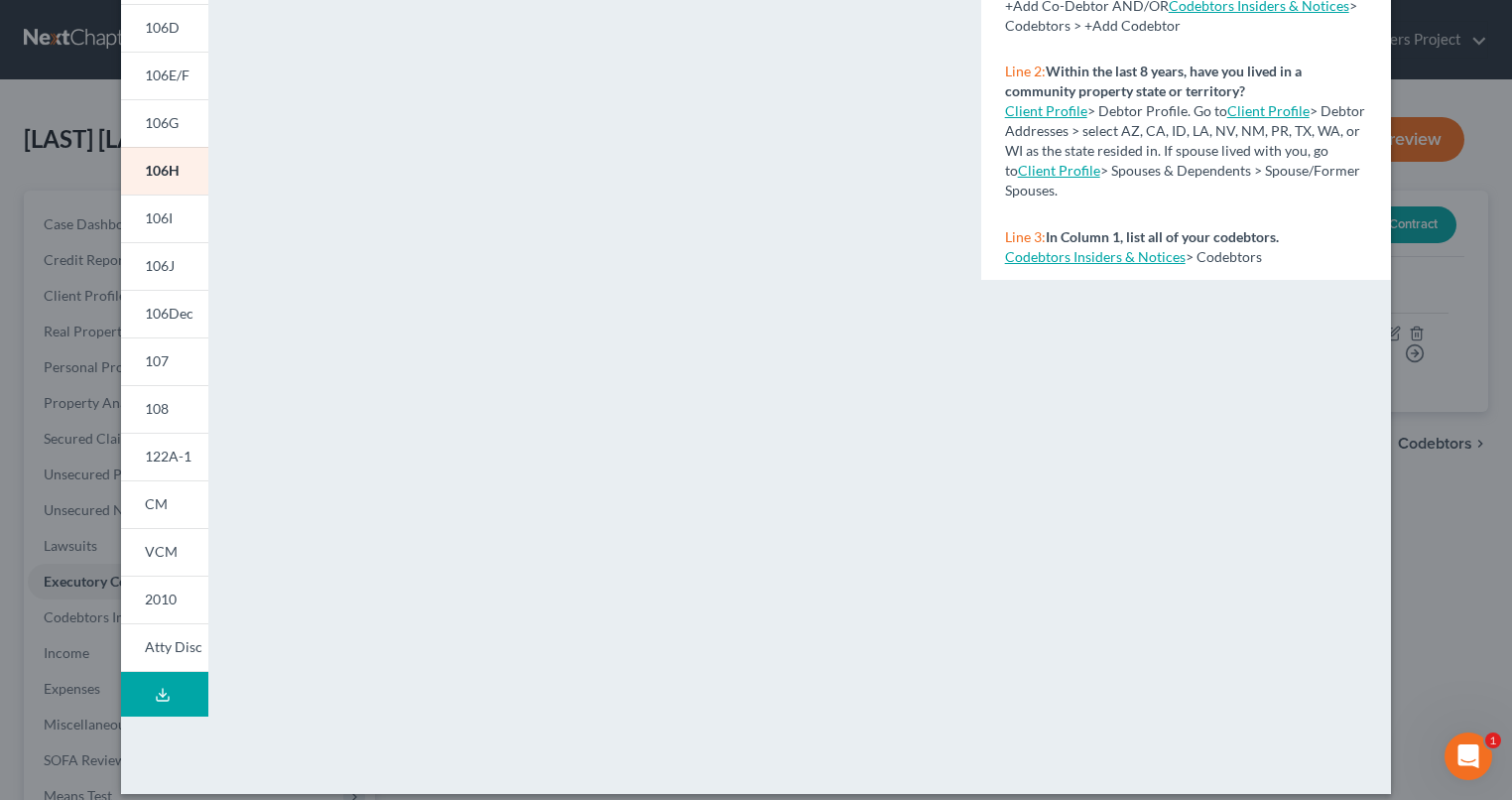 scroll, scrollTop: 320, scrollLeft: 0, axis: vertical 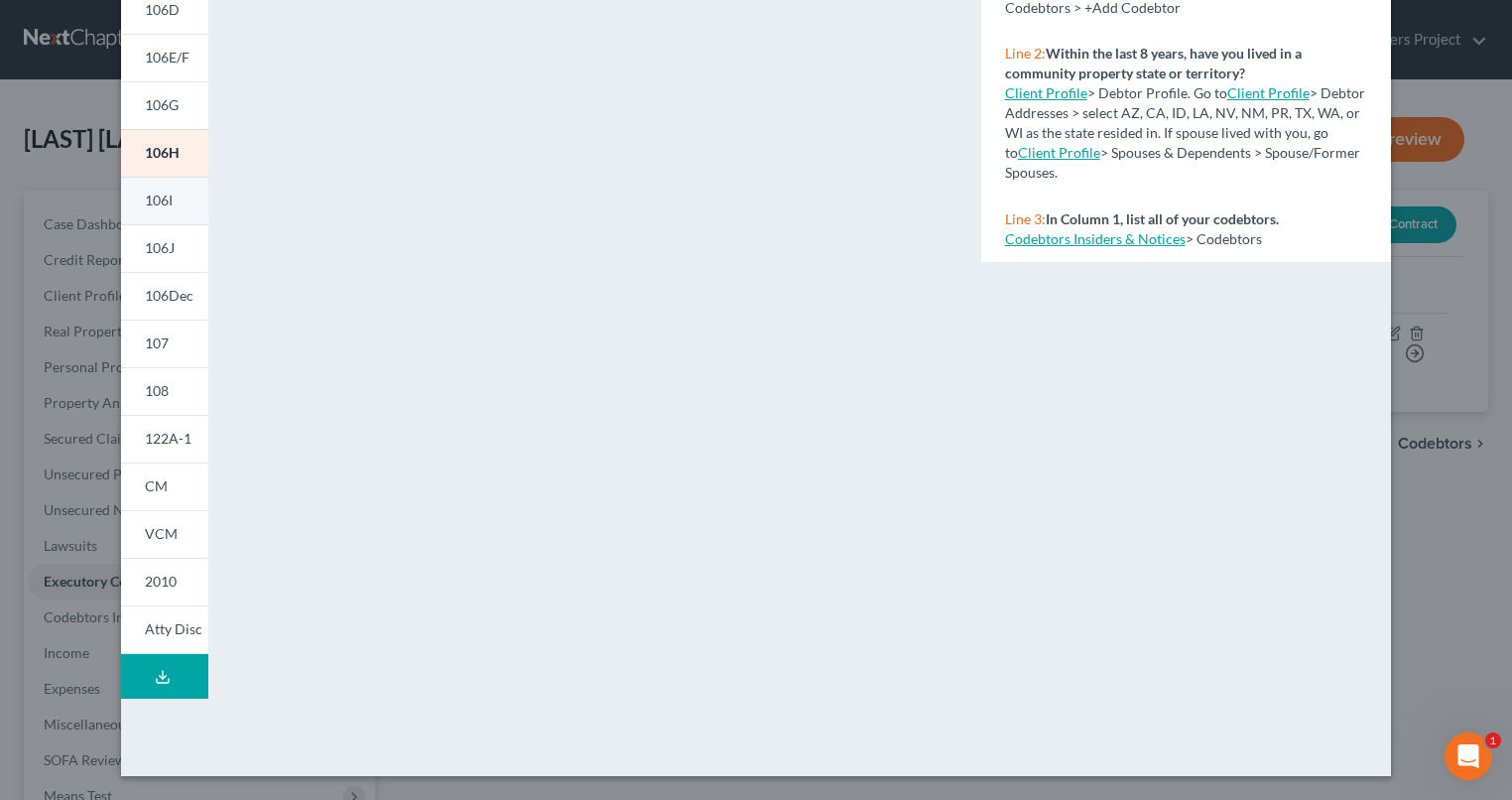 drag, startPoint x: 157, startPoint y: 202, endPoint x: 171, endPoint y: 218, distance: 21.260292 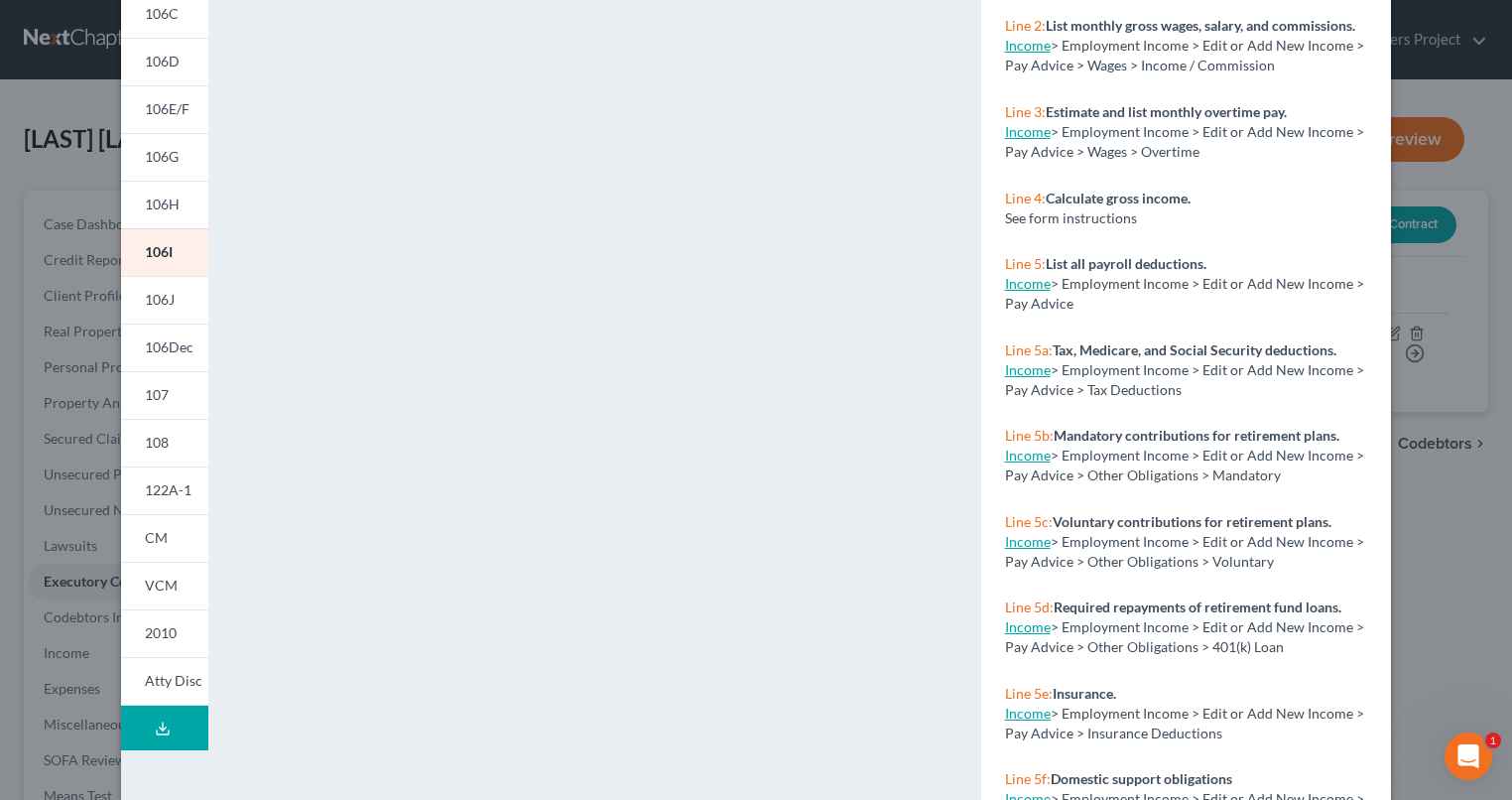 scroll, scrollTop: 320, scrollLeft: 0, axis: vertical 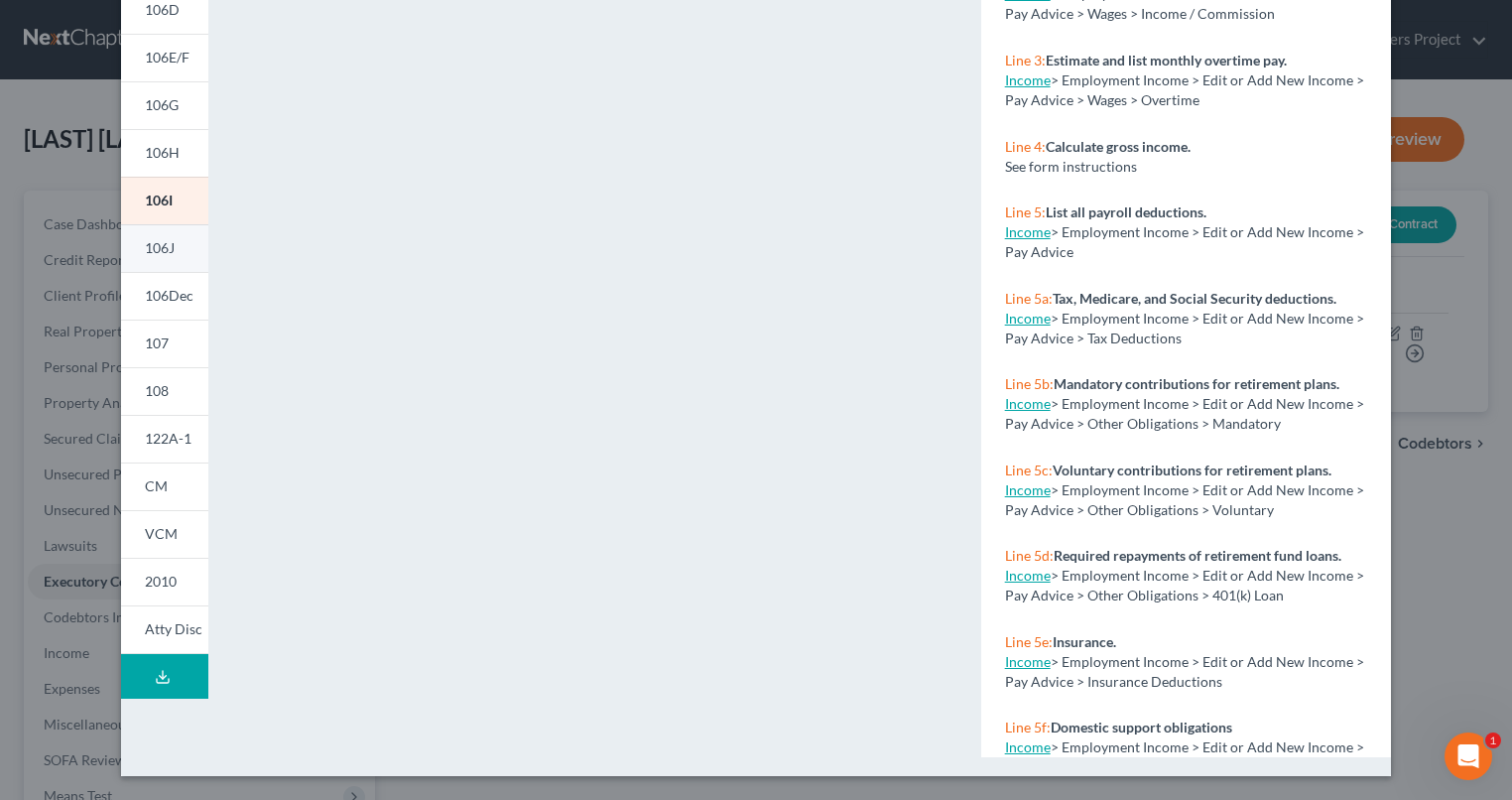 drag, startPoint x: 146, startPoint y: 239, endPoint x: 186, endPoint y: 258, distance: 44.28318 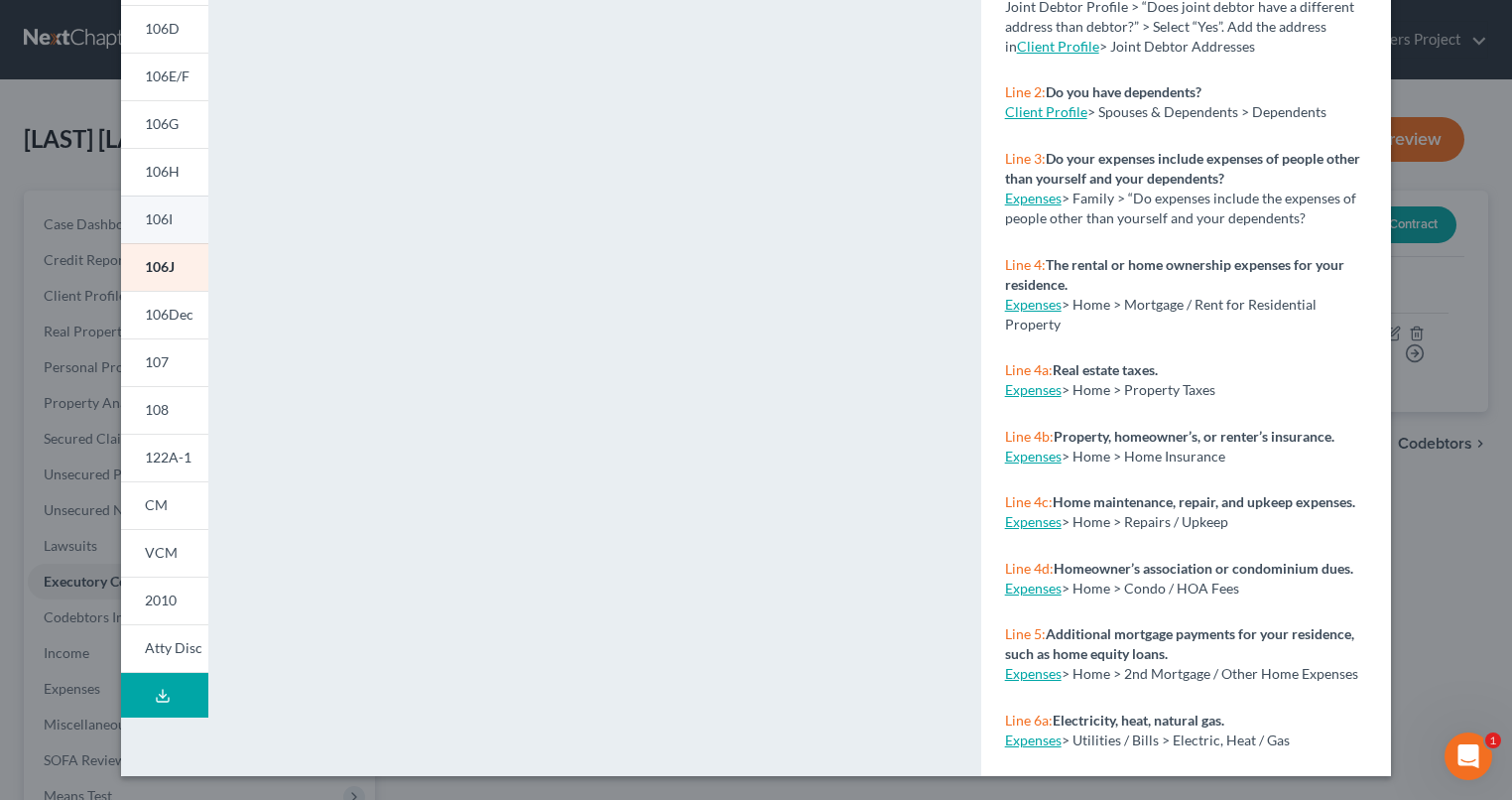 scroll, scrollTop: 320, scrollLeft: 0, axis: vertical 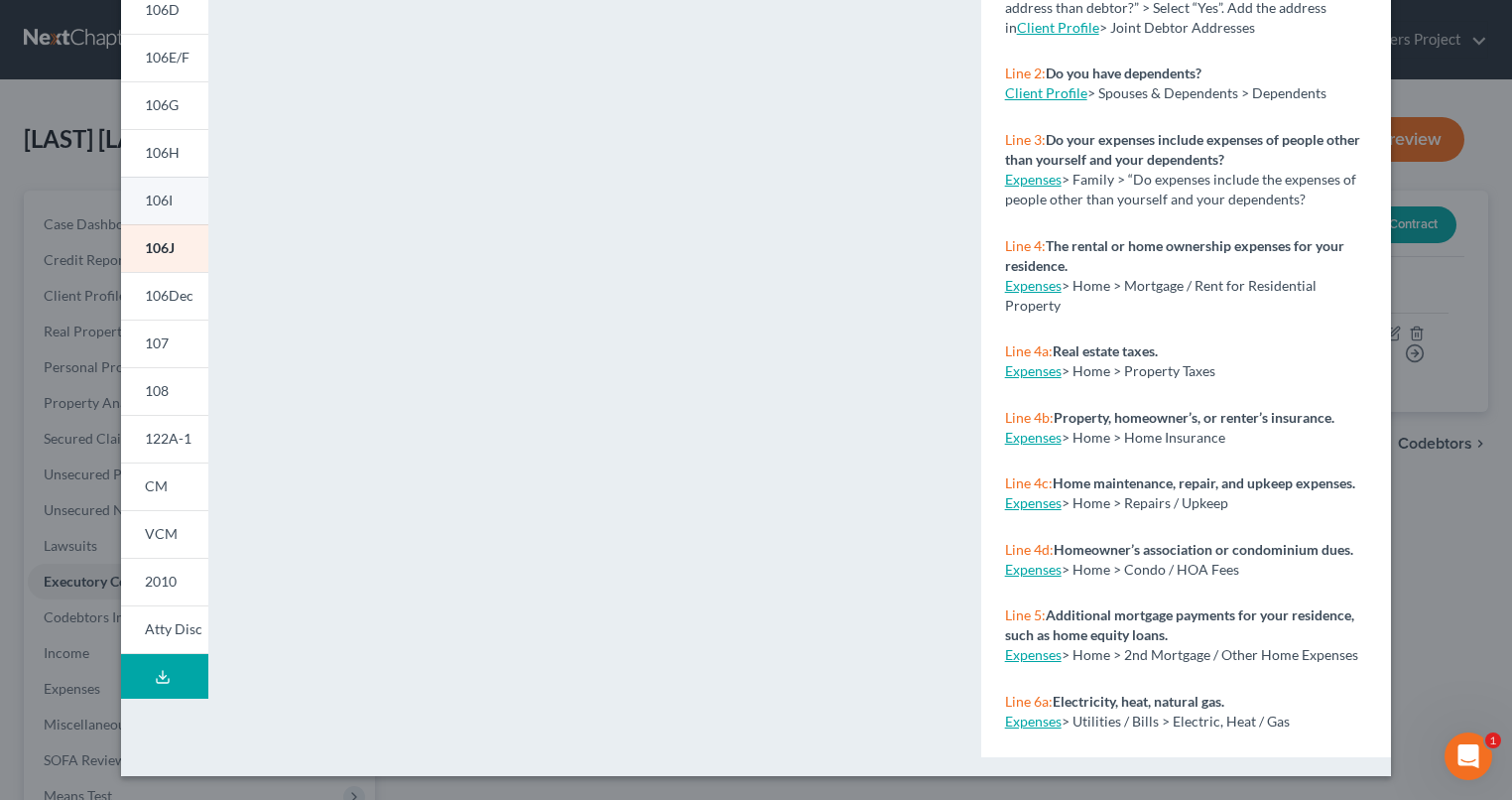 click on "106I" at bounding box center (159, 200) 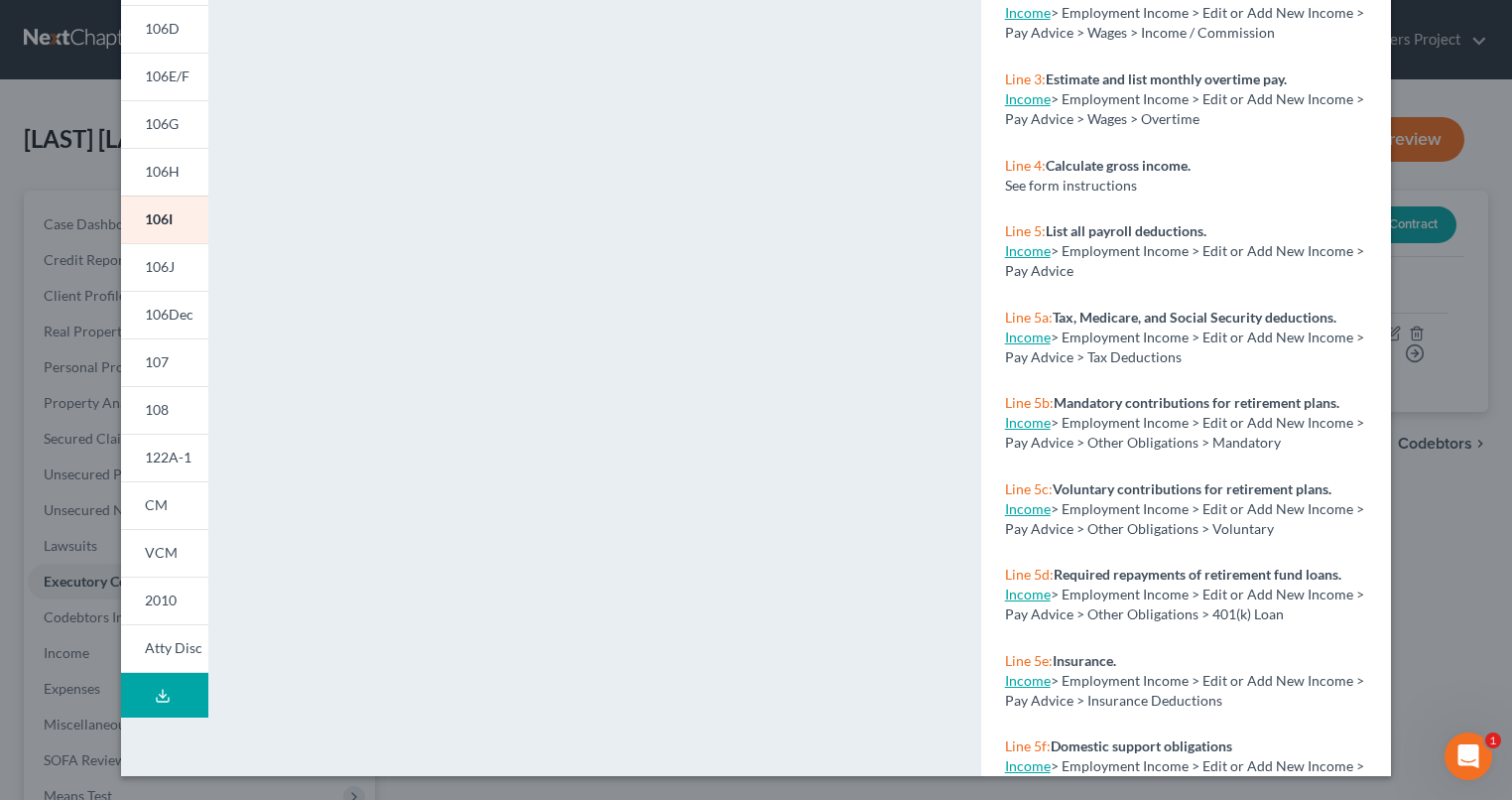 scroll, scrollTop: 320, scrollLeft: 0, axis: vertical 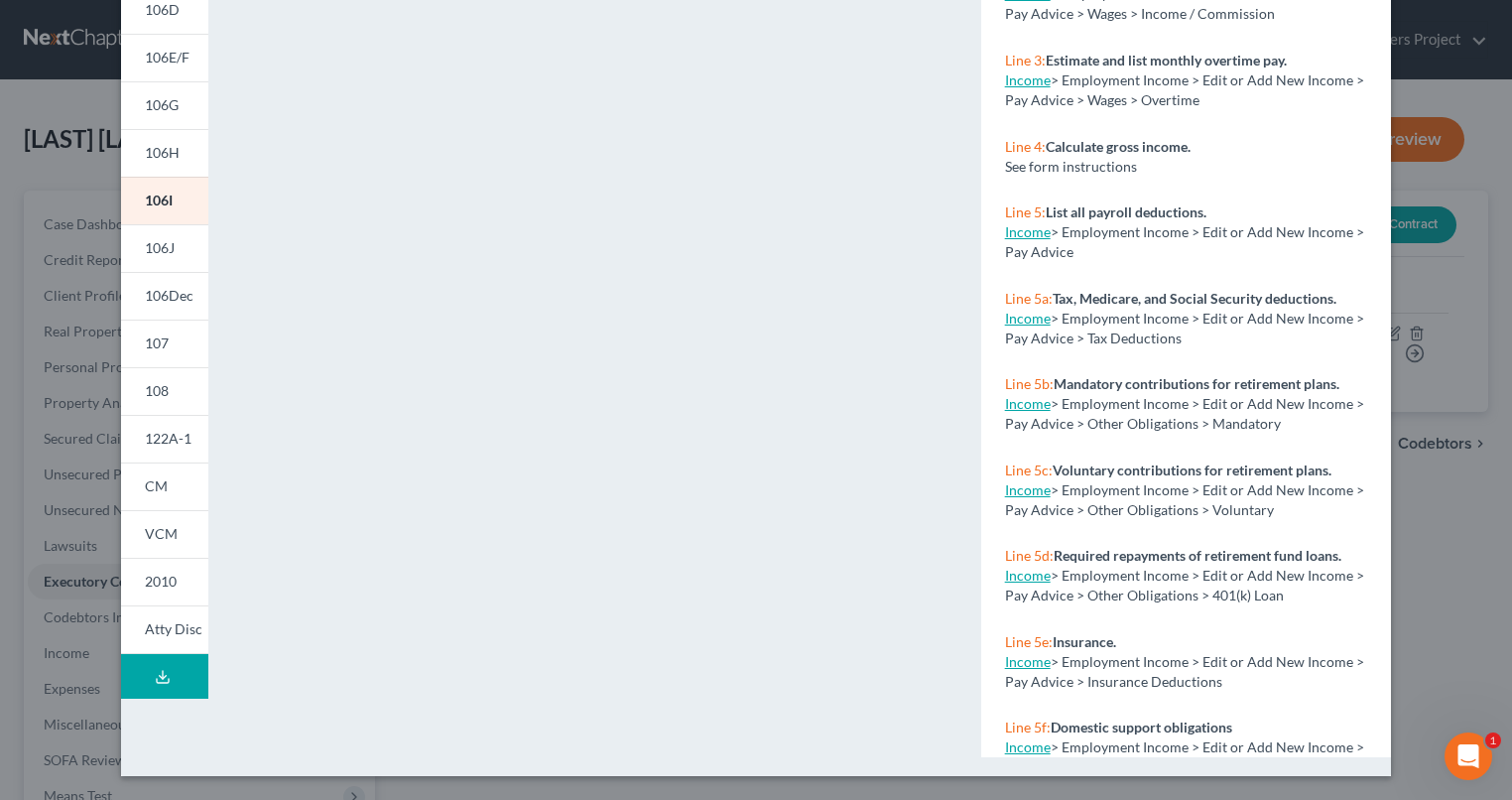 drag, startPoint x: 163, startPoint y: 244, endPoint x: 254, endPoint y: 264, distance: 93.17188 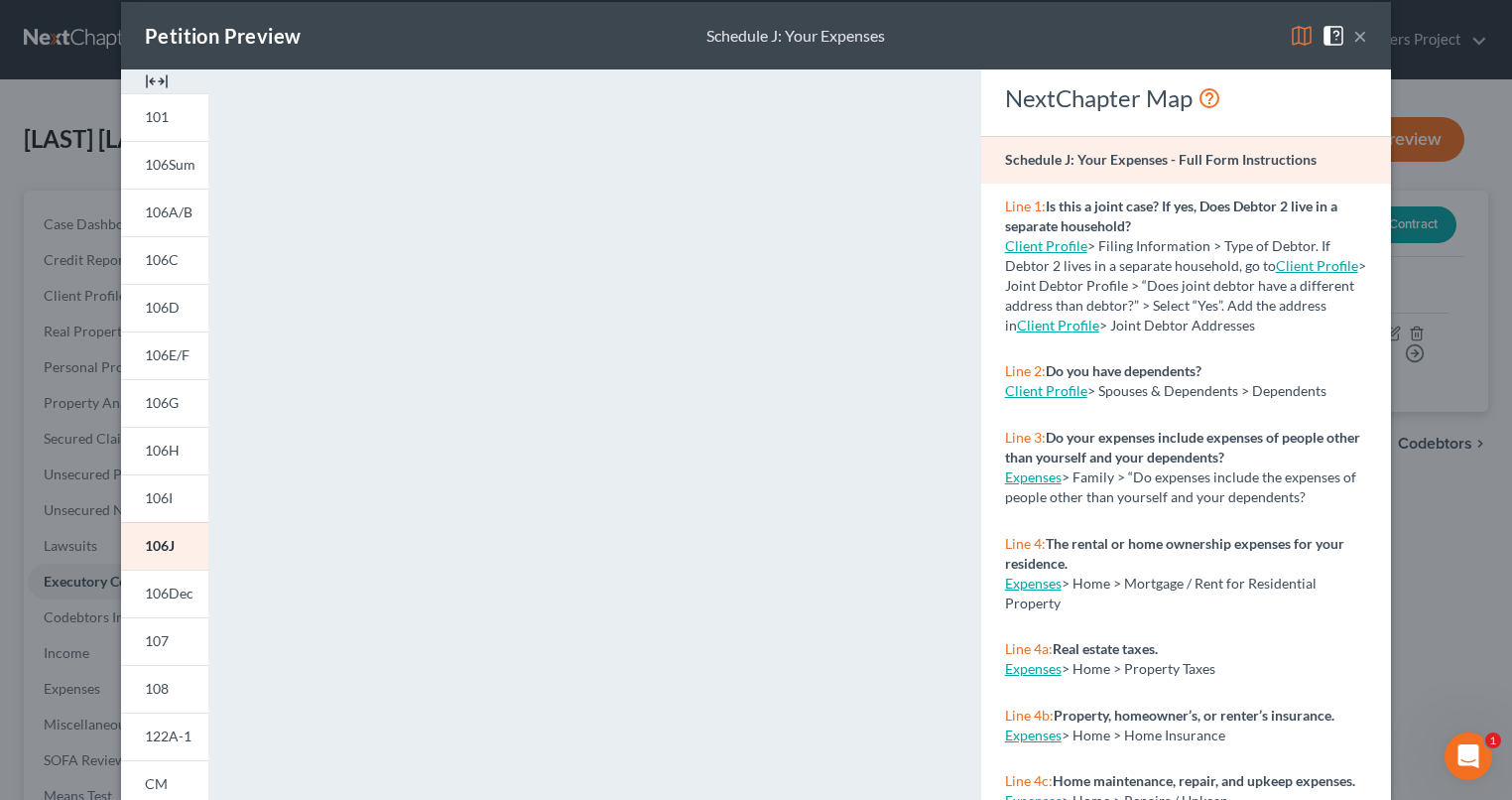 scroll, scrollTop: 0, scrollLeft: 0, axis: both 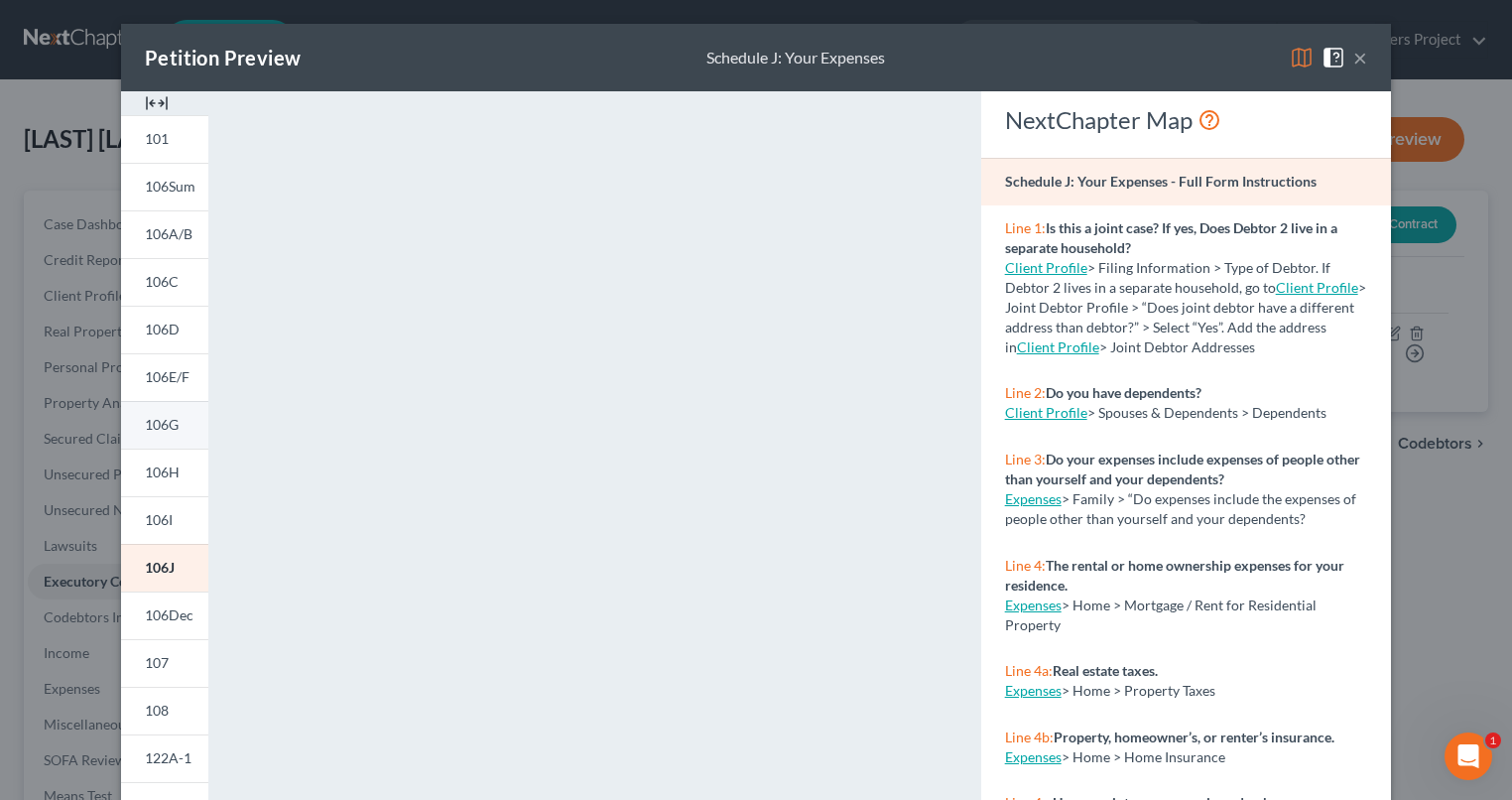 click on "106G" at bounding box center (162, 424) 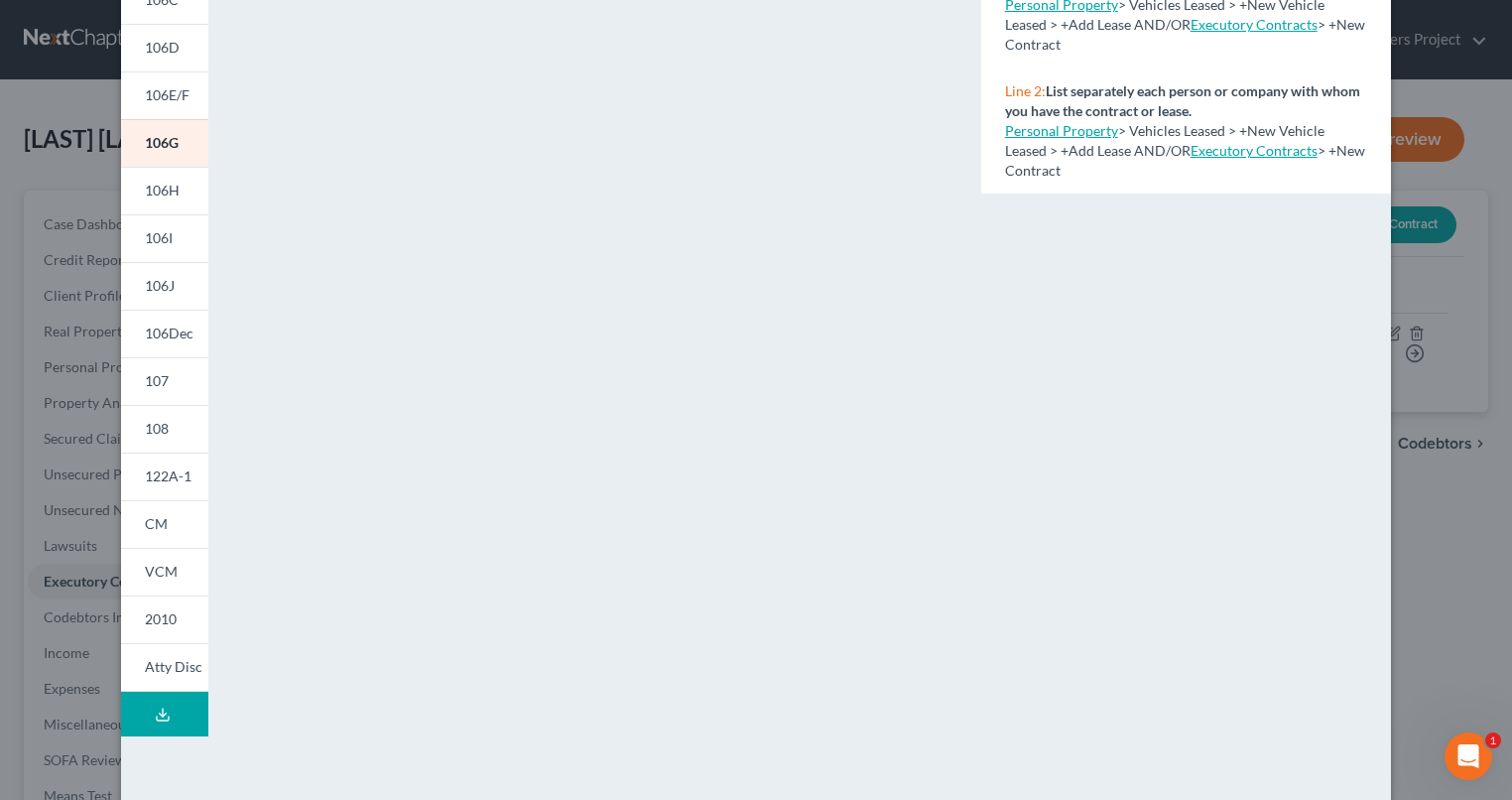scroll, scrollTop: 298, scrollLeft: 0, axis: vertical 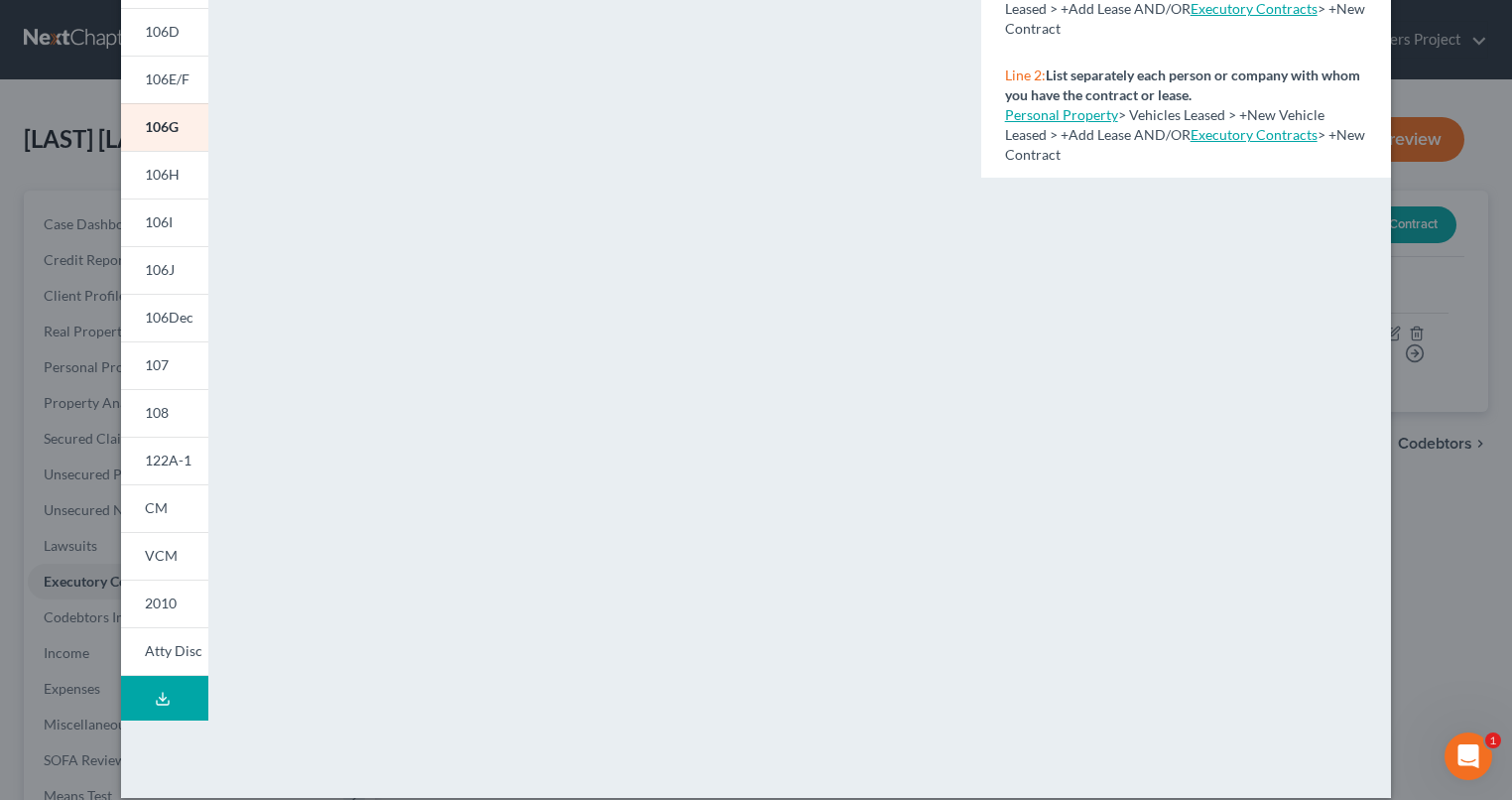click on "Executory Contracts" at bounding box center [1254, 134] 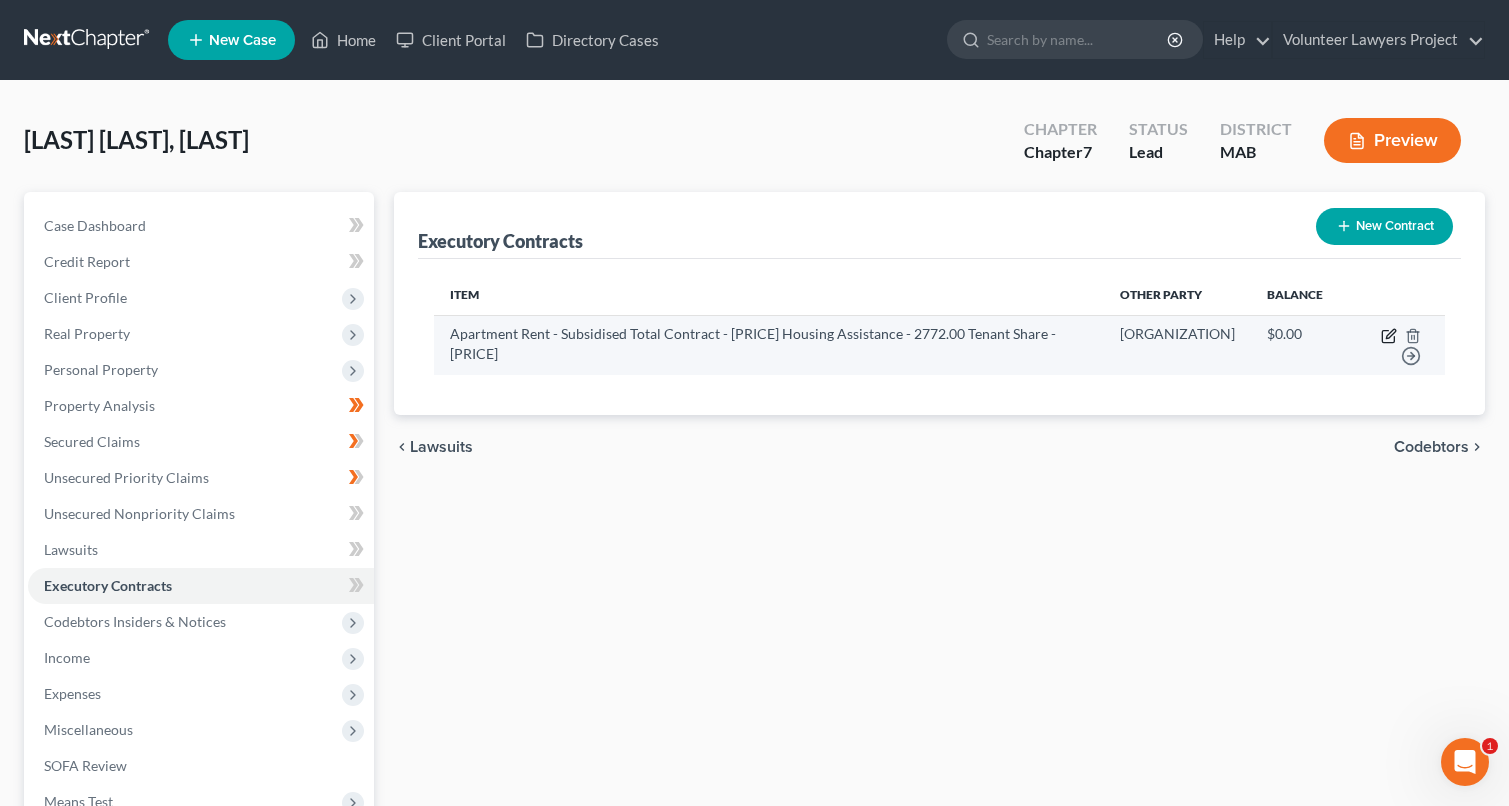 click 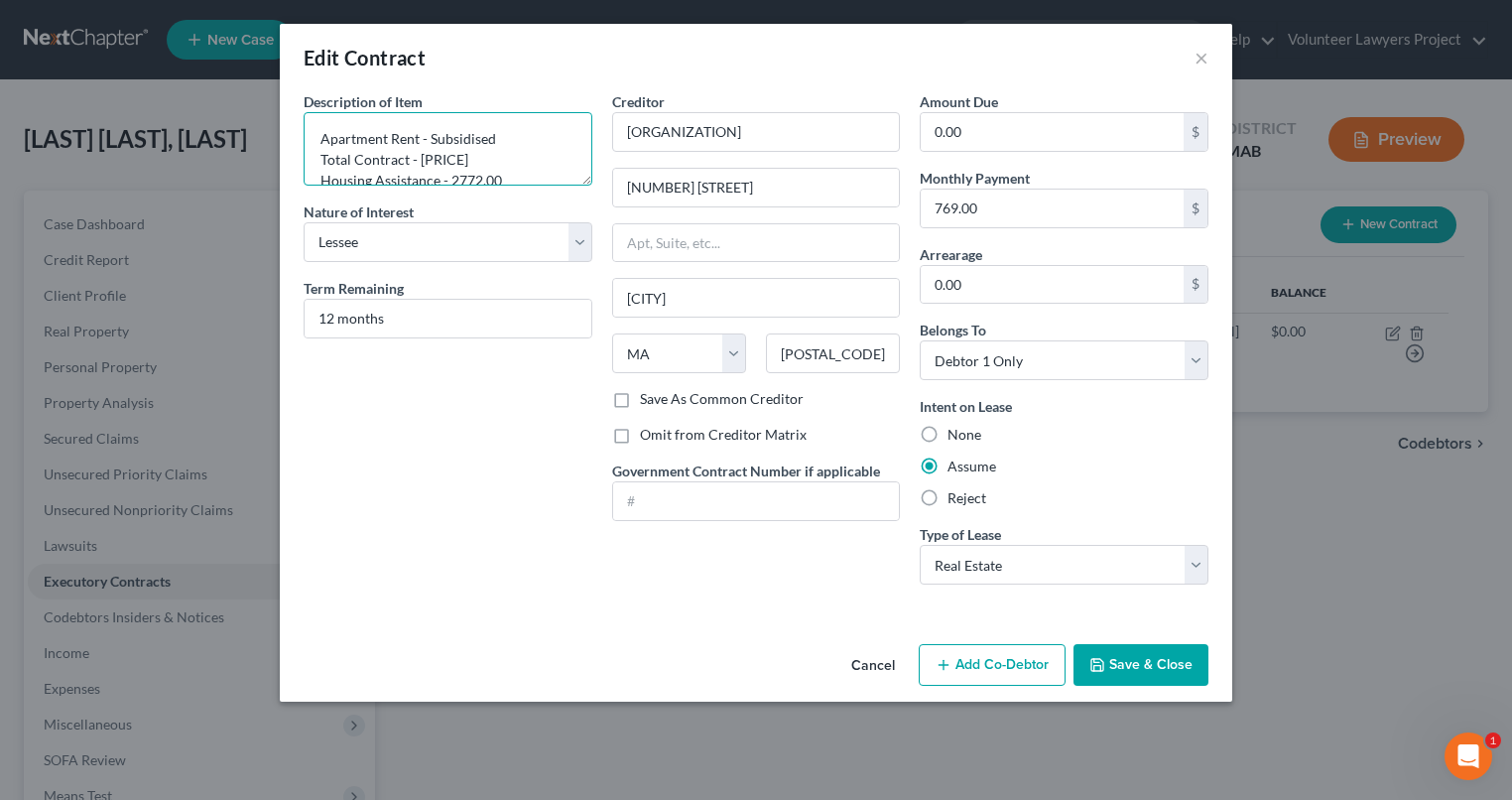 scroll, scrollTop: 40, scrollLeft: 0, axis: vertical 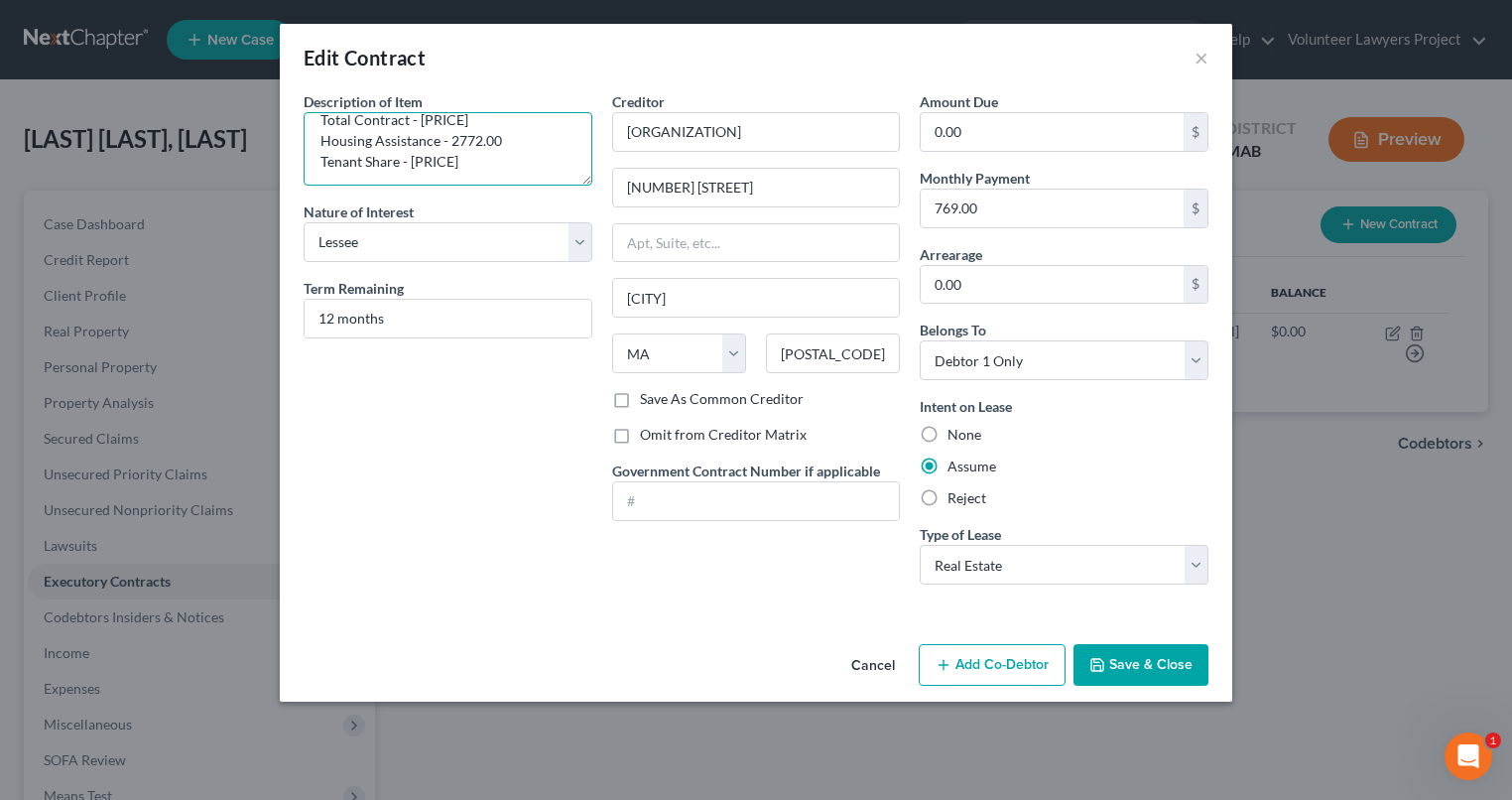 click on "Apartment Rent - Subsidised
Total Contract - [PRICE]
Housing Assistance - 2772.00
Tenant Share - [PRICE]" at bounding box center (447, 149) 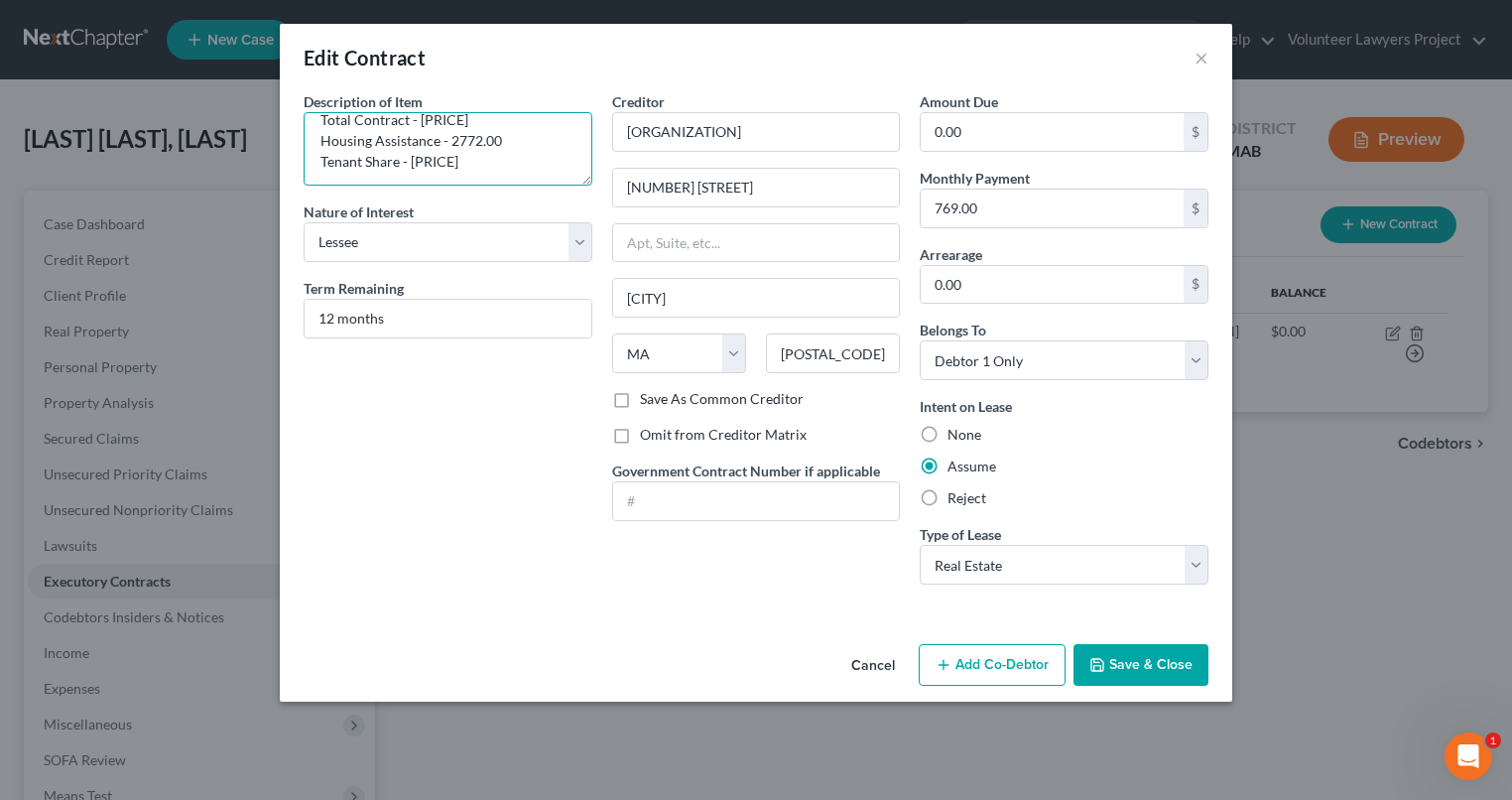 click on "Apartment Rent - Subsidised
Total Contract - [PRICE]
Housing Assistance - 2772.00
Tenant Share - [PRICE]" at bounding box center [447, 149] 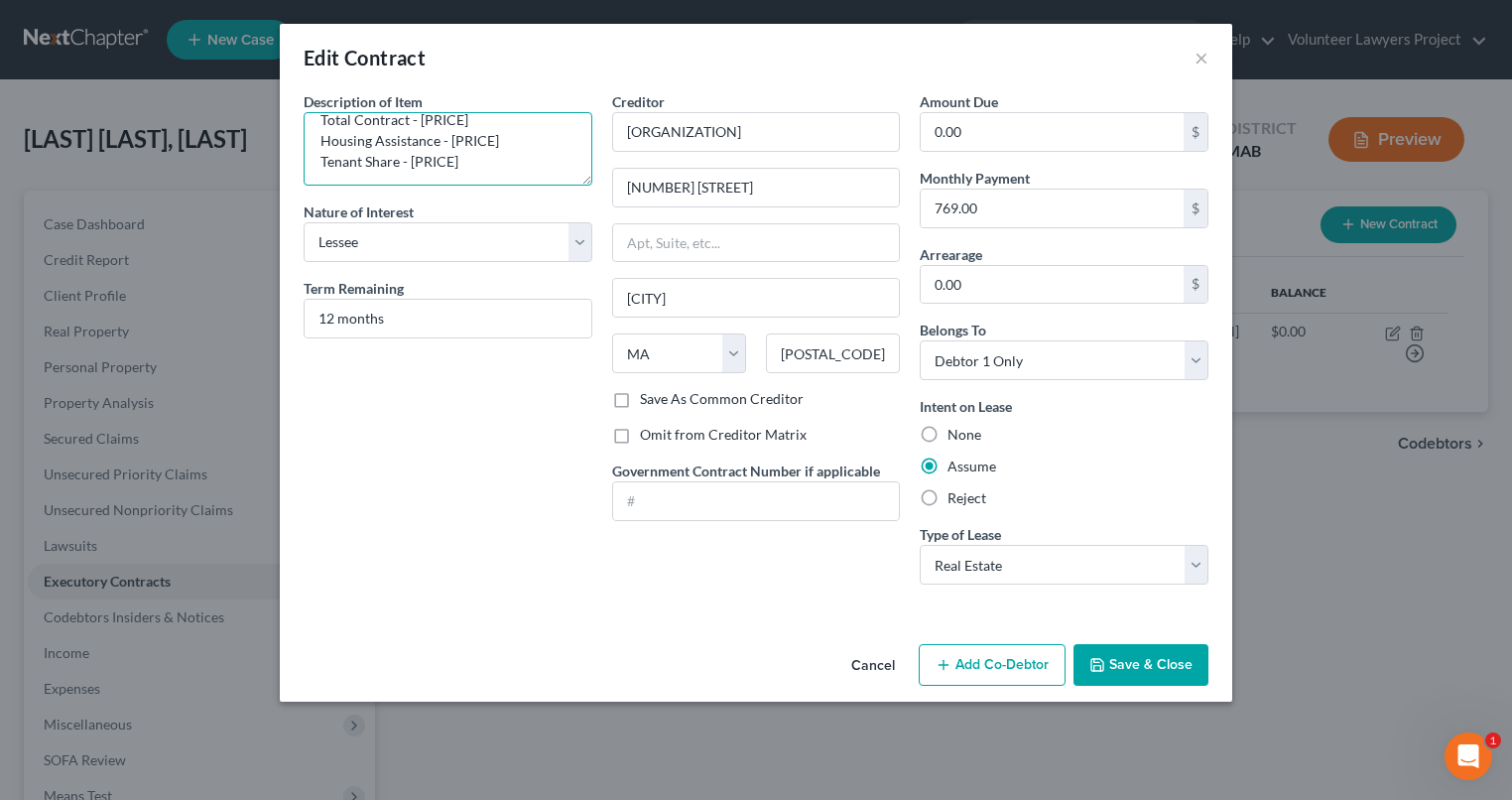 type on "Apartment Rent - Subsidised
Total Contract - [PRICE]
Housing Assistance - [PRICE]
Tenant Share - [PRICE]" 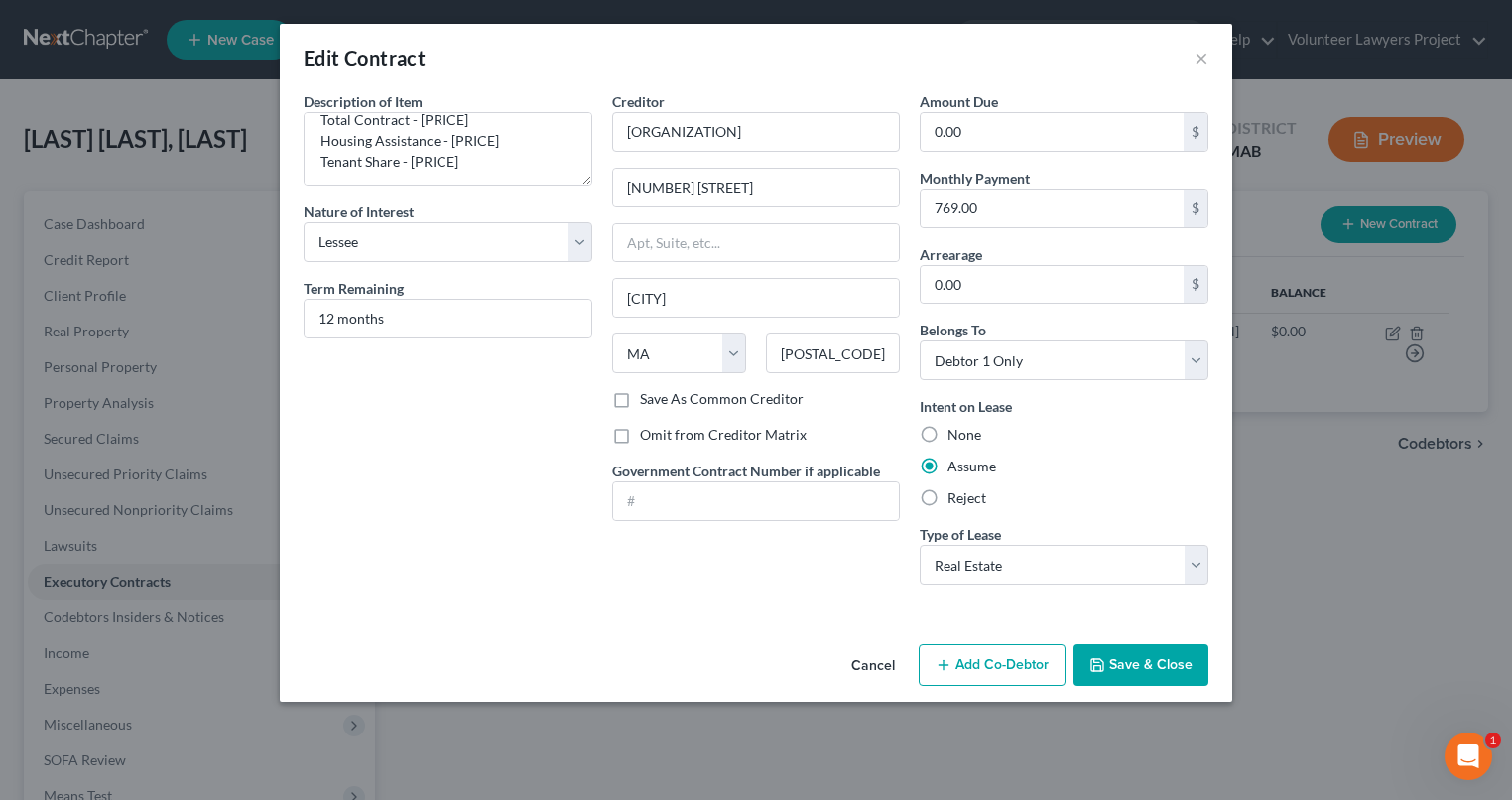 click on "Save & Close" at bounding box center [1141, 665] 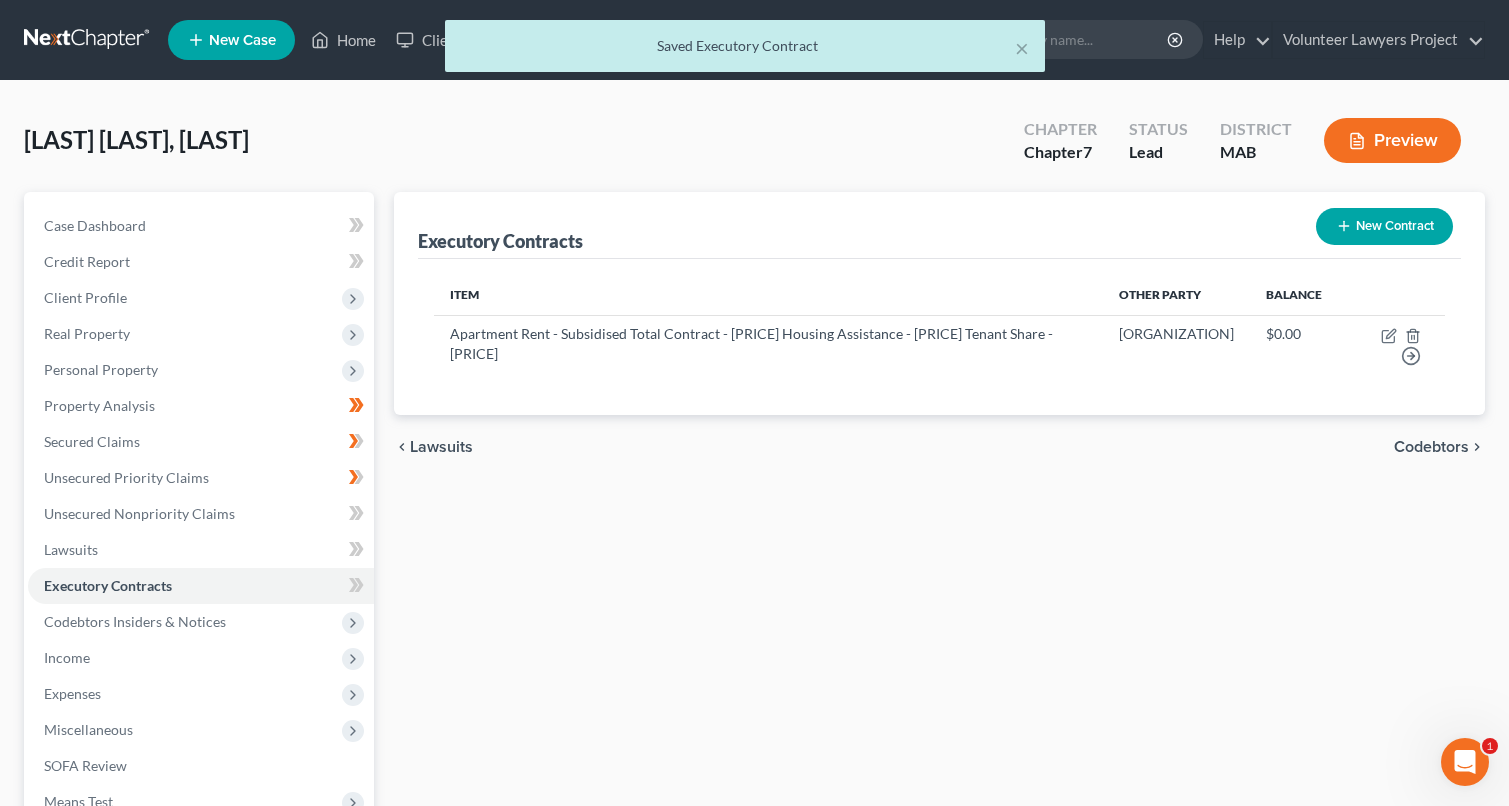 click on "Preview" at bounding box center [1392, 140] 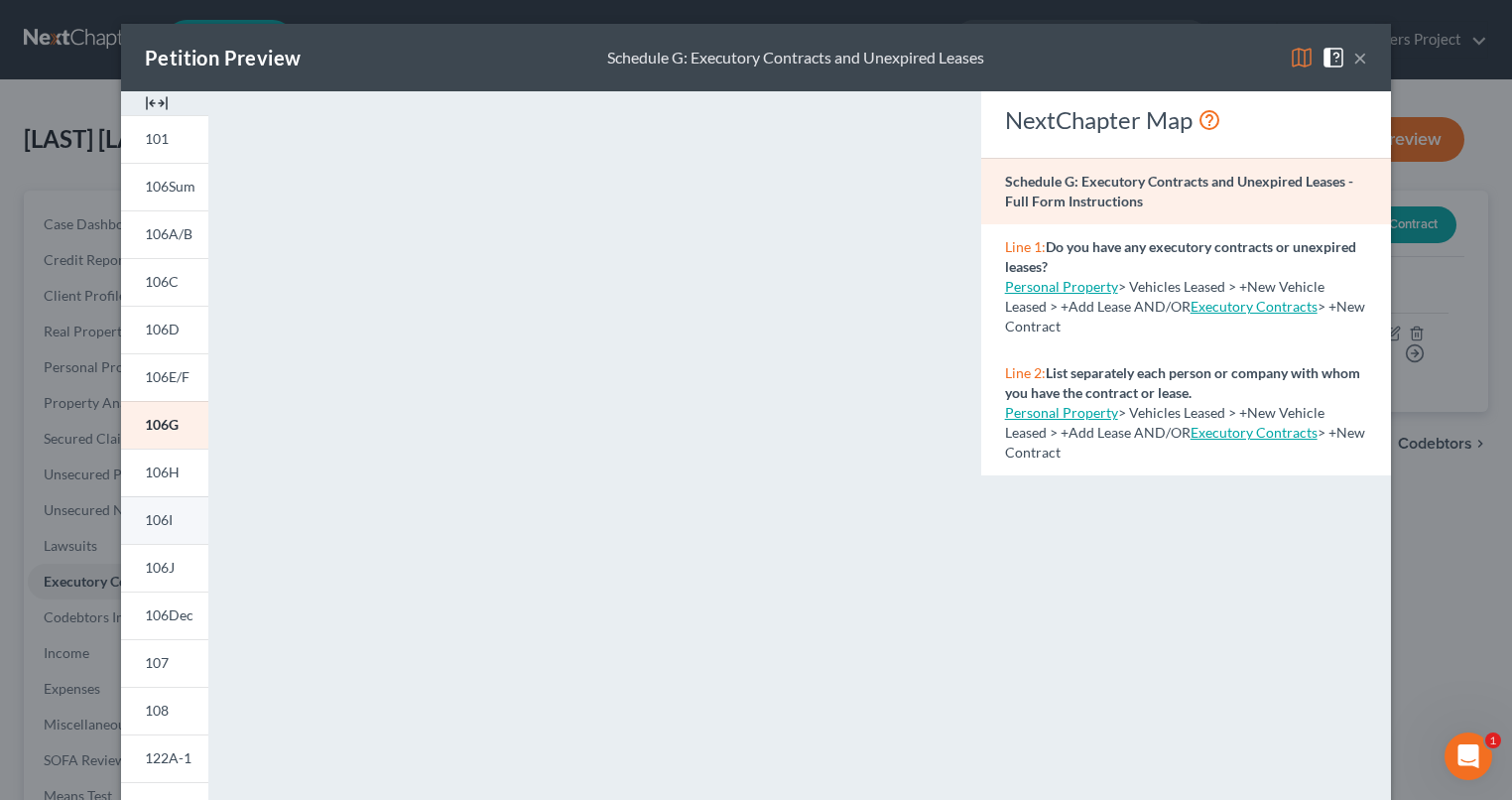 click on "106I" at bounding box center [159, 519] 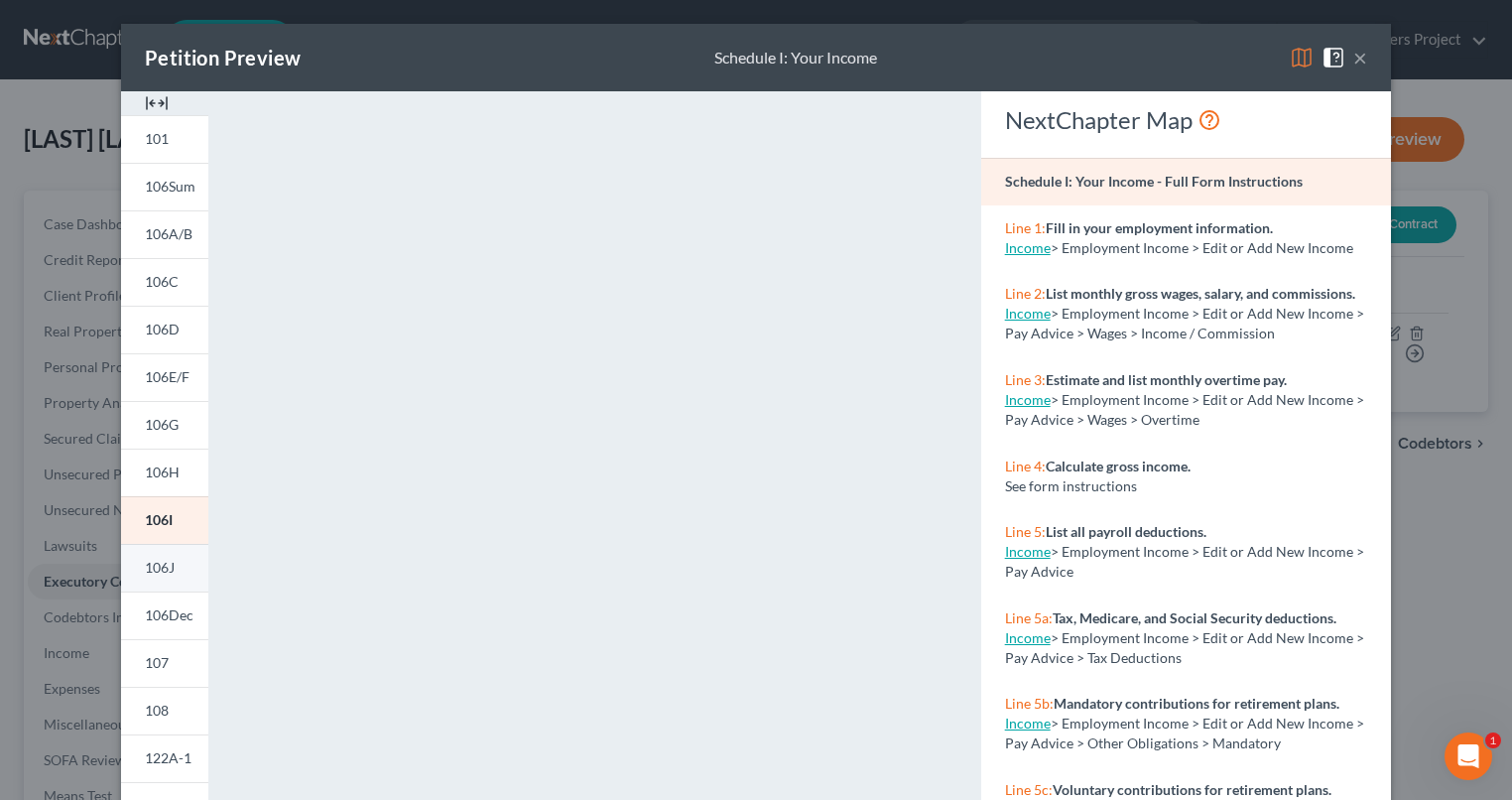 click on "106J" at bounding box center (160, 567) 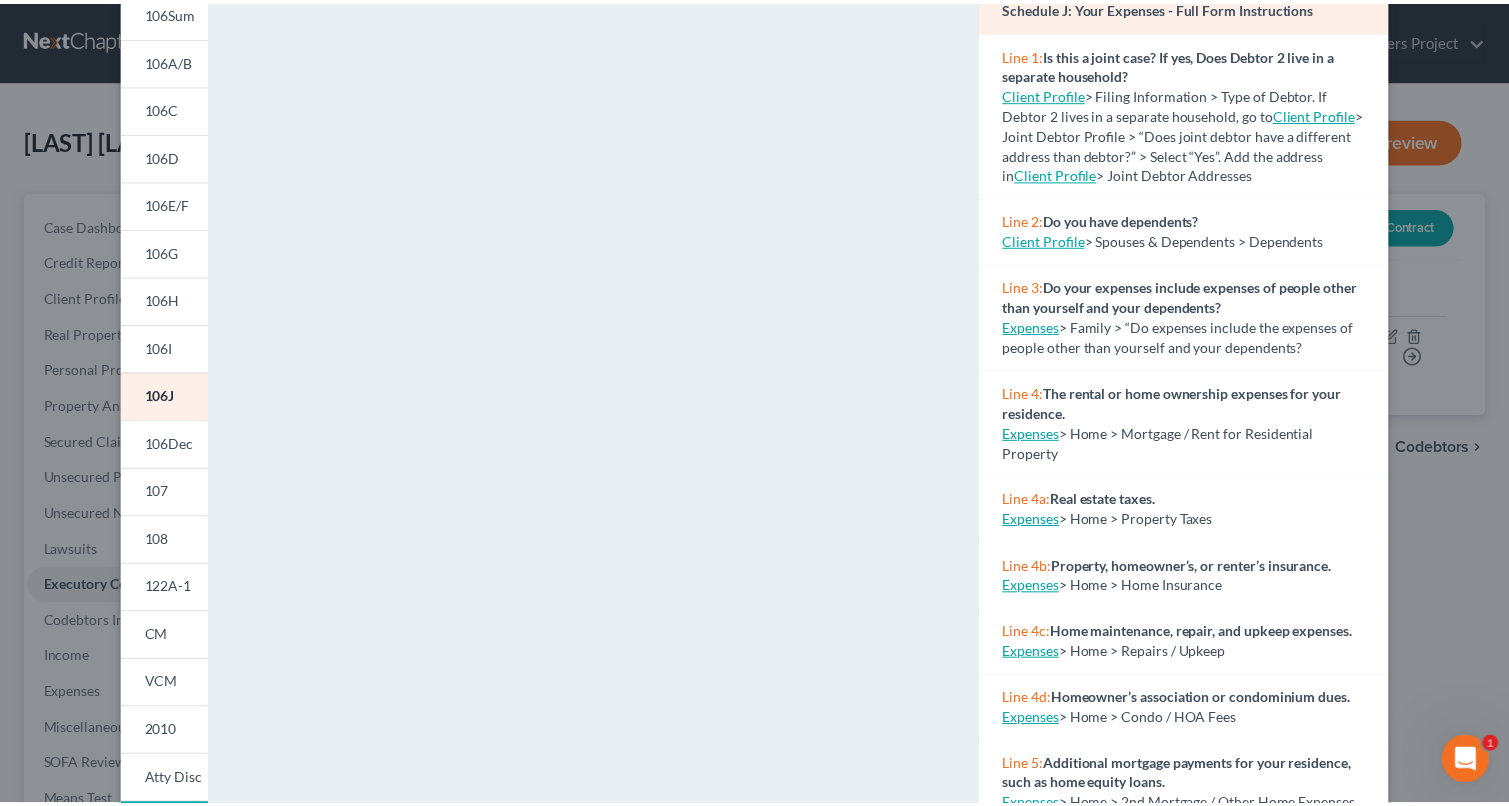 scroll, scrollTop: 122, scrollLeft: 0, axis: vertical 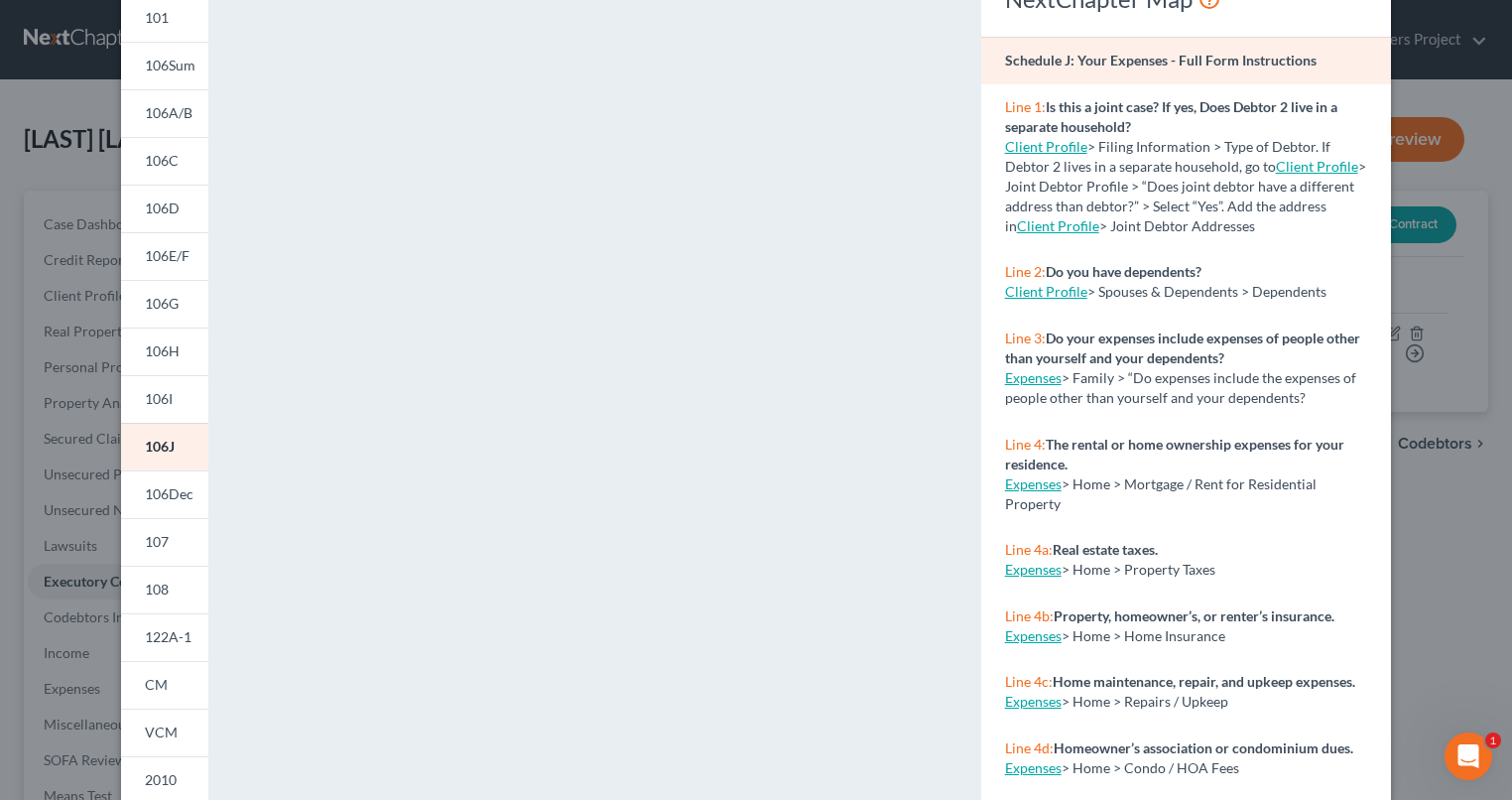 click on "Expenses" at bounding box center [1033, 483] 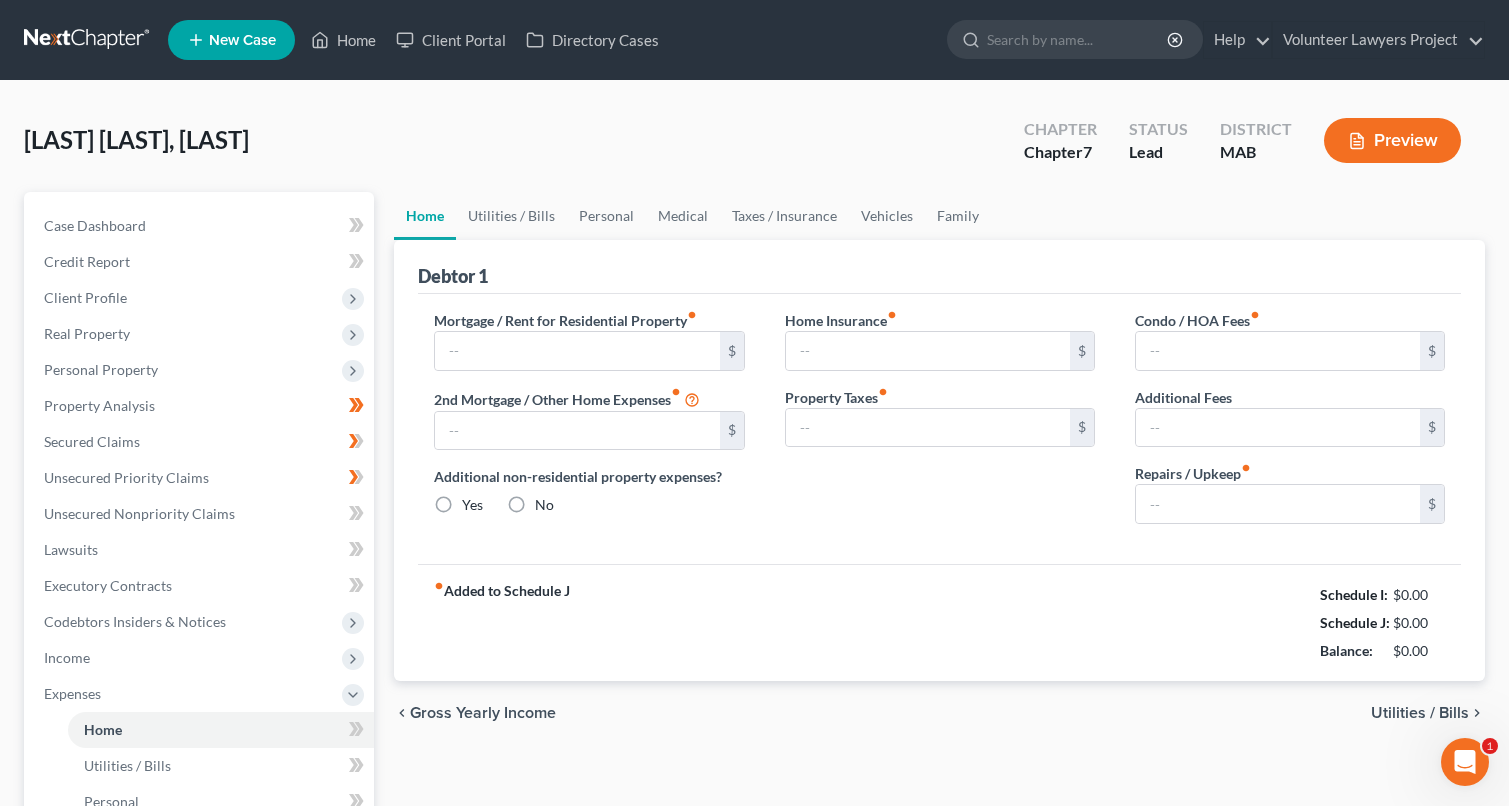 type on "890.00" 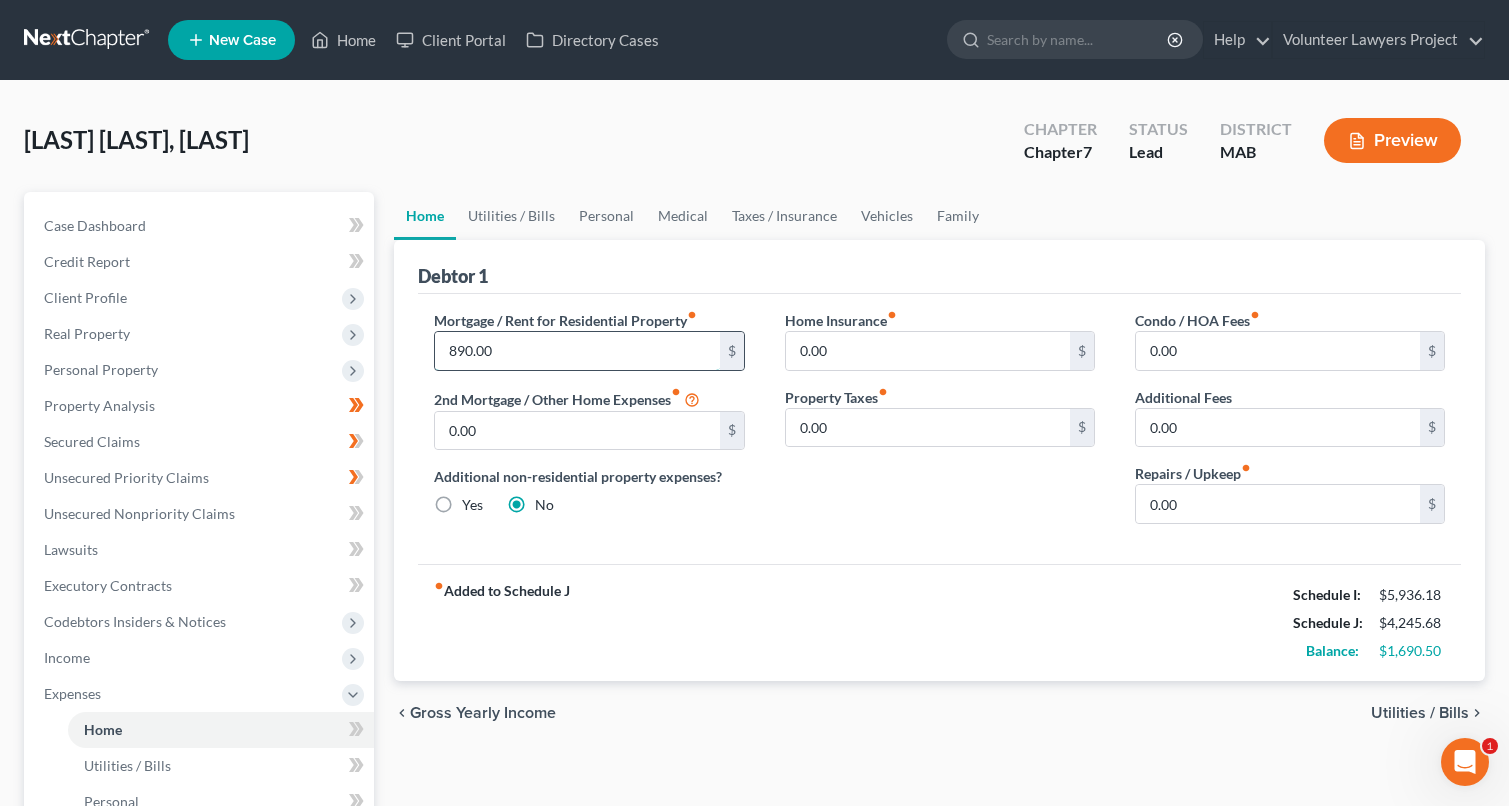 click on "890.00" at bounding box center [577, 351] 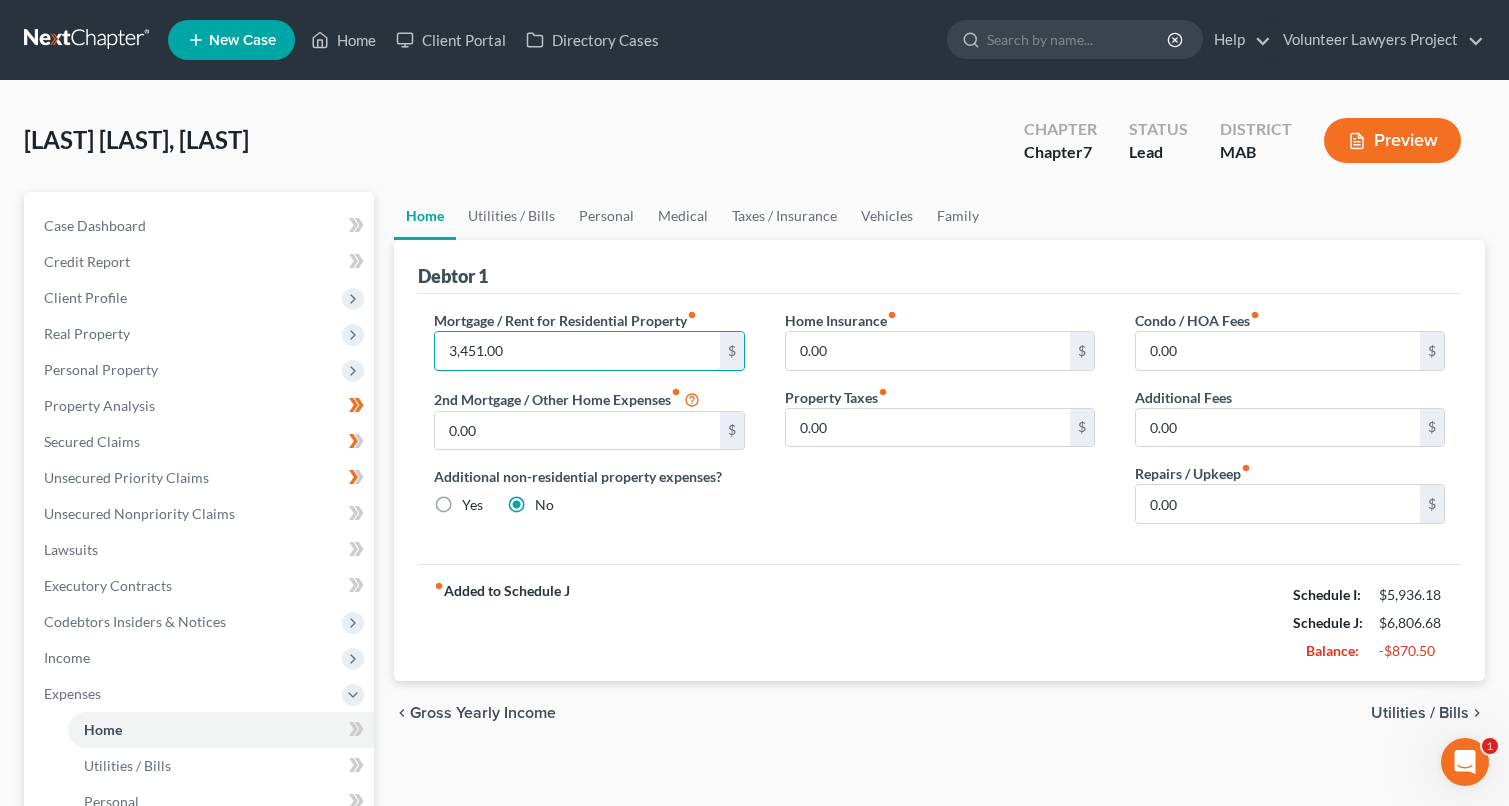 type on "3,451.00" 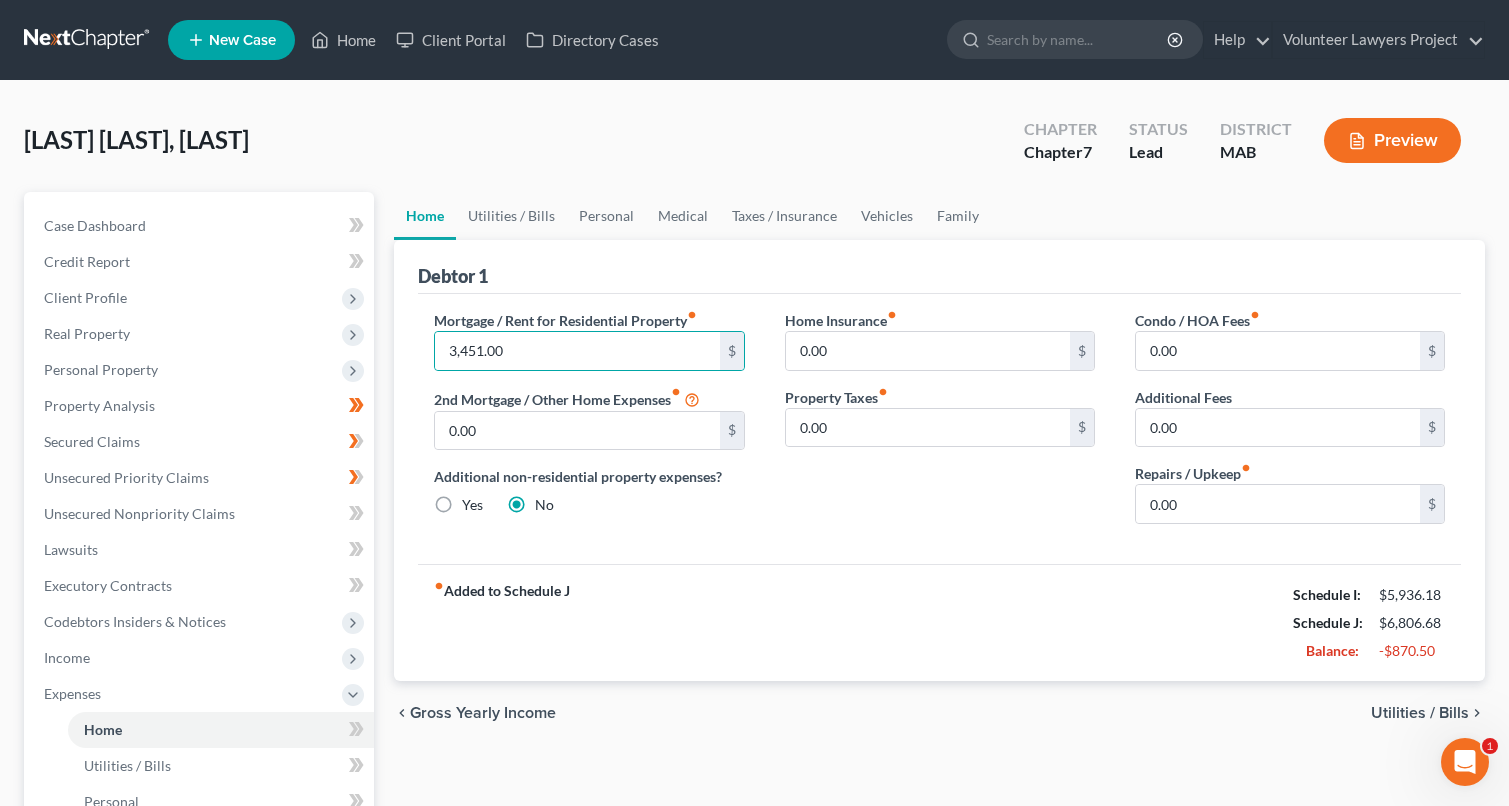 click on "Utilities / Bills" at bounding box center (1420, 713) 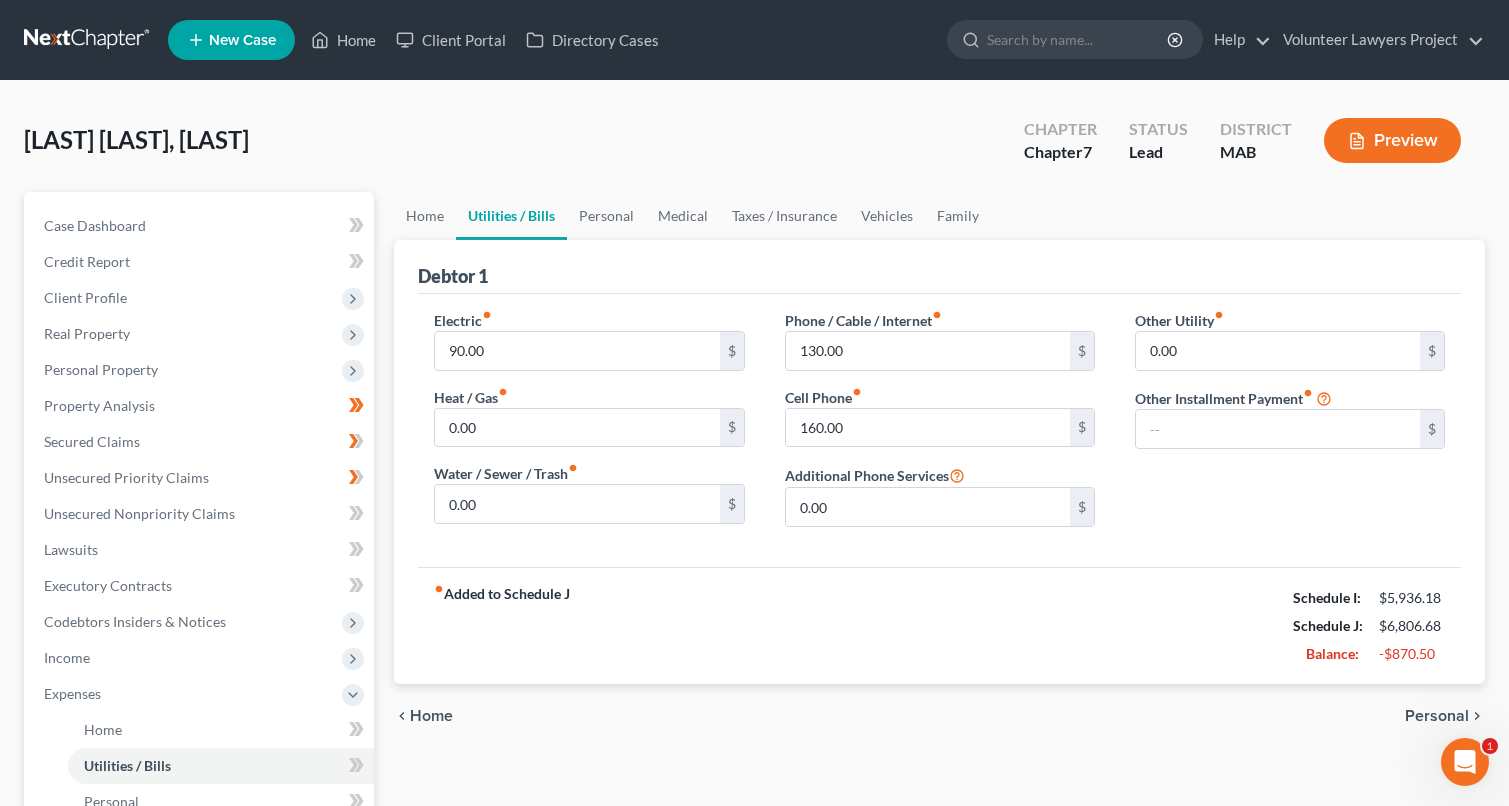 click on "Personal" at bounding box center (1437, 716) 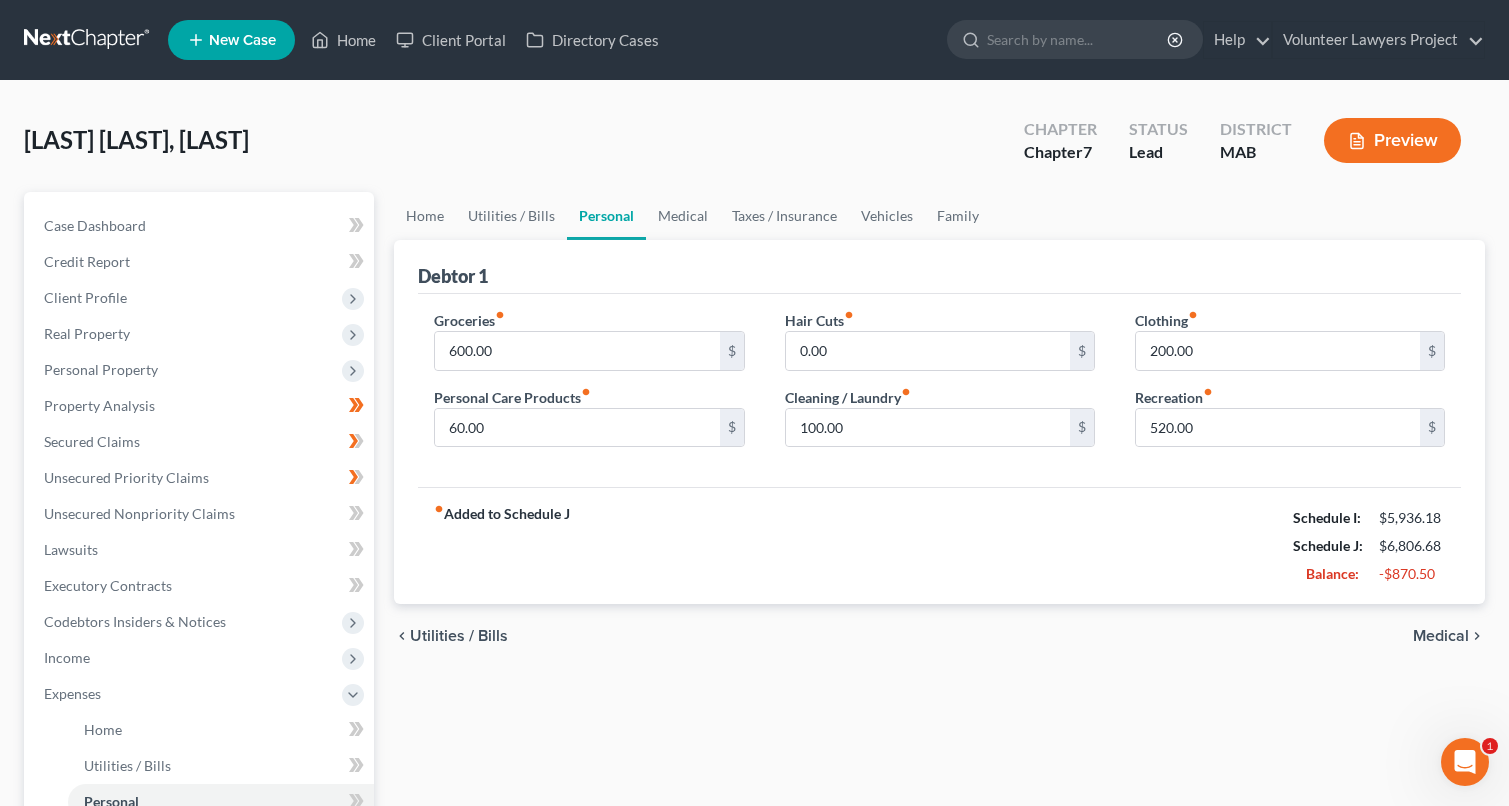 click on "Medical" at bounding box center (1441, 636) 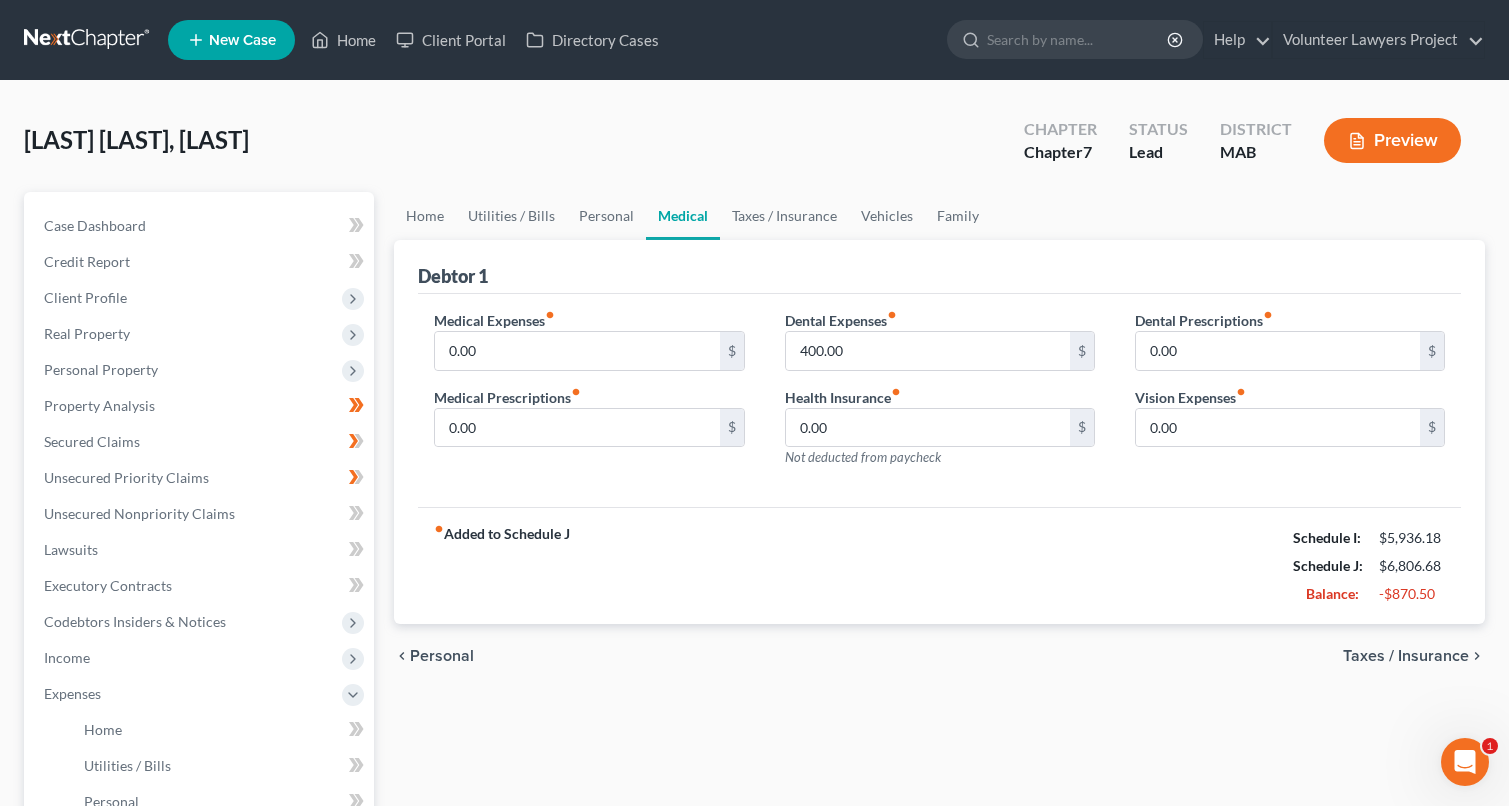 click on "Taxes / Insurance" at bounding box center [1406, 656] 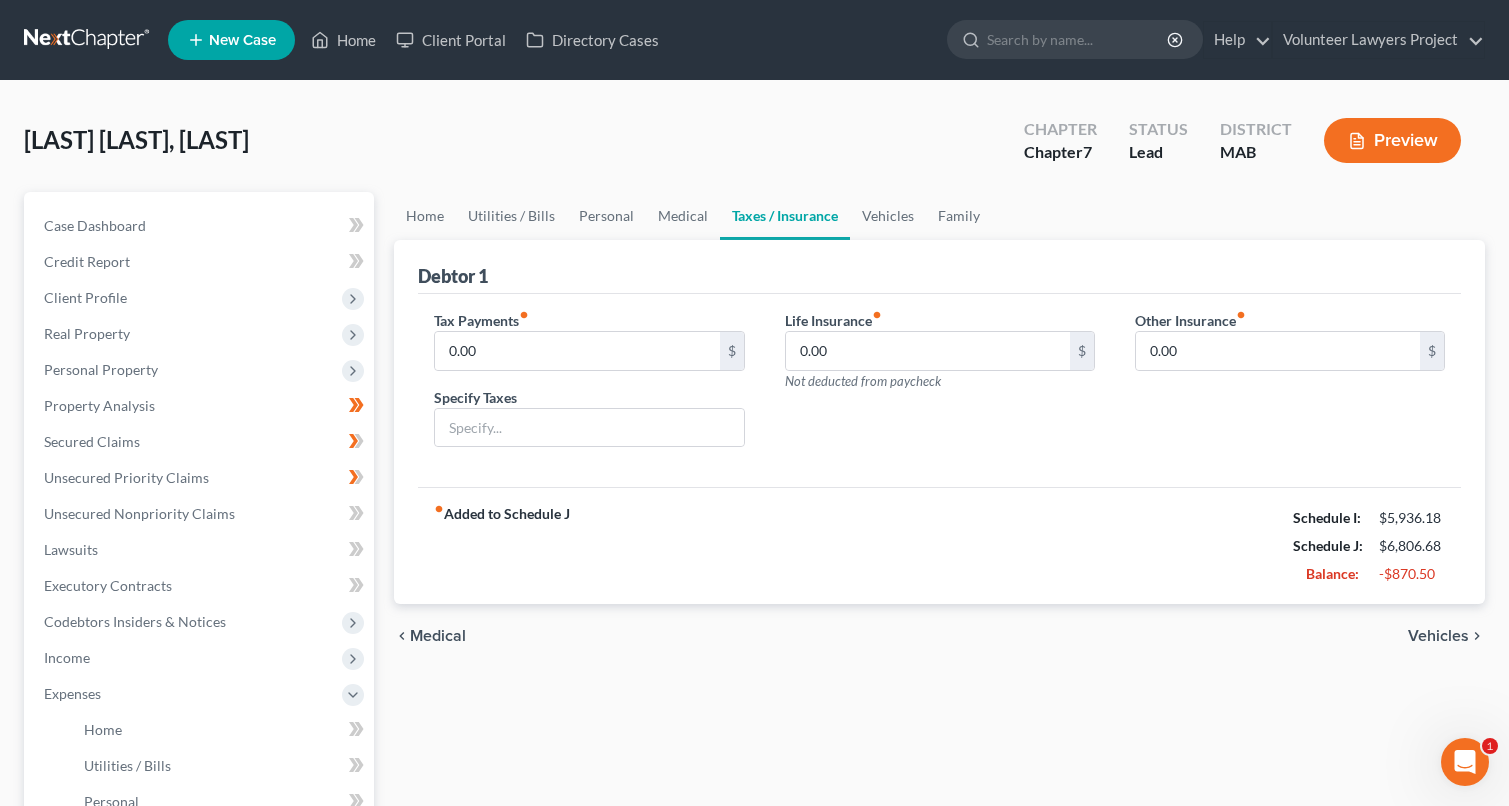 click on "Vehicles" at bounding box center [1438, 636] 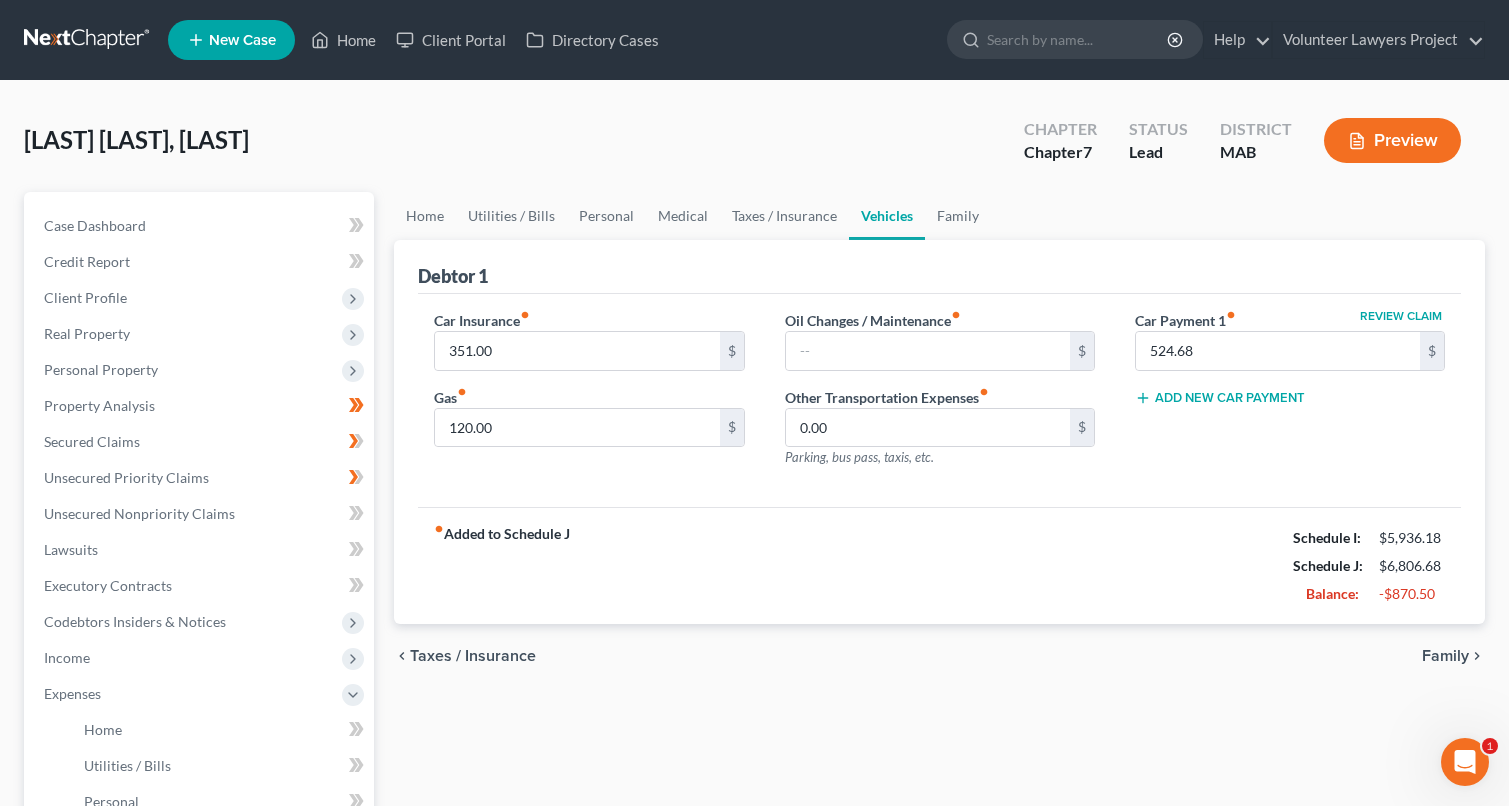 click on "Family" at bounding box center [1445, 656] 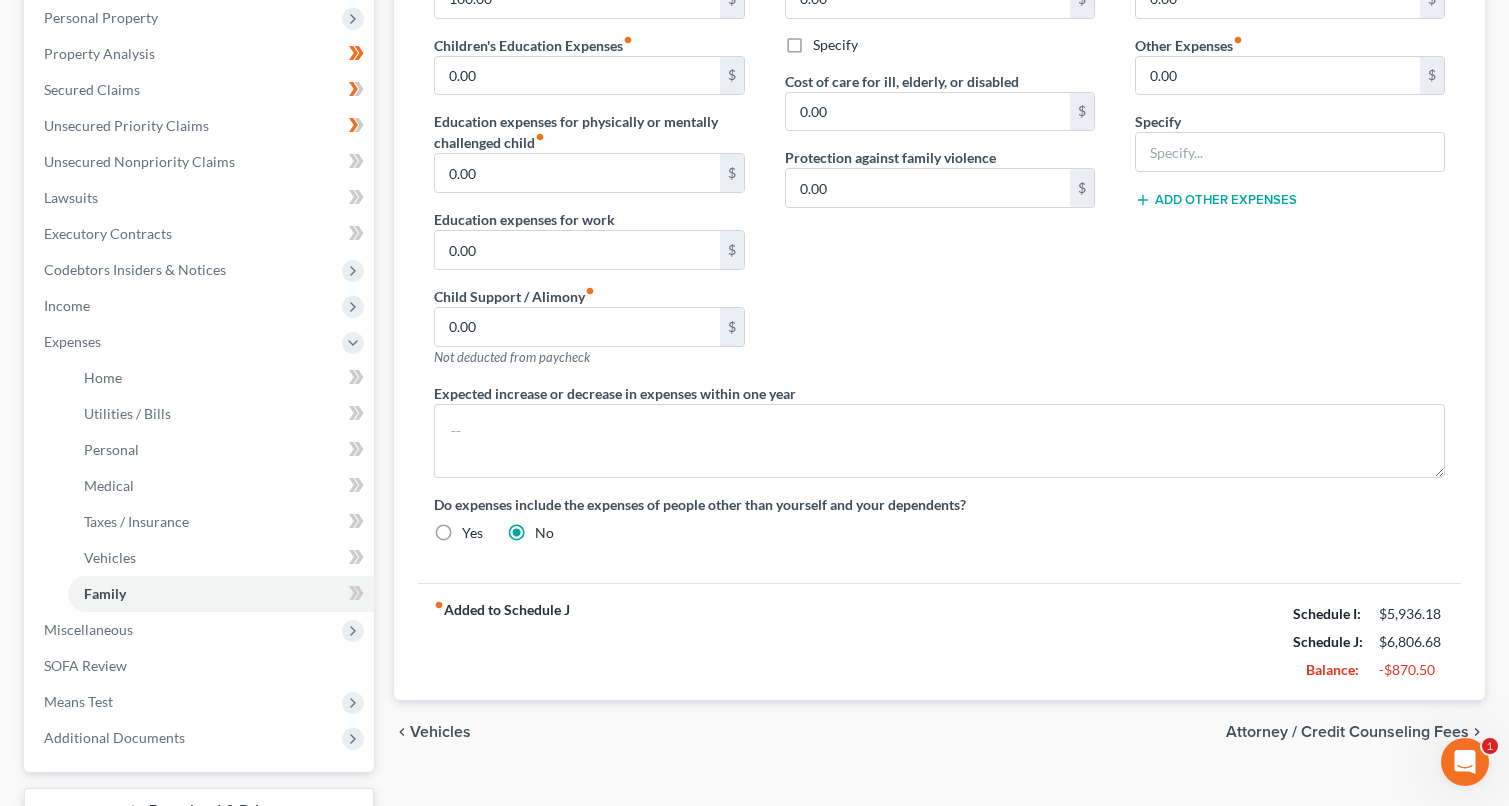 scroll, scrollTop: 400, scrollLeft: 0, axis: vertical 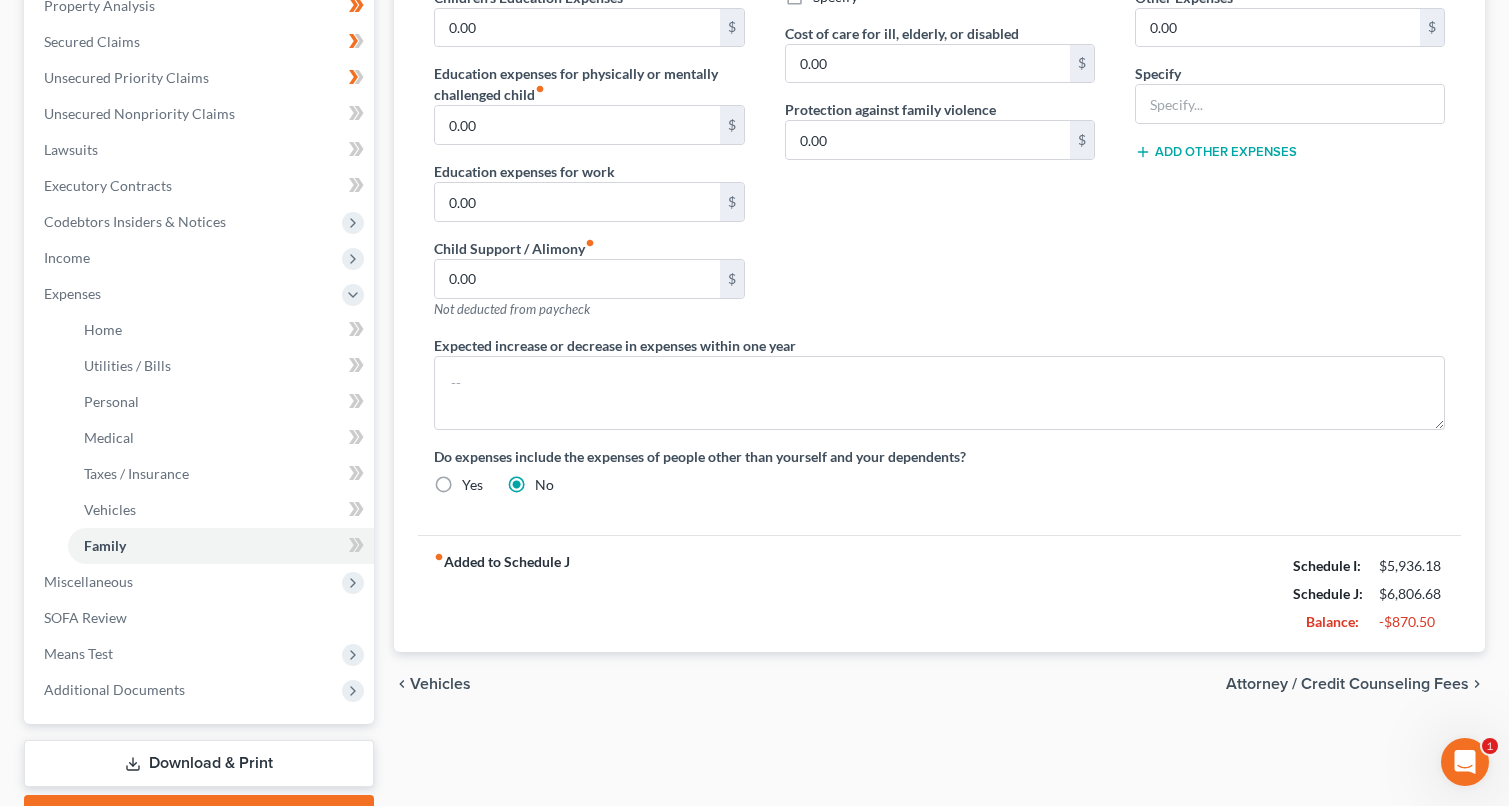 click on "Attorney / Credit Counseling Fees" at bounding box center (1347, 684) 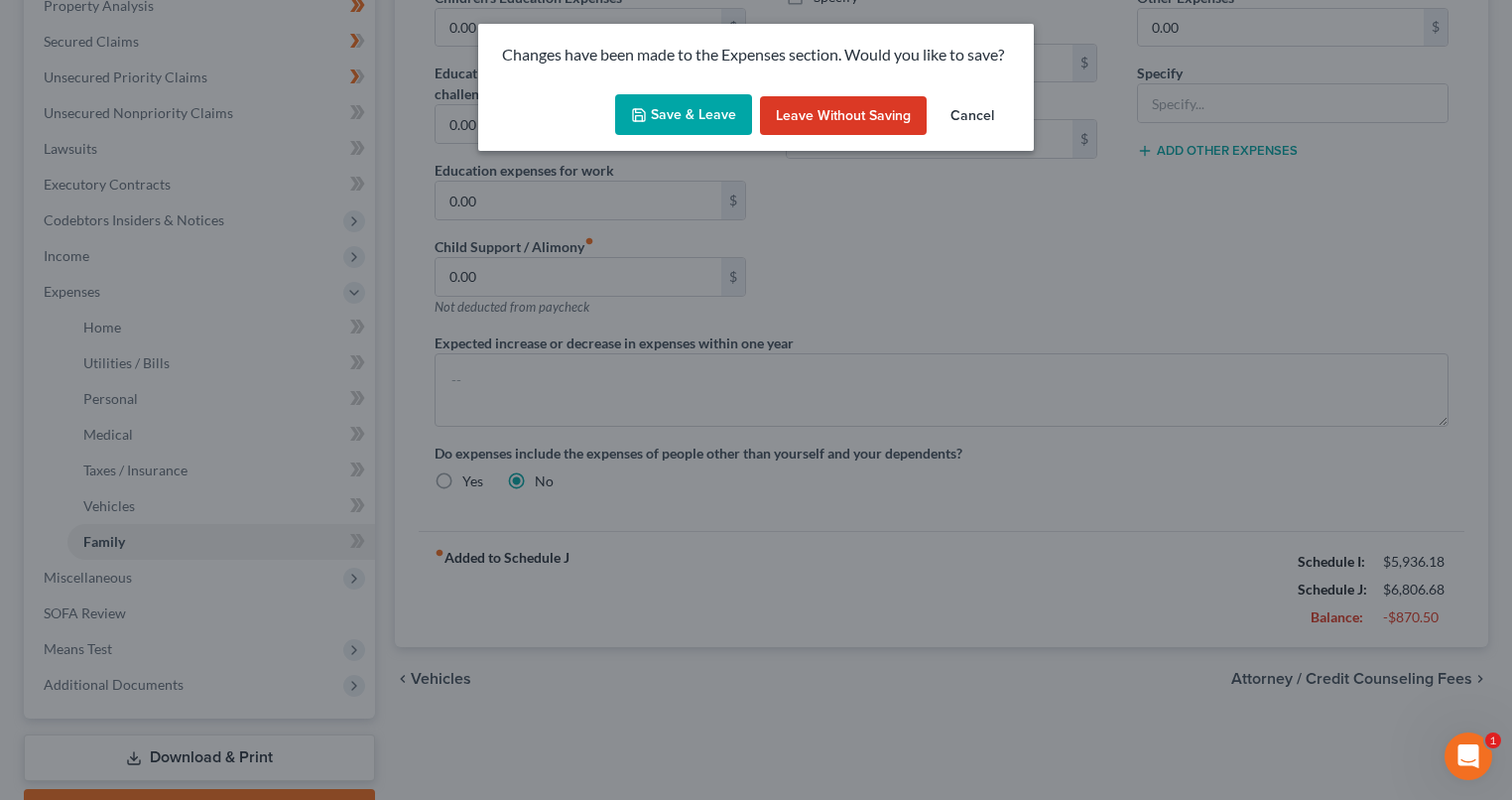 click on "Save & Leave" at bounding box center [684, 115] 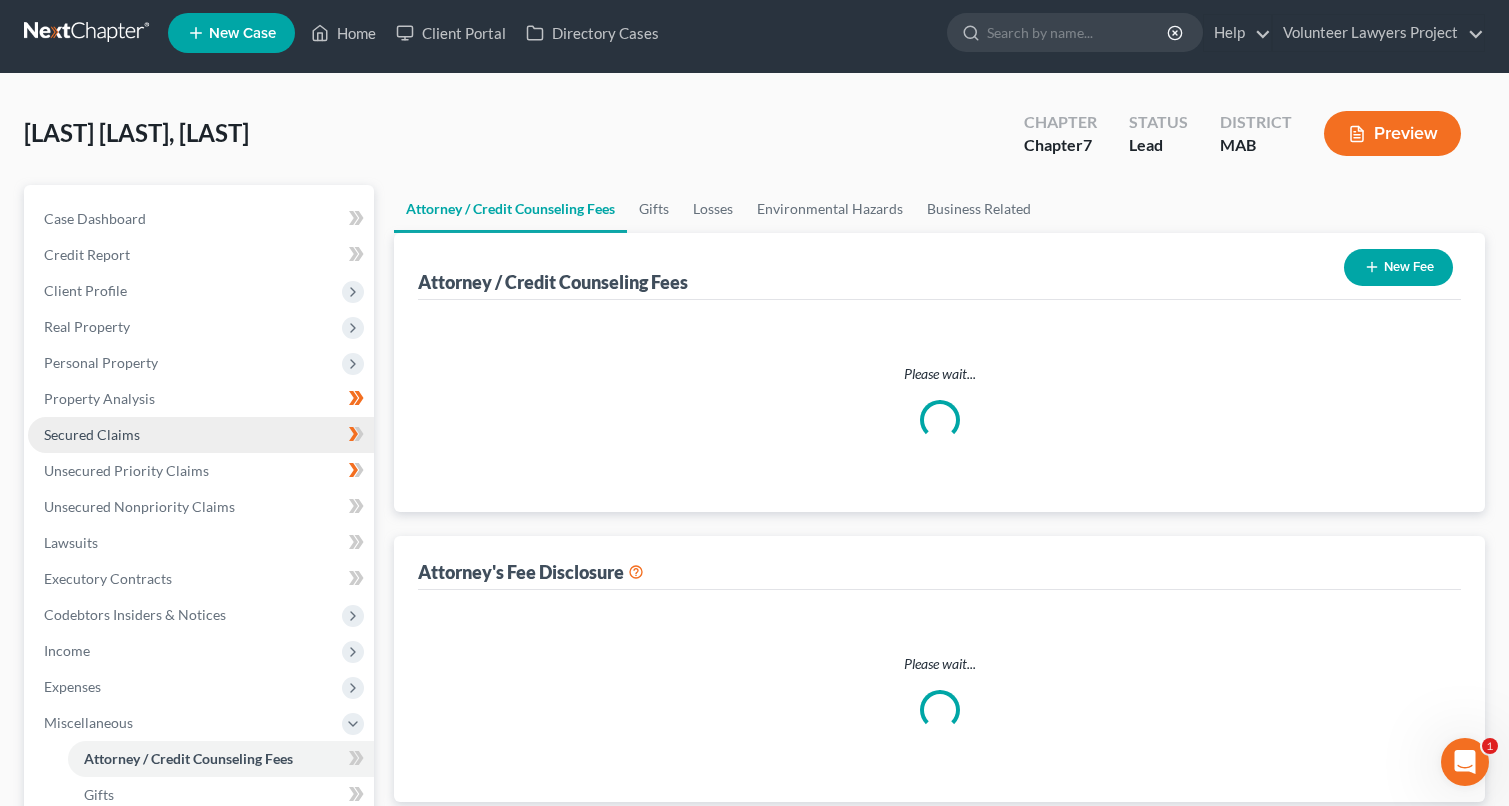 scroll, scrollTop: 0, scrollLeft: 0, axis: both 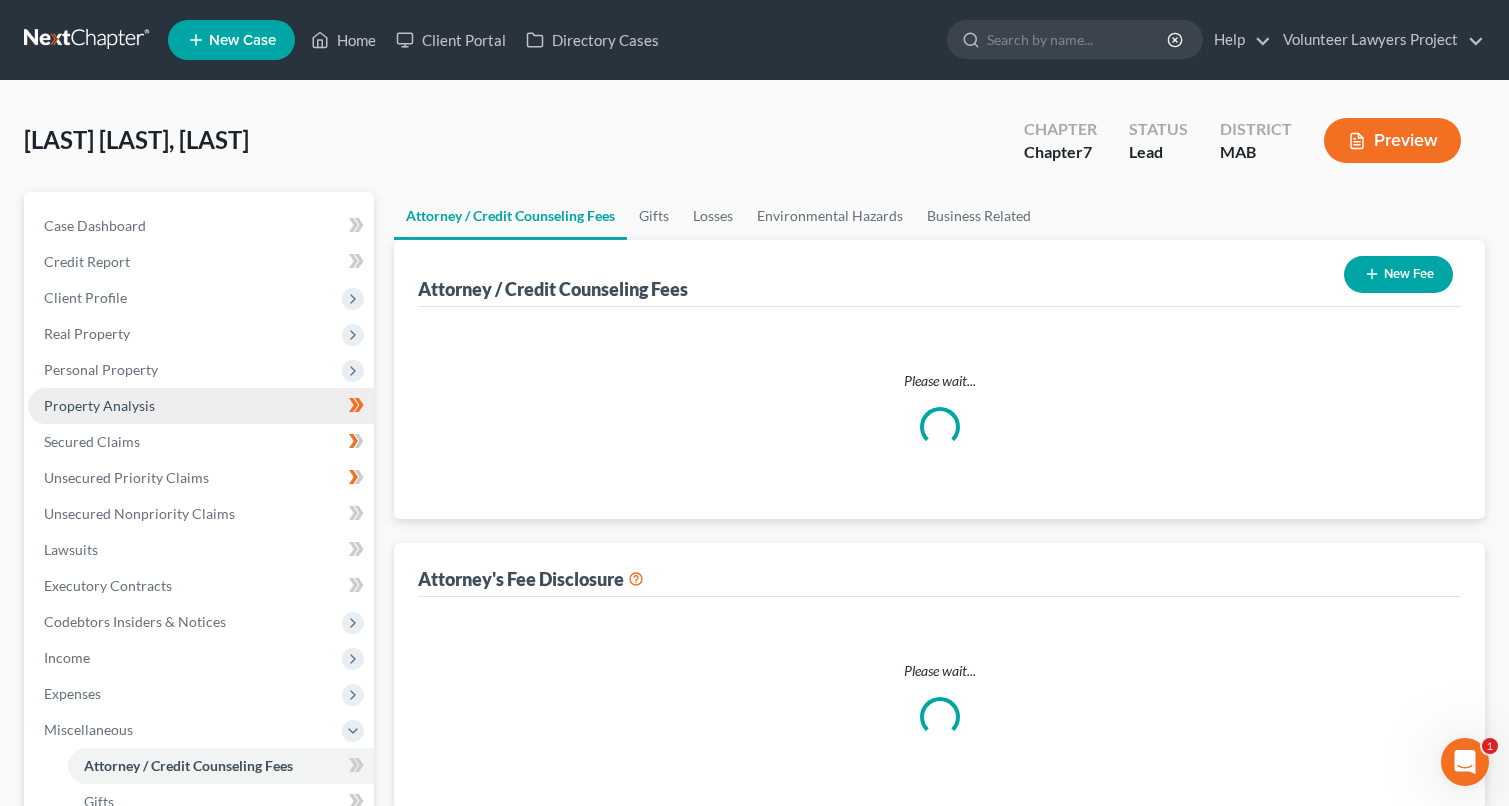 select on "0" 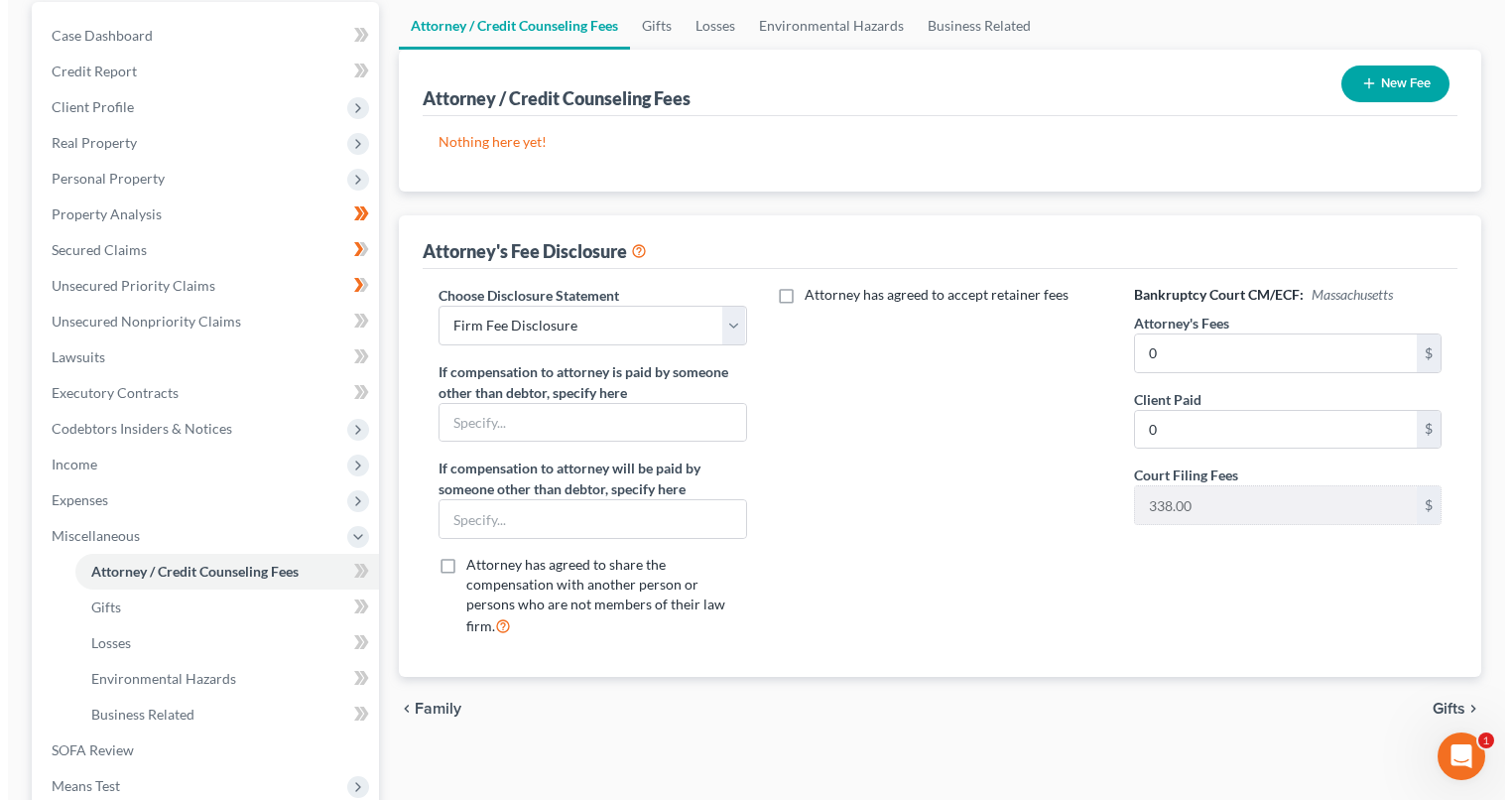 scroll, scrollTop: 0, scrollLeft: 0, axis: both 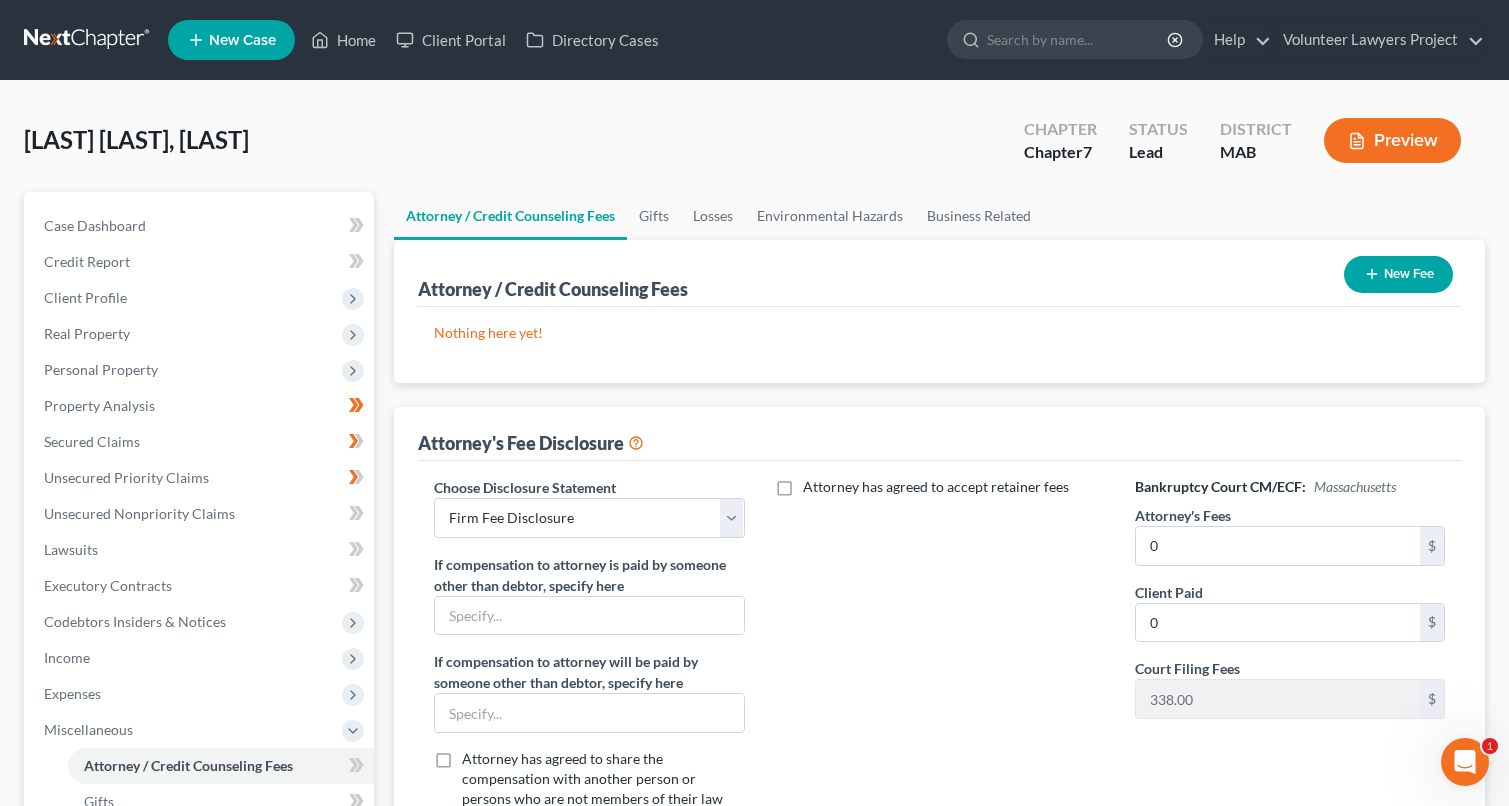 click on "Preview" at bounding box center [1392, 140] 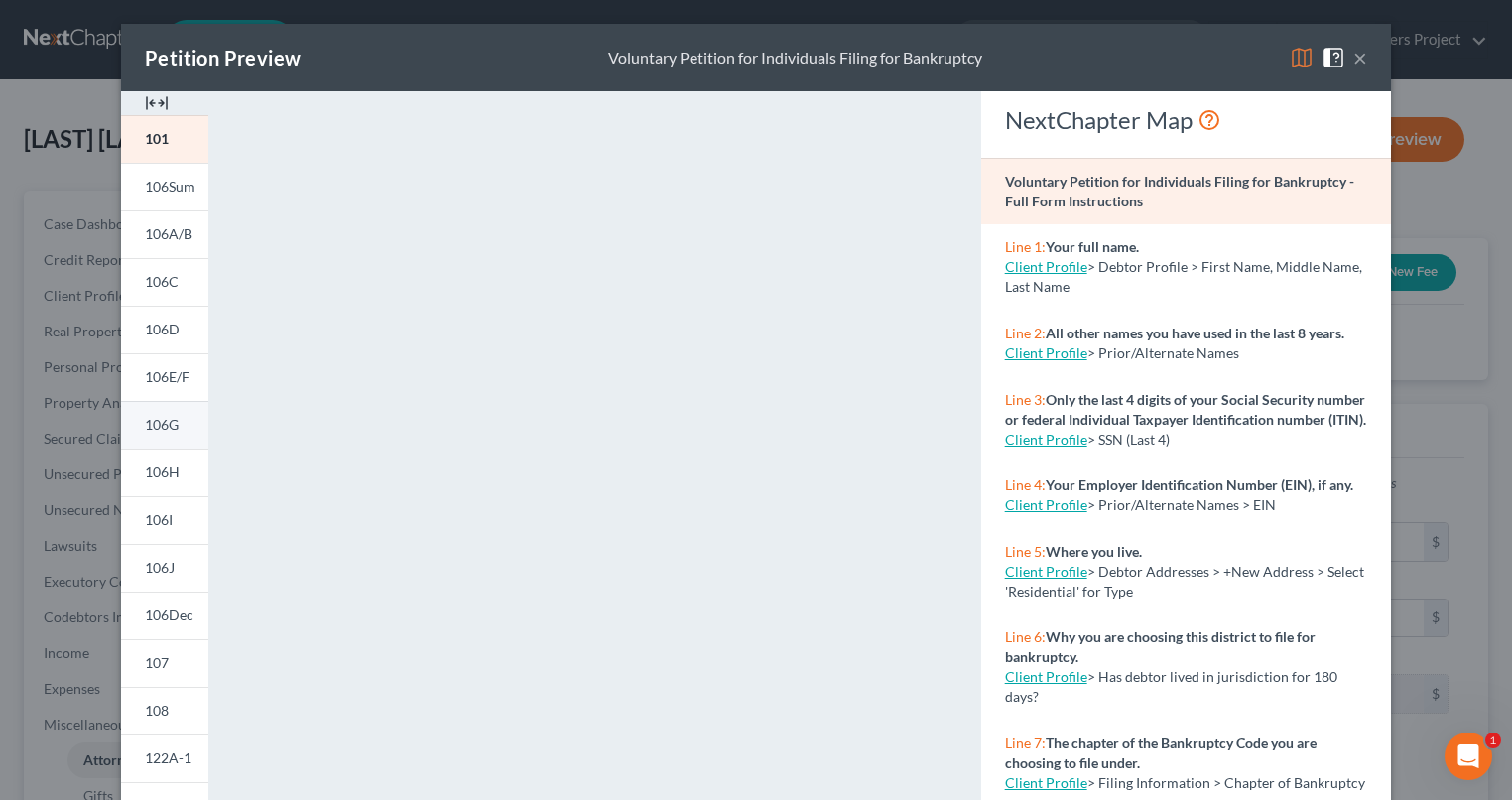 click on "106G" at bounding box center [162, 424] 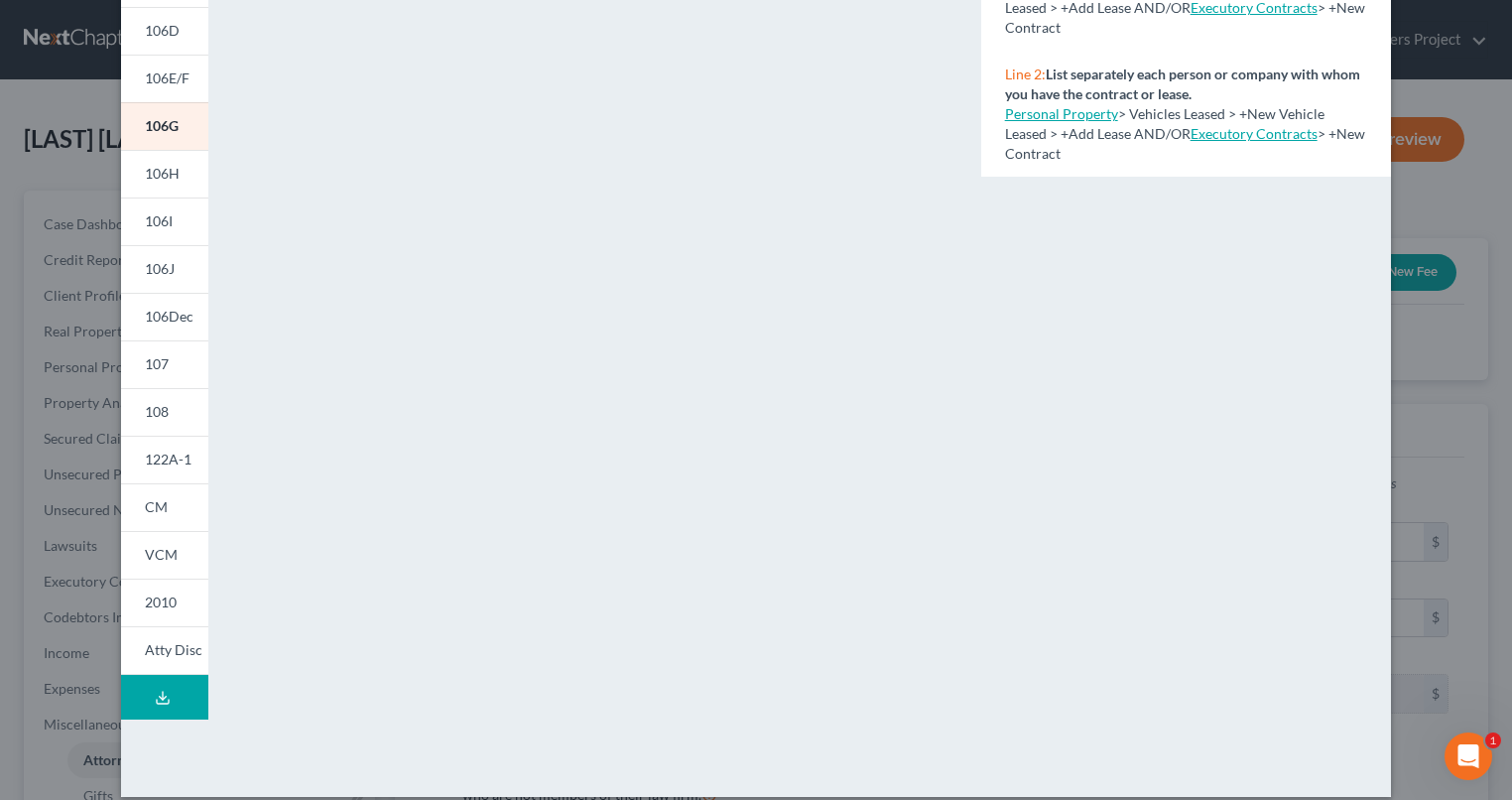 scroll, scrollTop: 320, scrollLeft: 0, axis: vertical 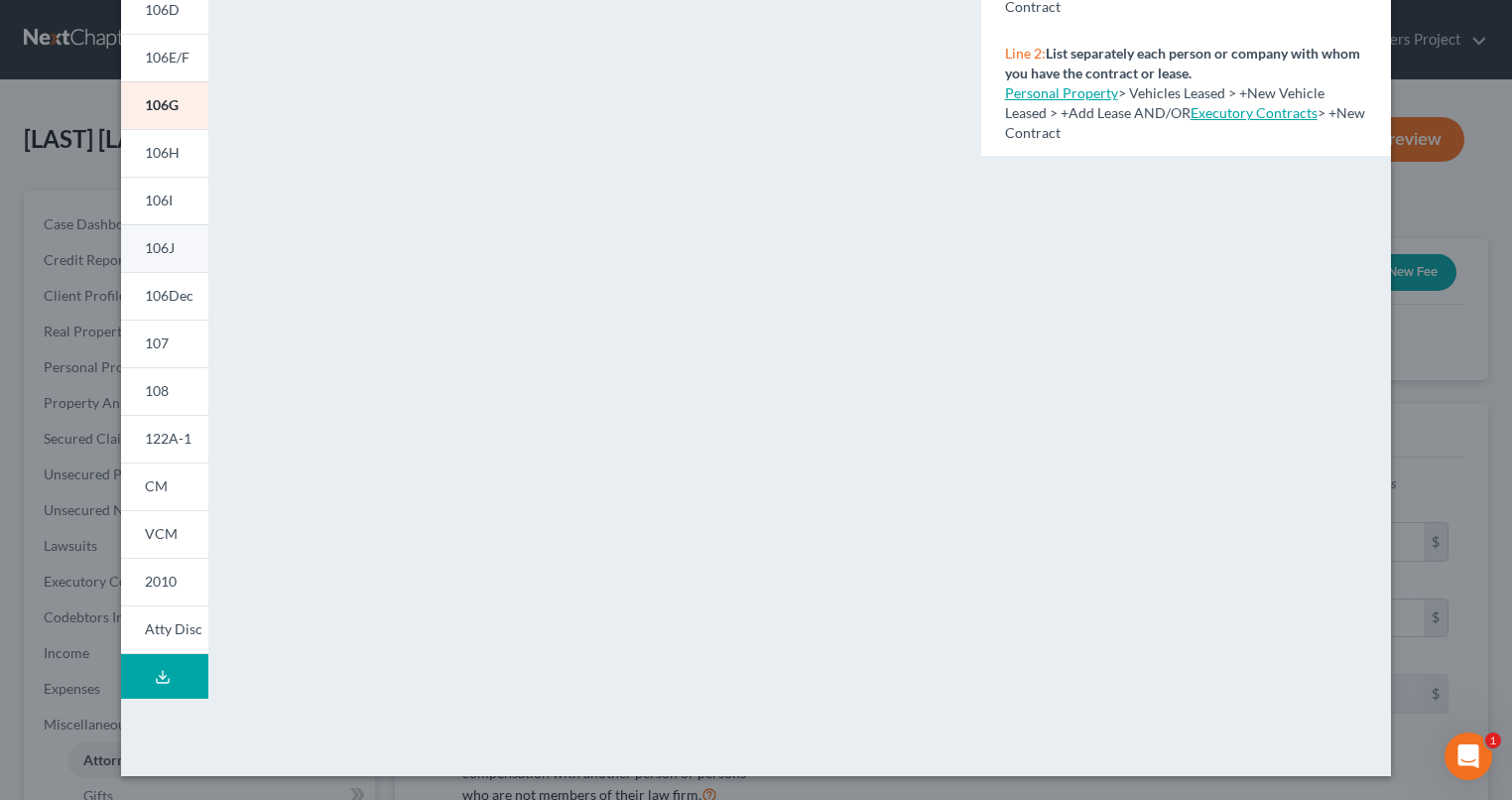 click on "106J" at bounding box center (160, 247) 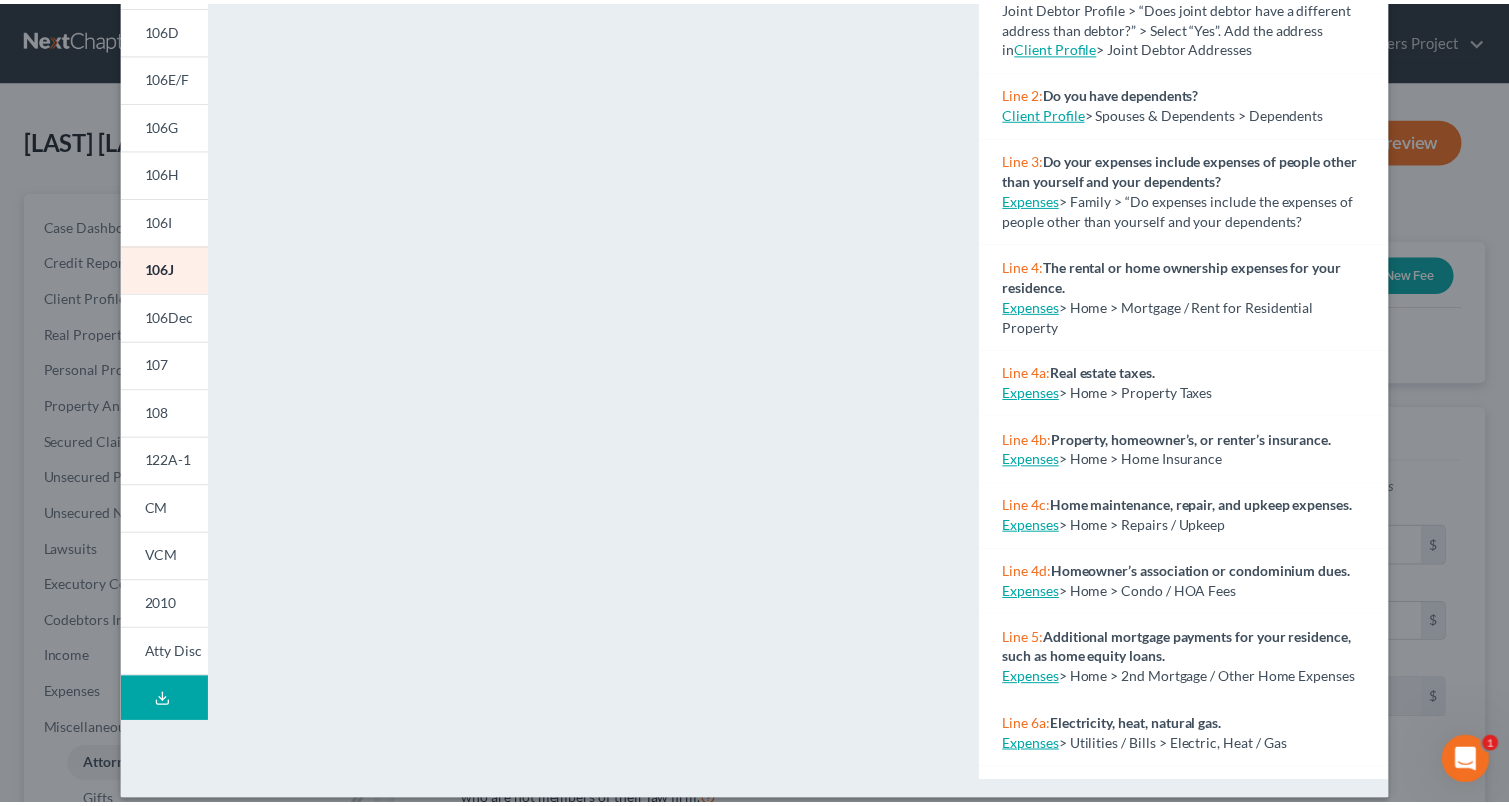 scroll, scrollTop: 322, scrollLeft: 0, axis: vertical 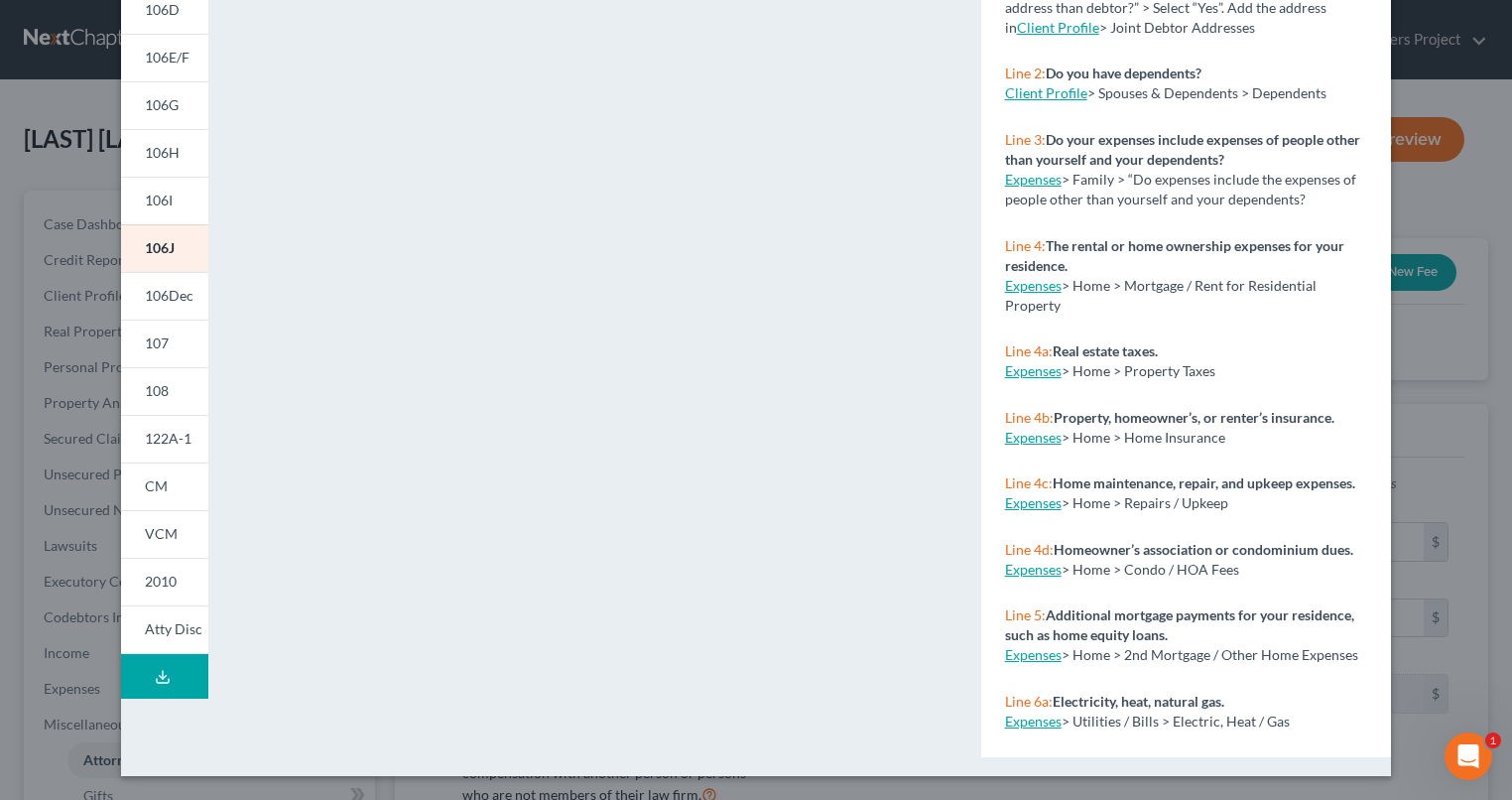 click on "Expenses" at bounding box center [1033, 285] 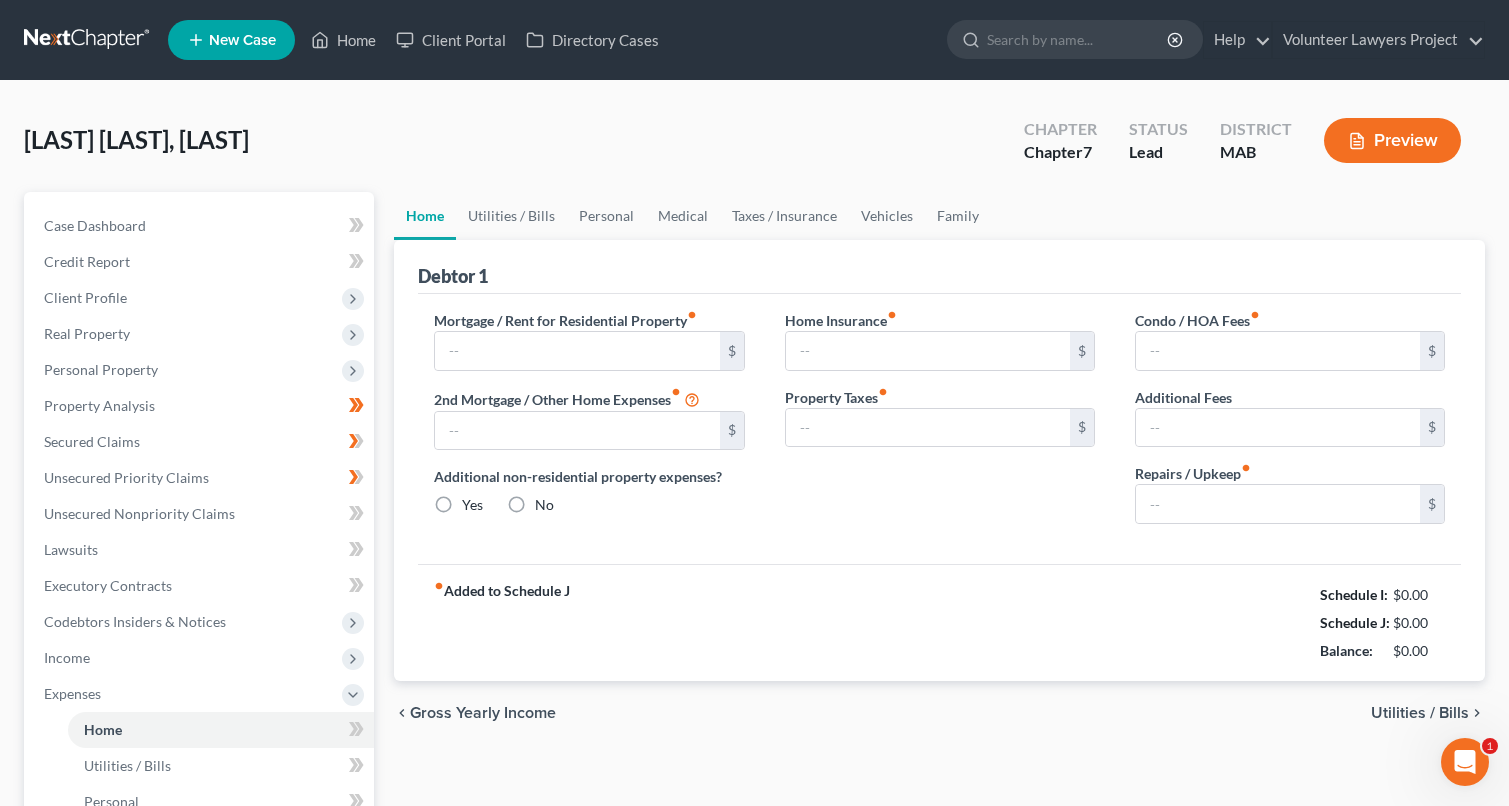 type on "3,451.00" 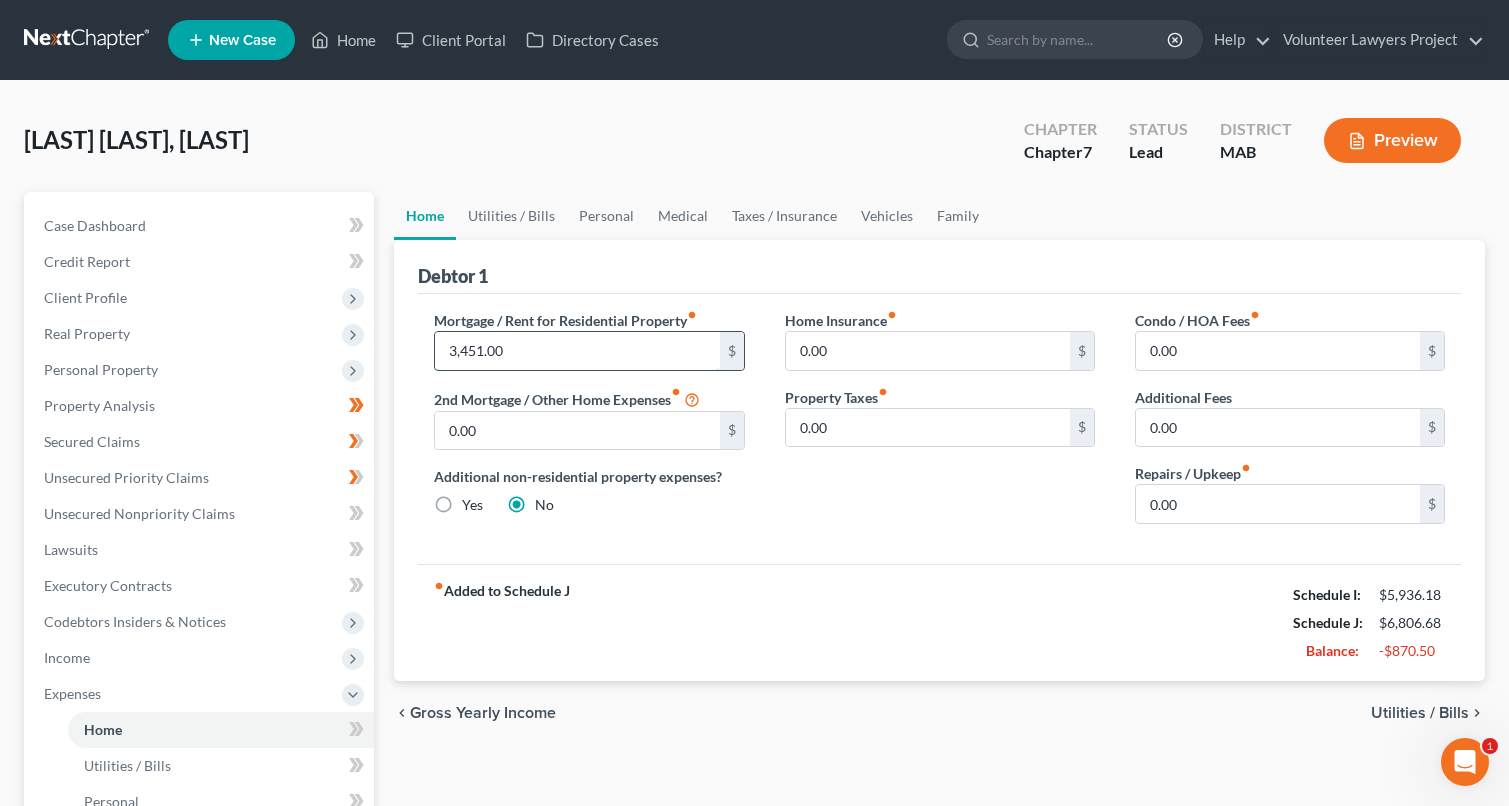 click on "3,451.00" at bounding box center [577, 351] 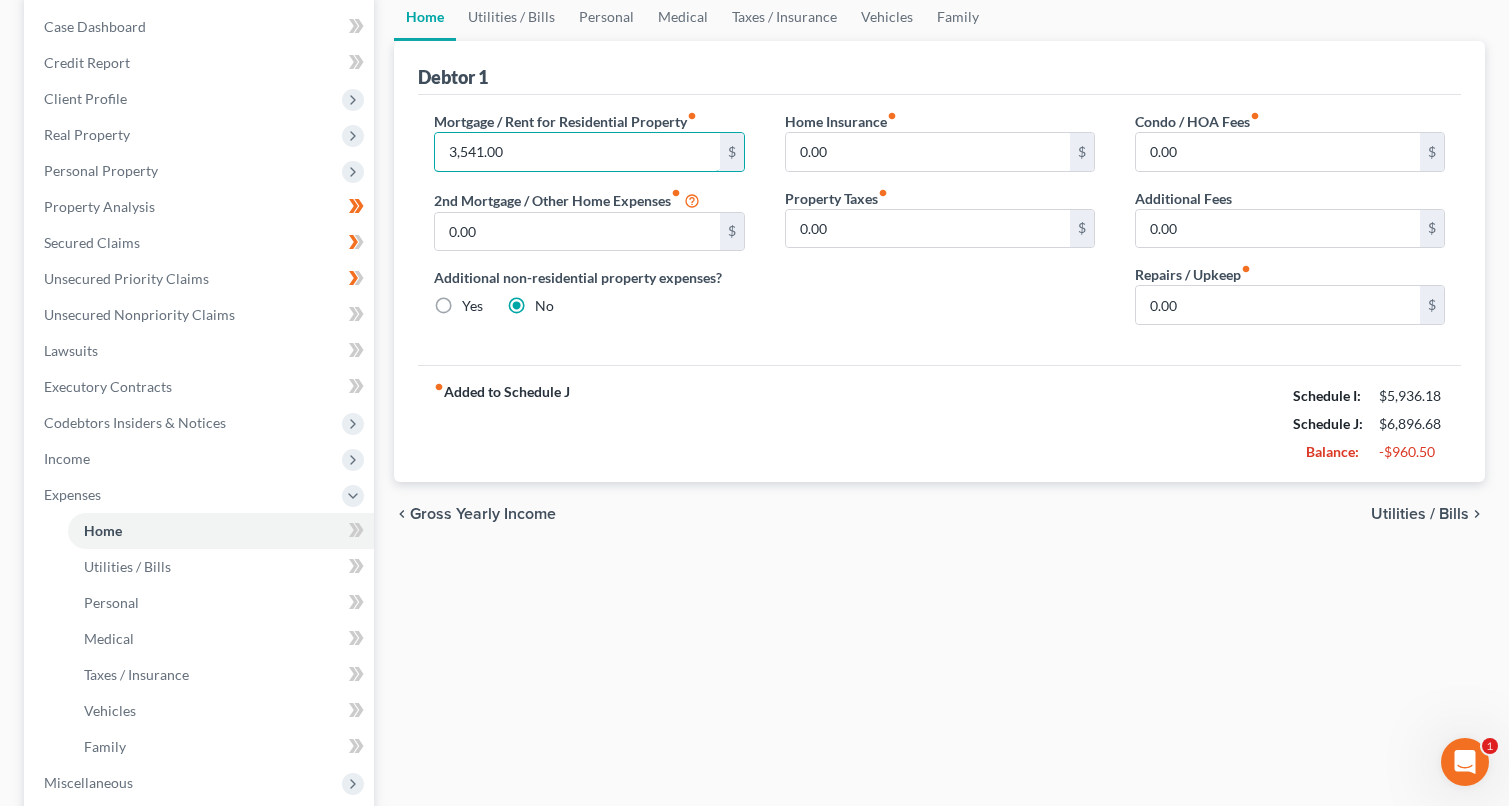 scroll, scrollTop: 200, scrollLeft: 0, axis: vertical 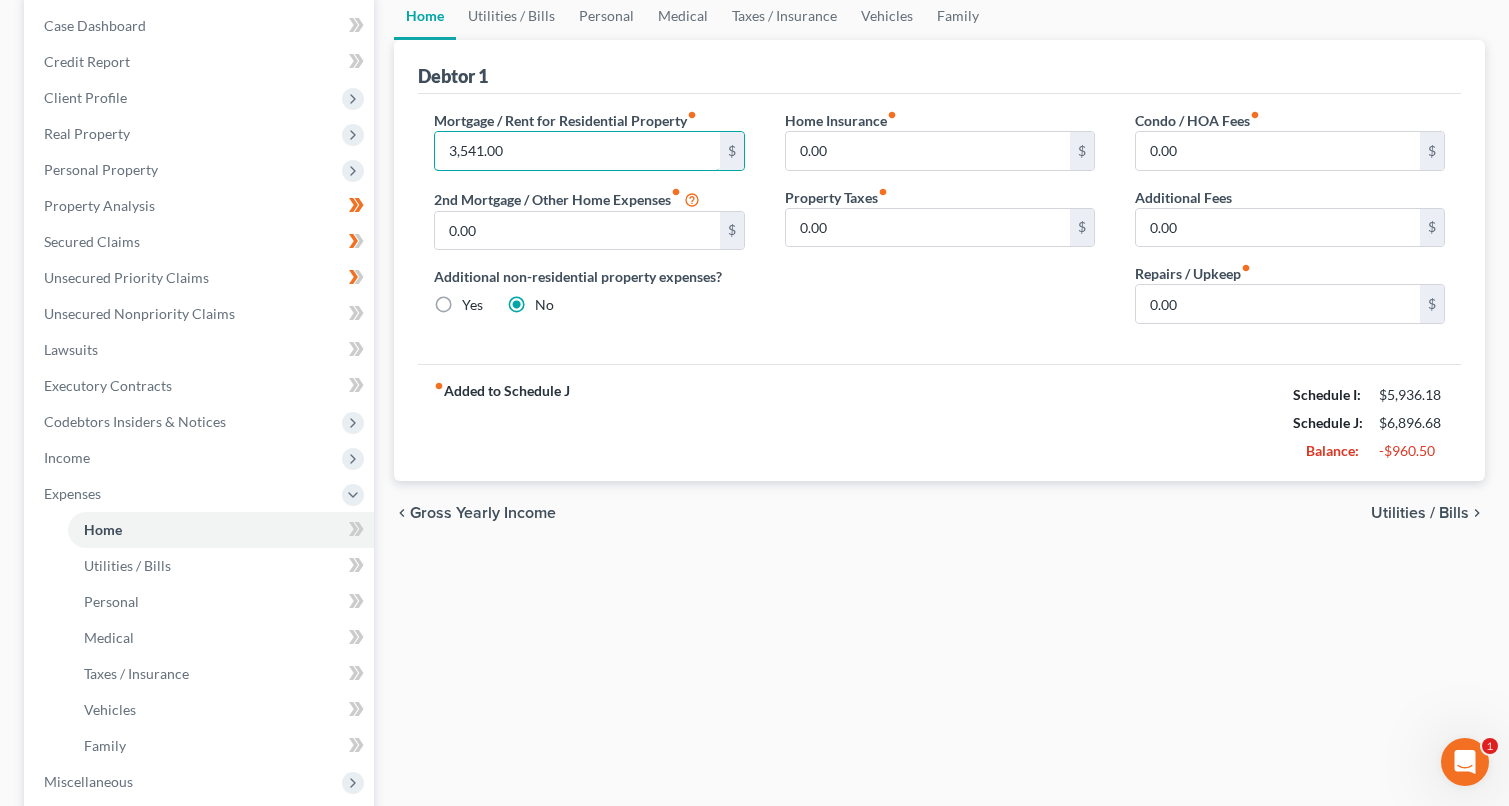 type on "3,541.00" 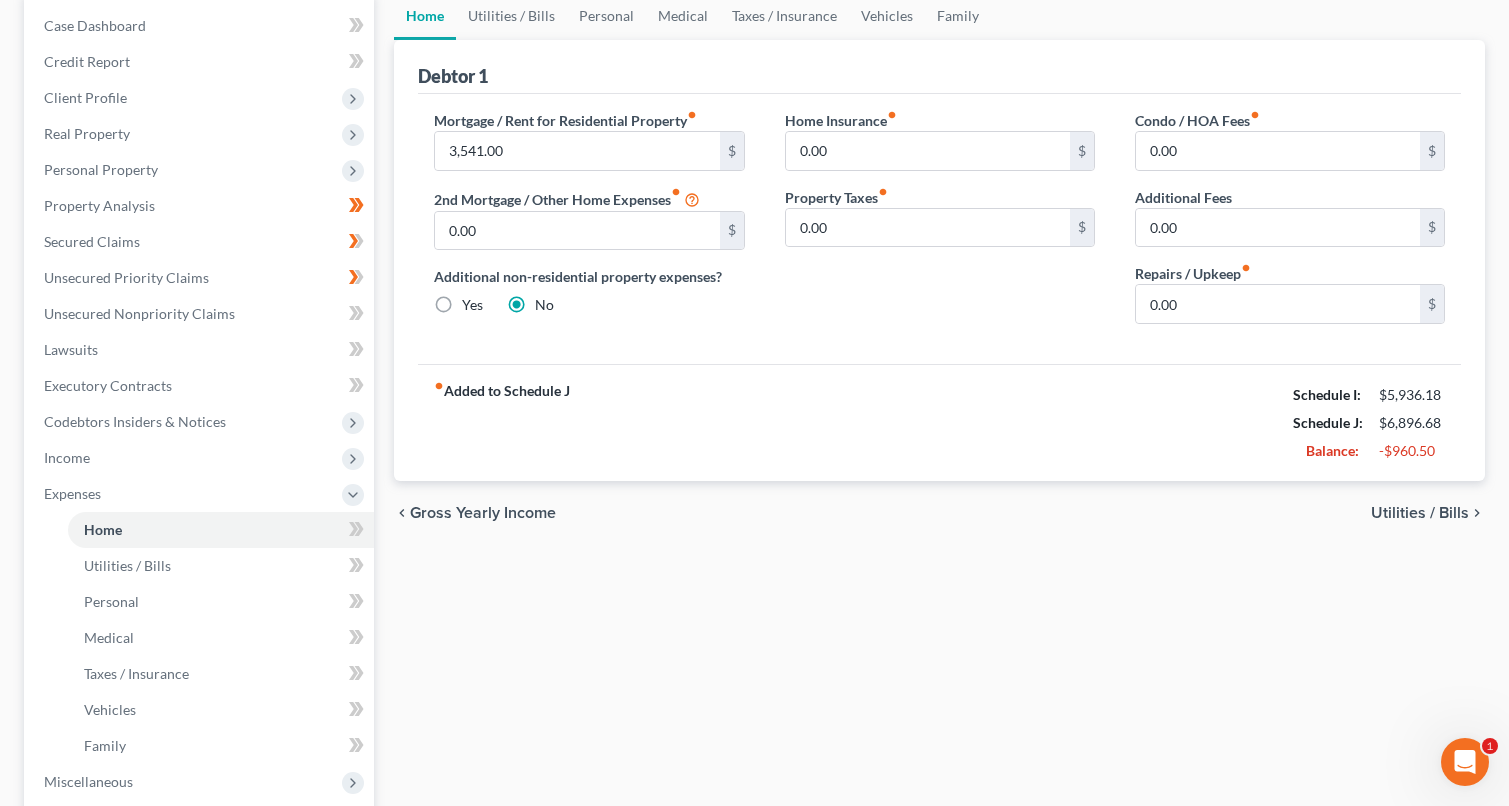 click on "Utilities / Bills" at bounding box center (1420, 513) 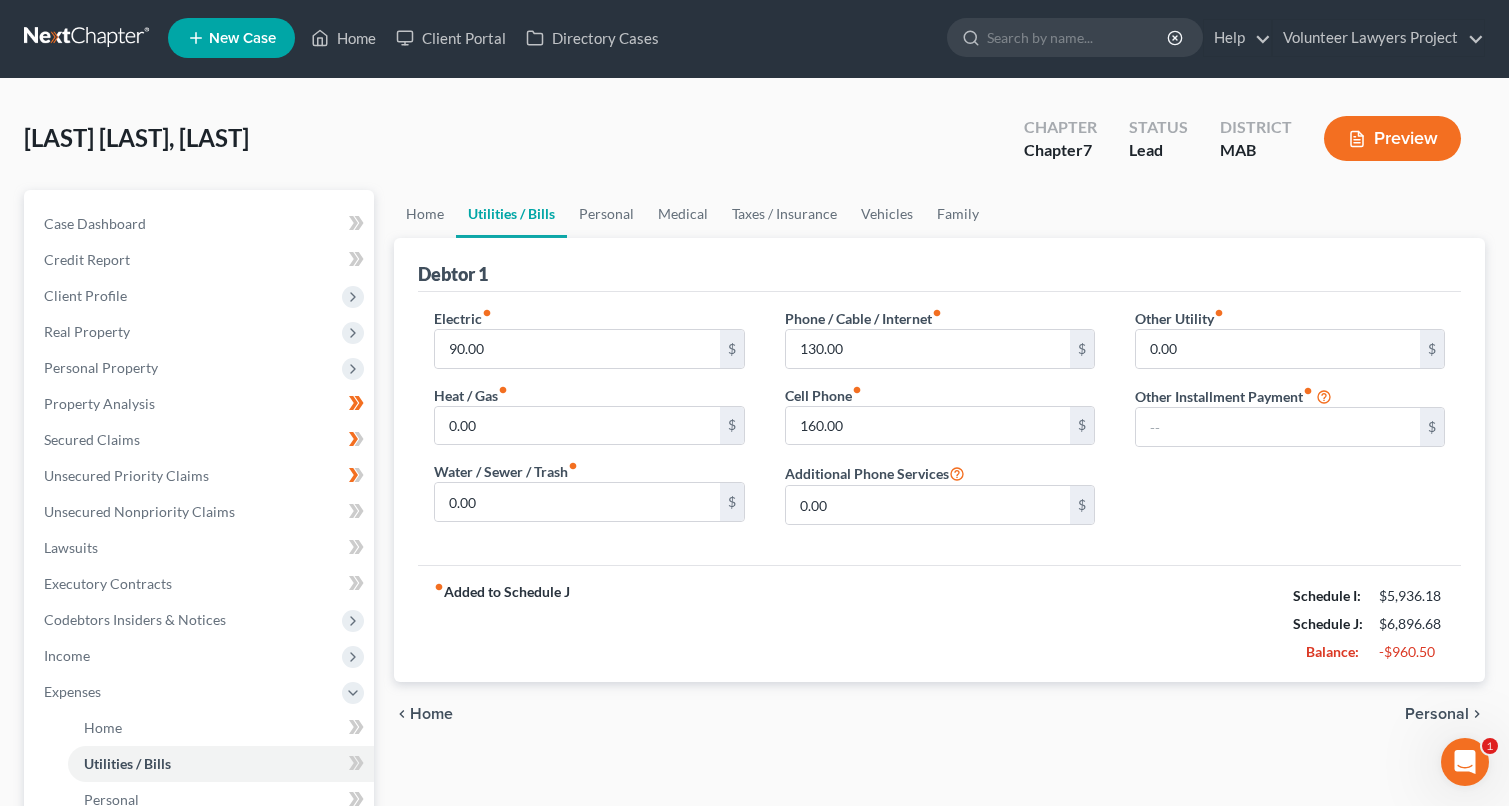 scroll, scrollTop: 0, scrollLeft: 0, axis: both 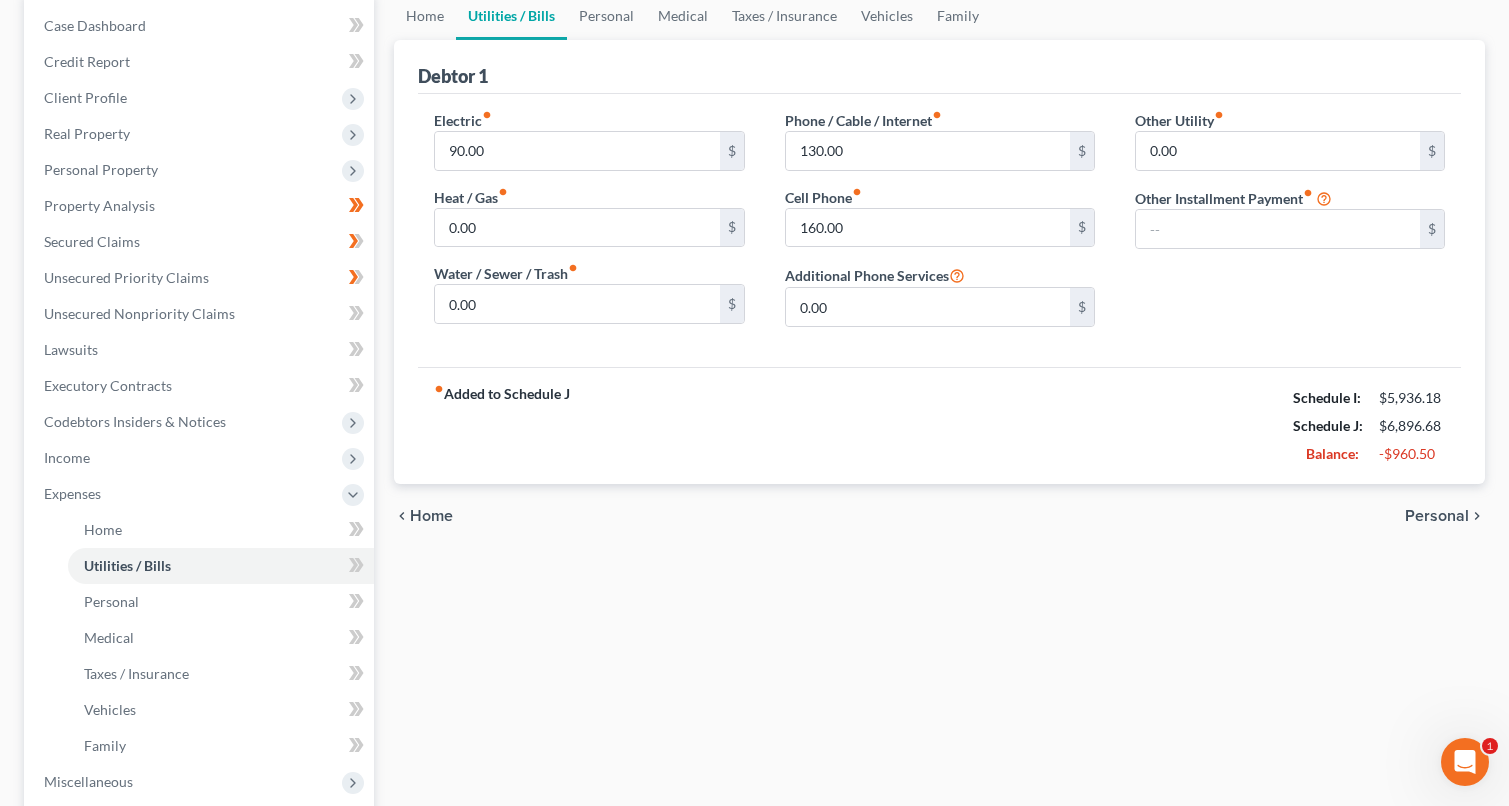 click on "Personal" at bounding box center (1437, 516) 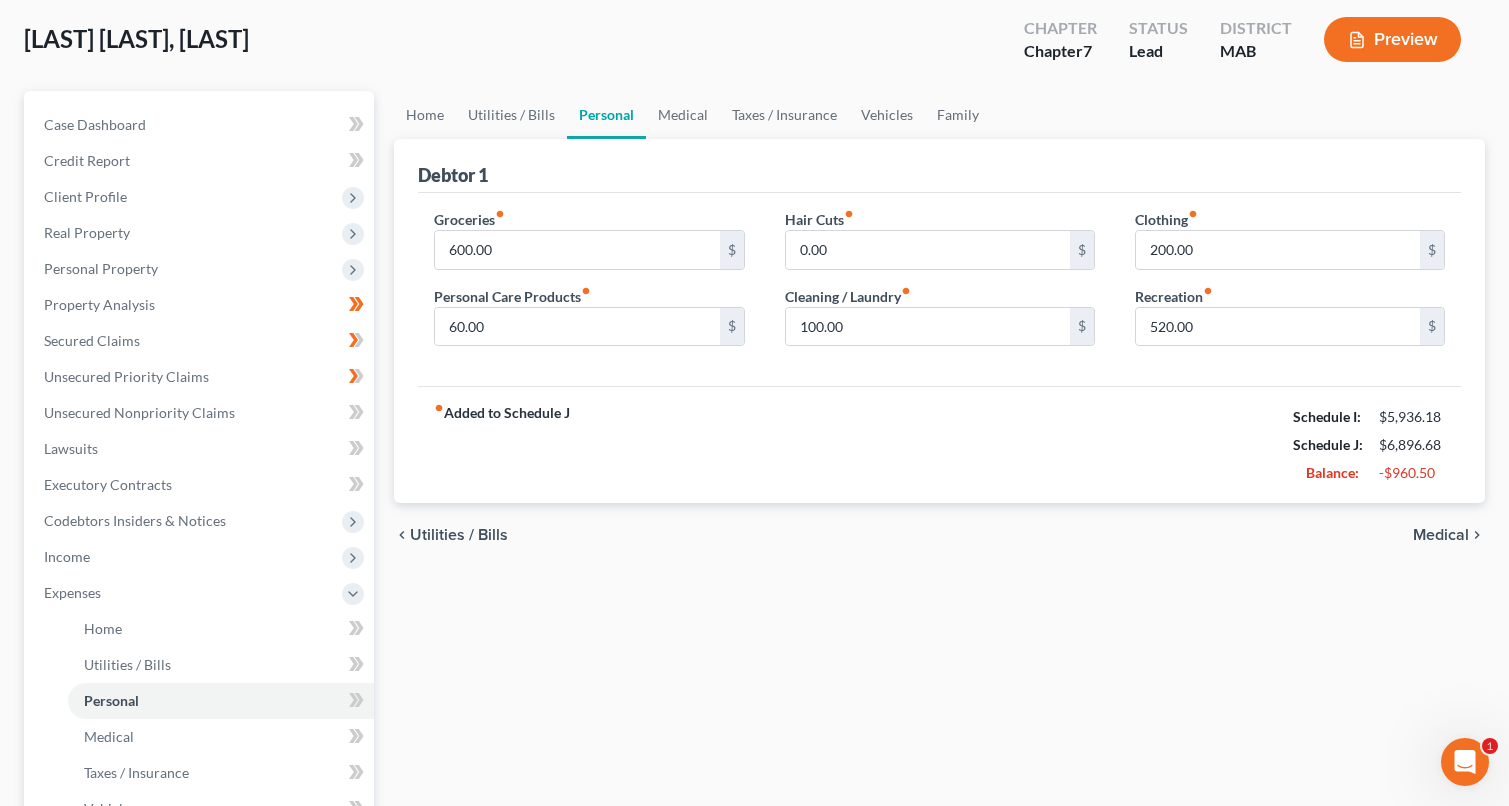 scroll, scrollTop: 0, scrollLeft: 0, axis: both 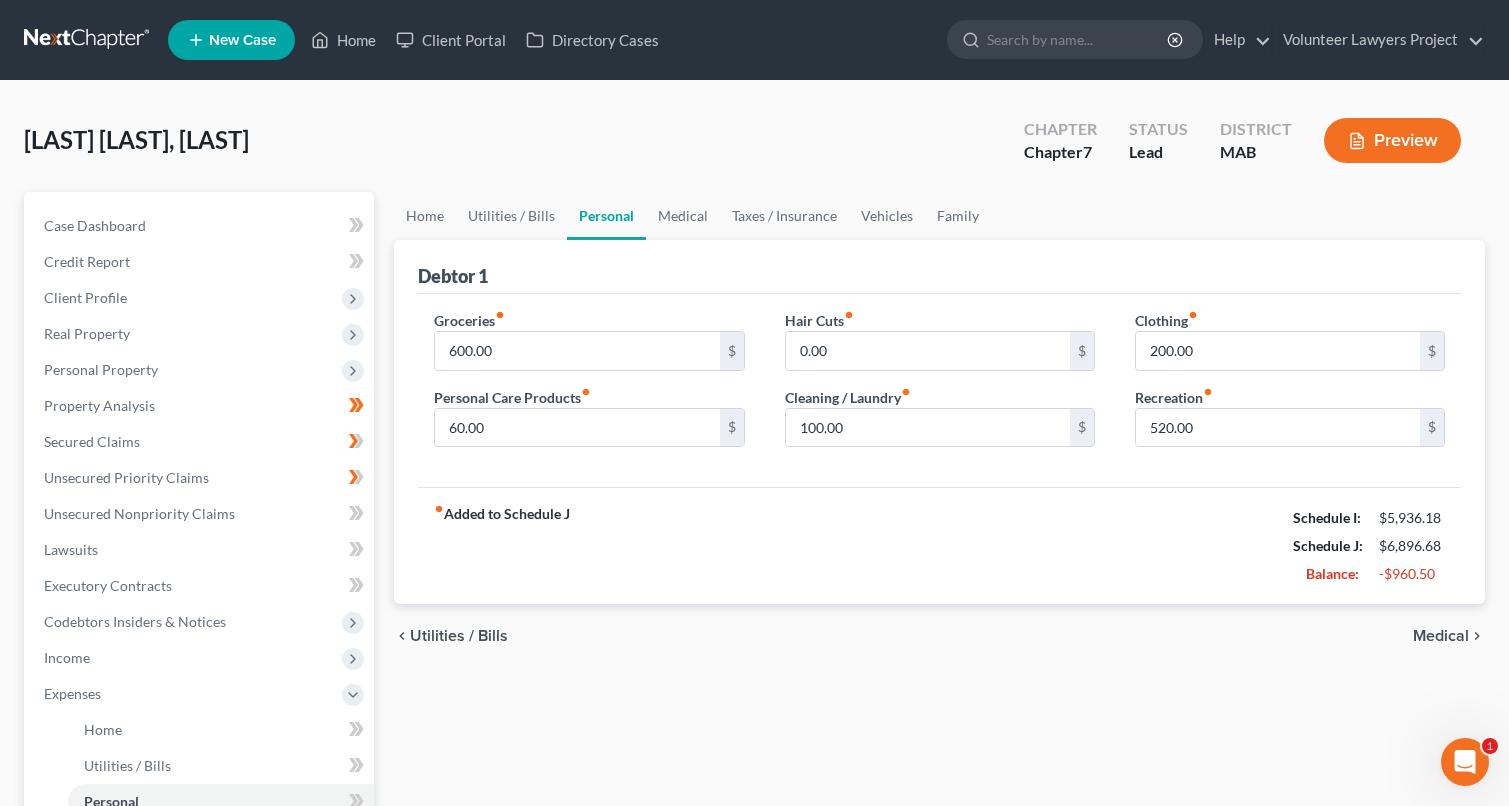 click on "Medical" at bounding box center [1441, 636] 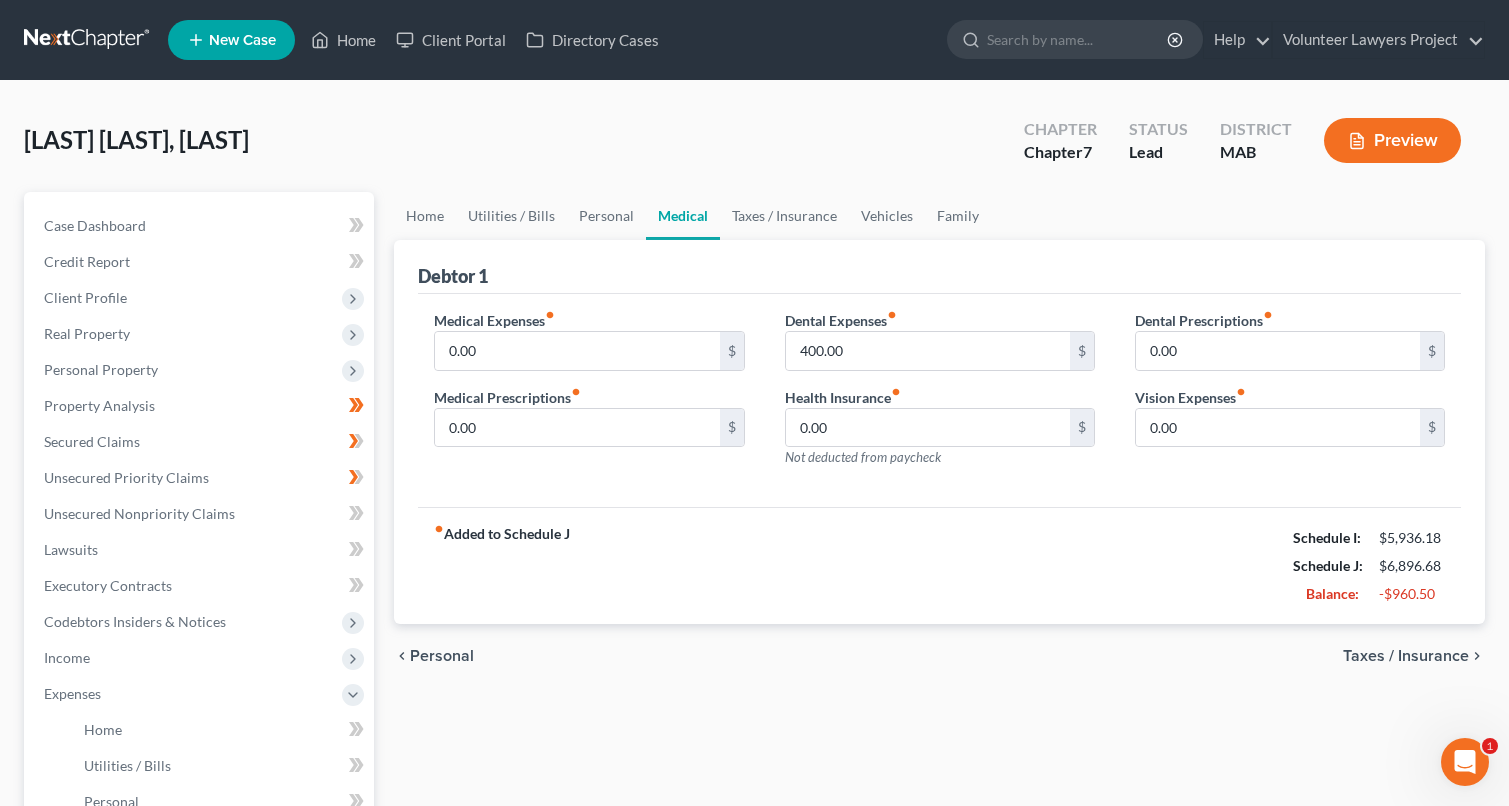 click on "Taxes / Insurance" at bounding box center (1406, 656) 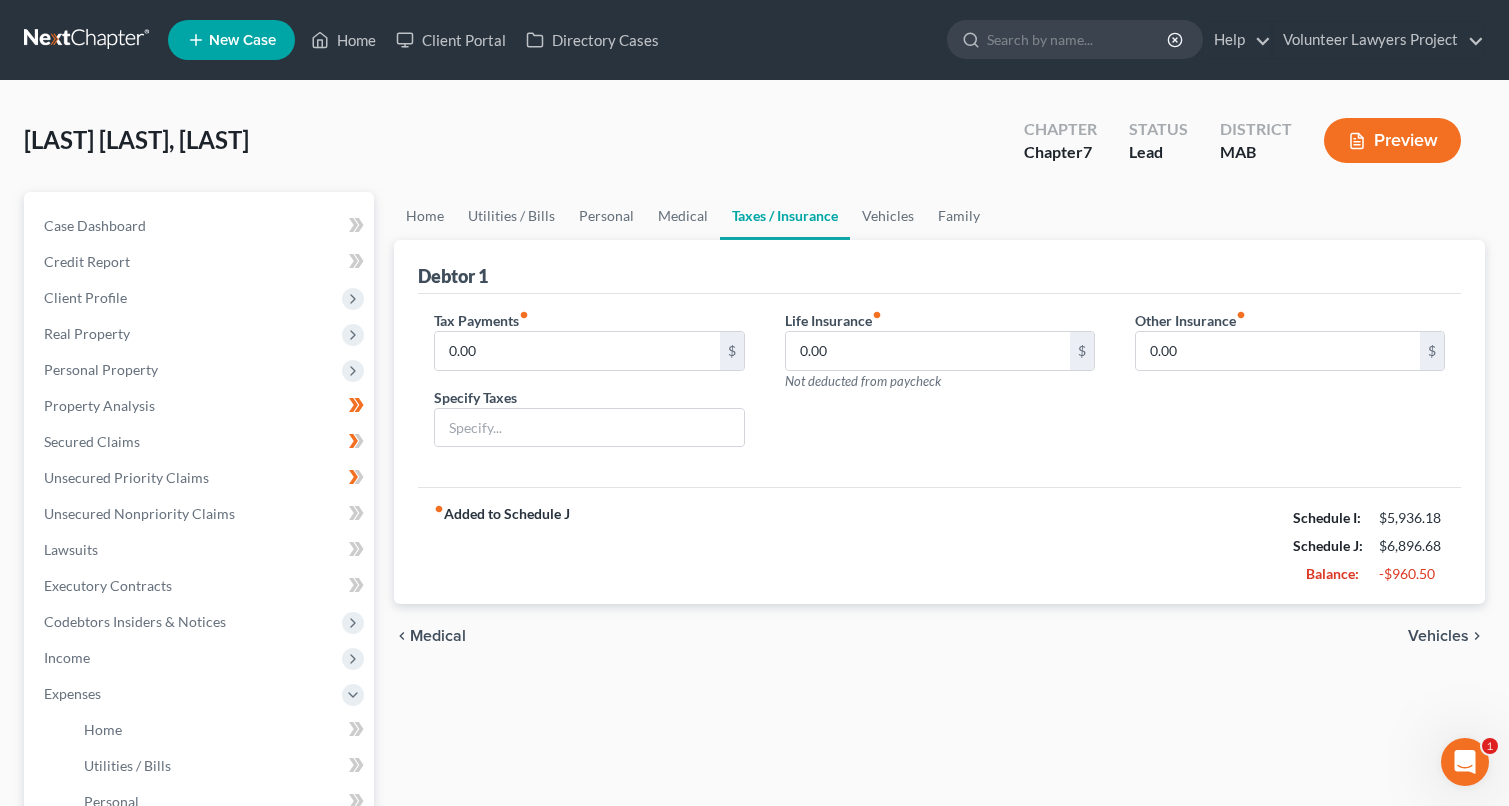 click on "Vehicles" at bounding box center [1438, 636] 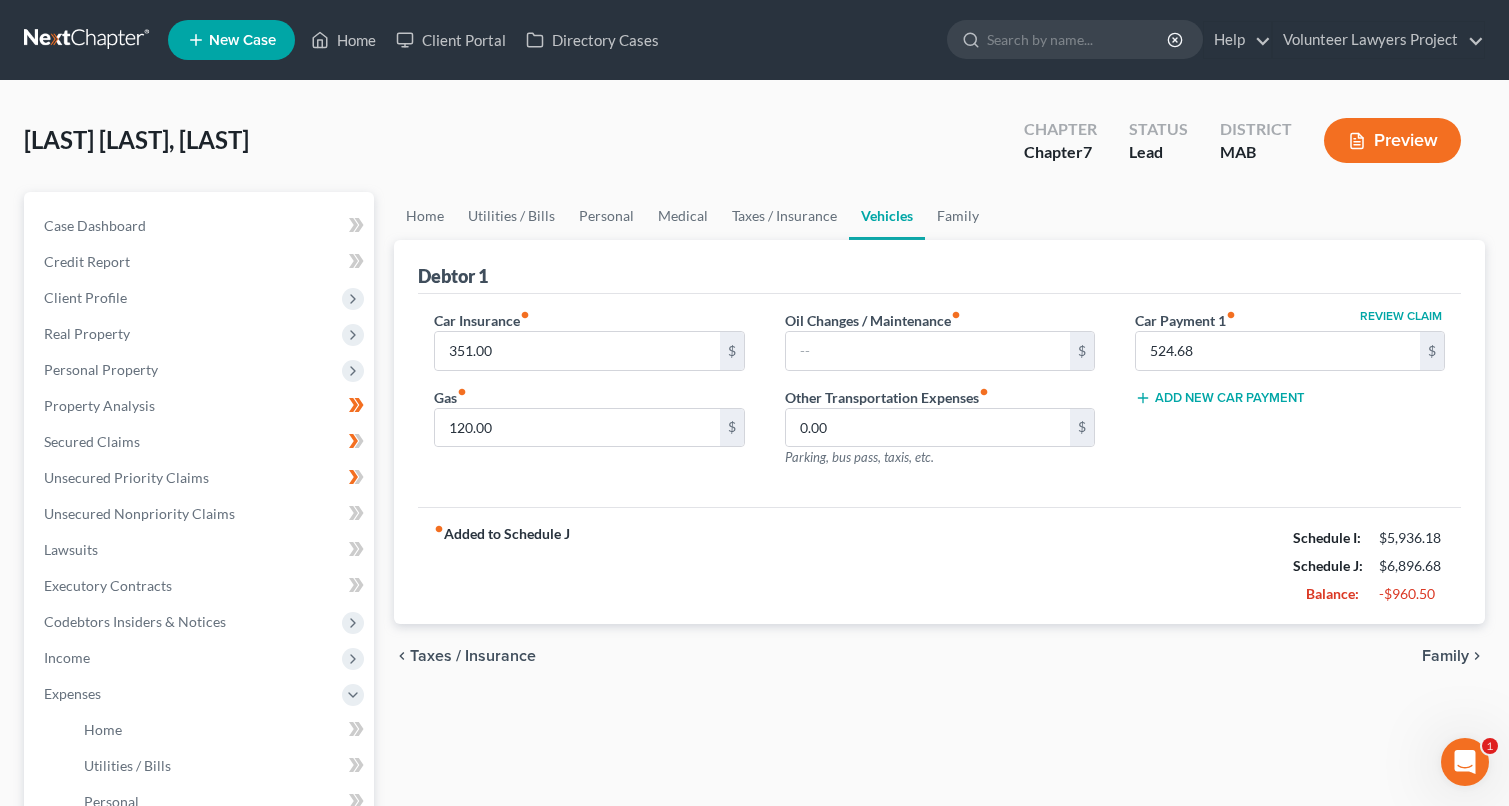 click on "Family" at bounding box center (1445, 656) 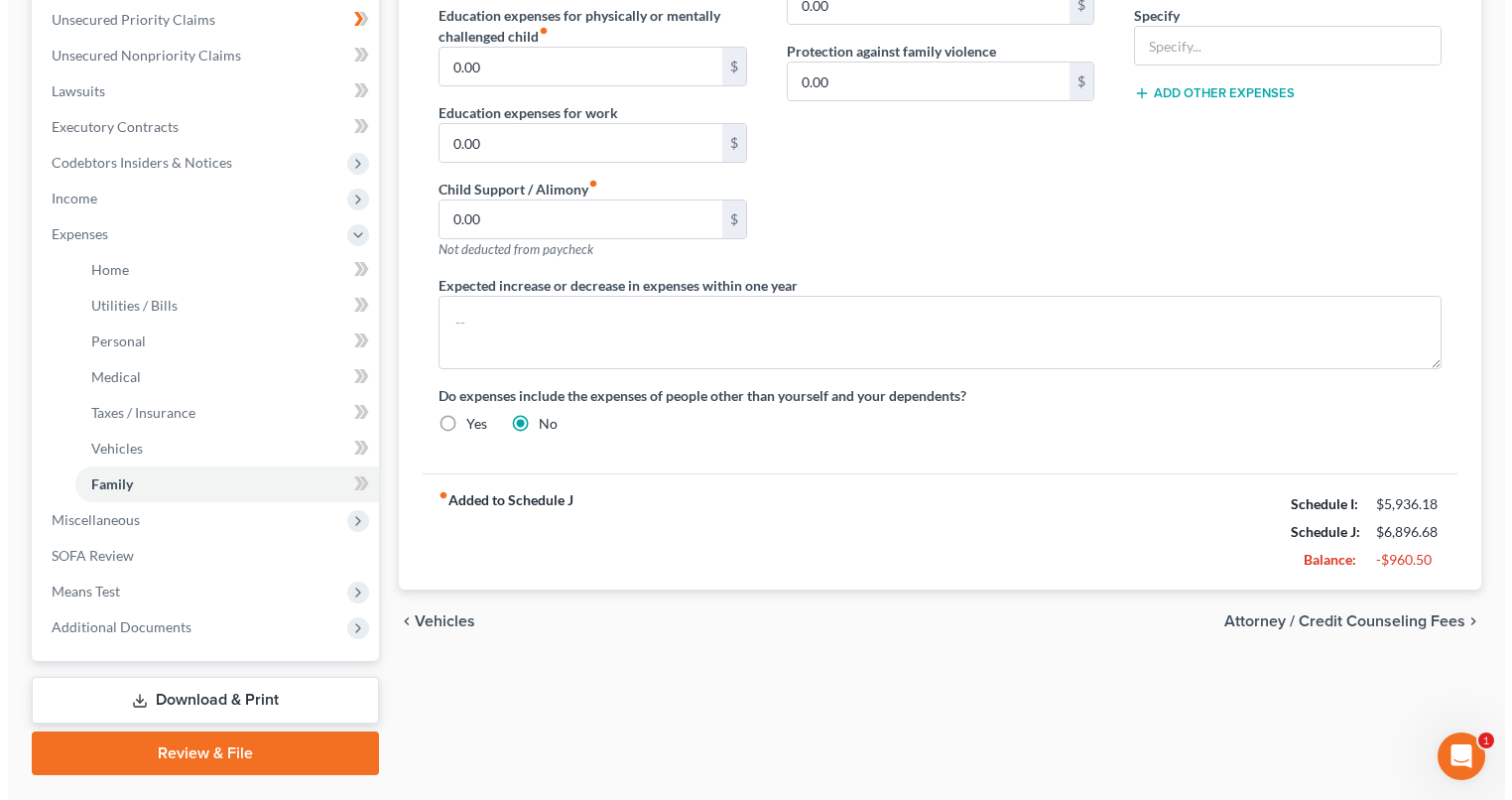 scroll, scrollTop: 496, scrollLeft: 0, axis: vertical 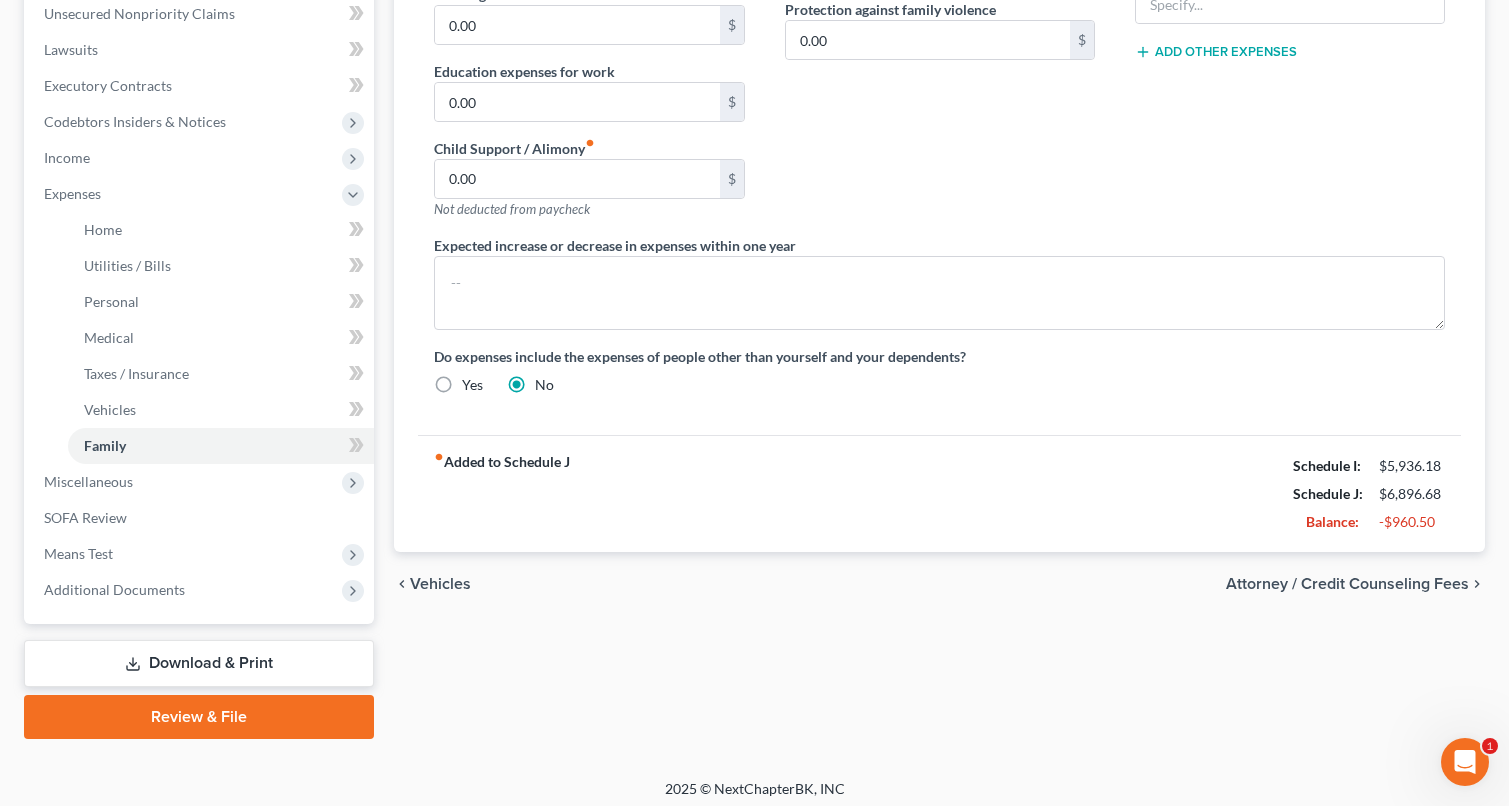 click on "Attorney / Credit Counseling Fees" at bounding box center [1347, 584] 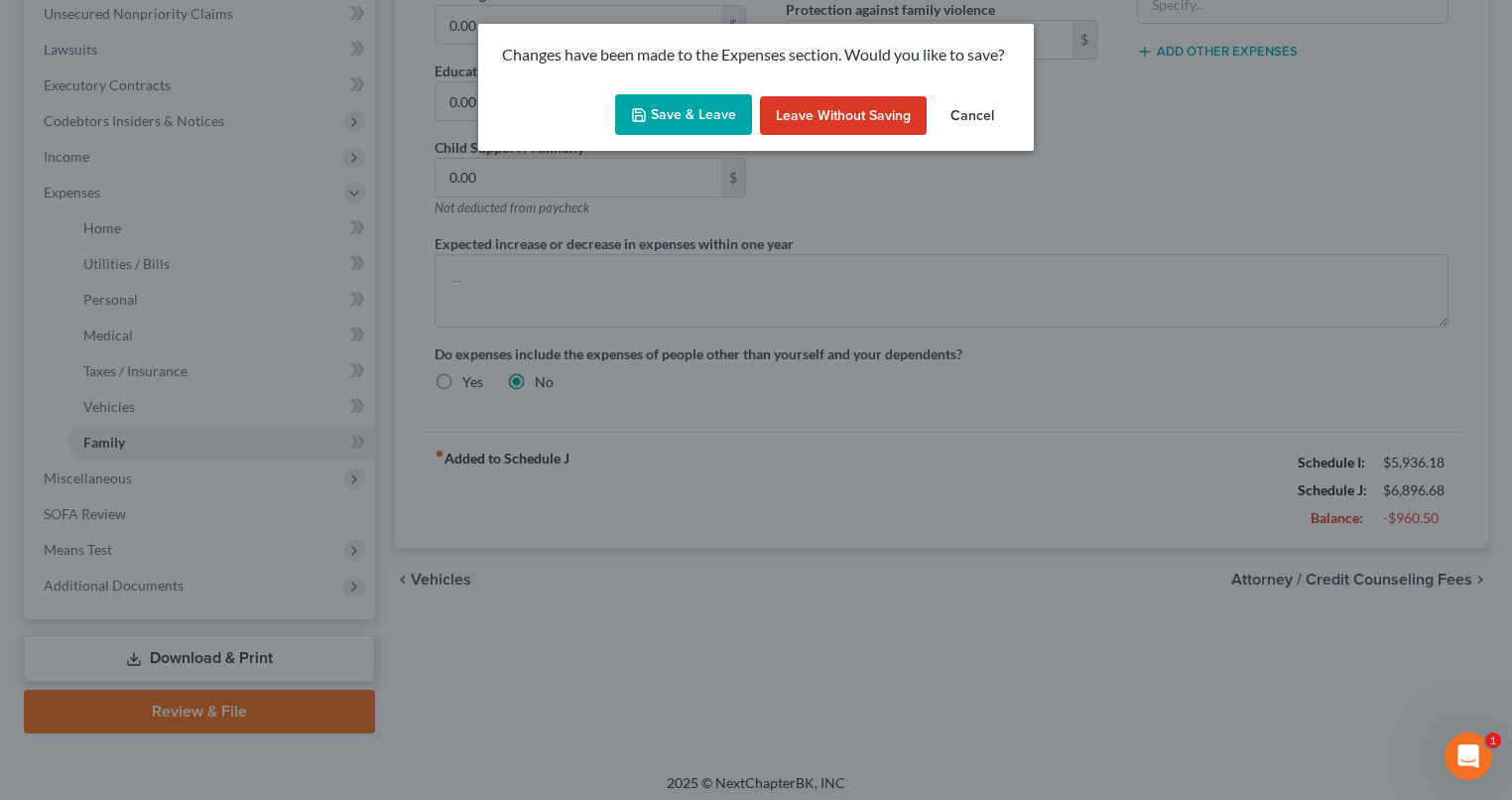 click on "Save & Leave" at bounding box center (684, 115) 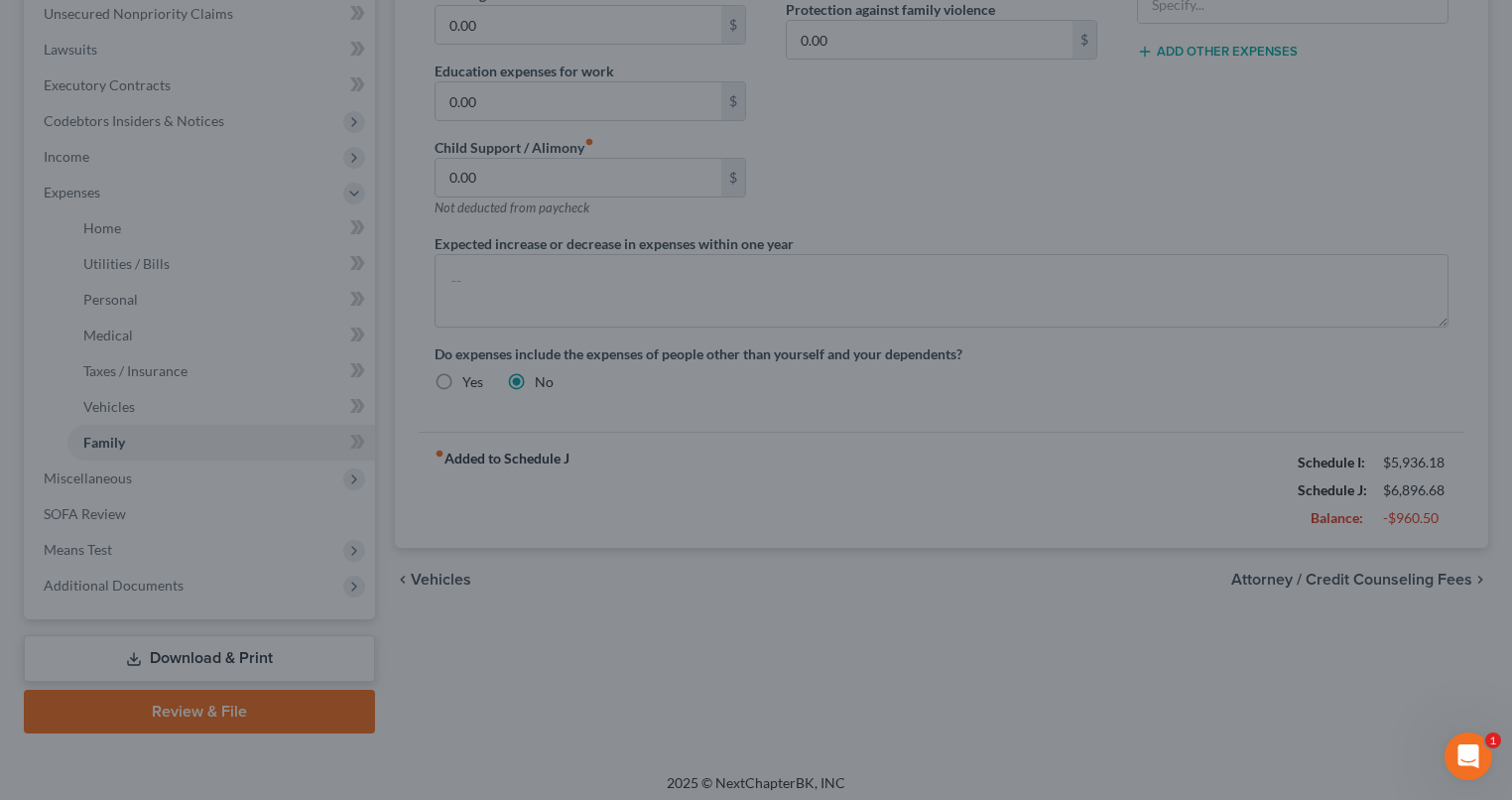 select on "0" 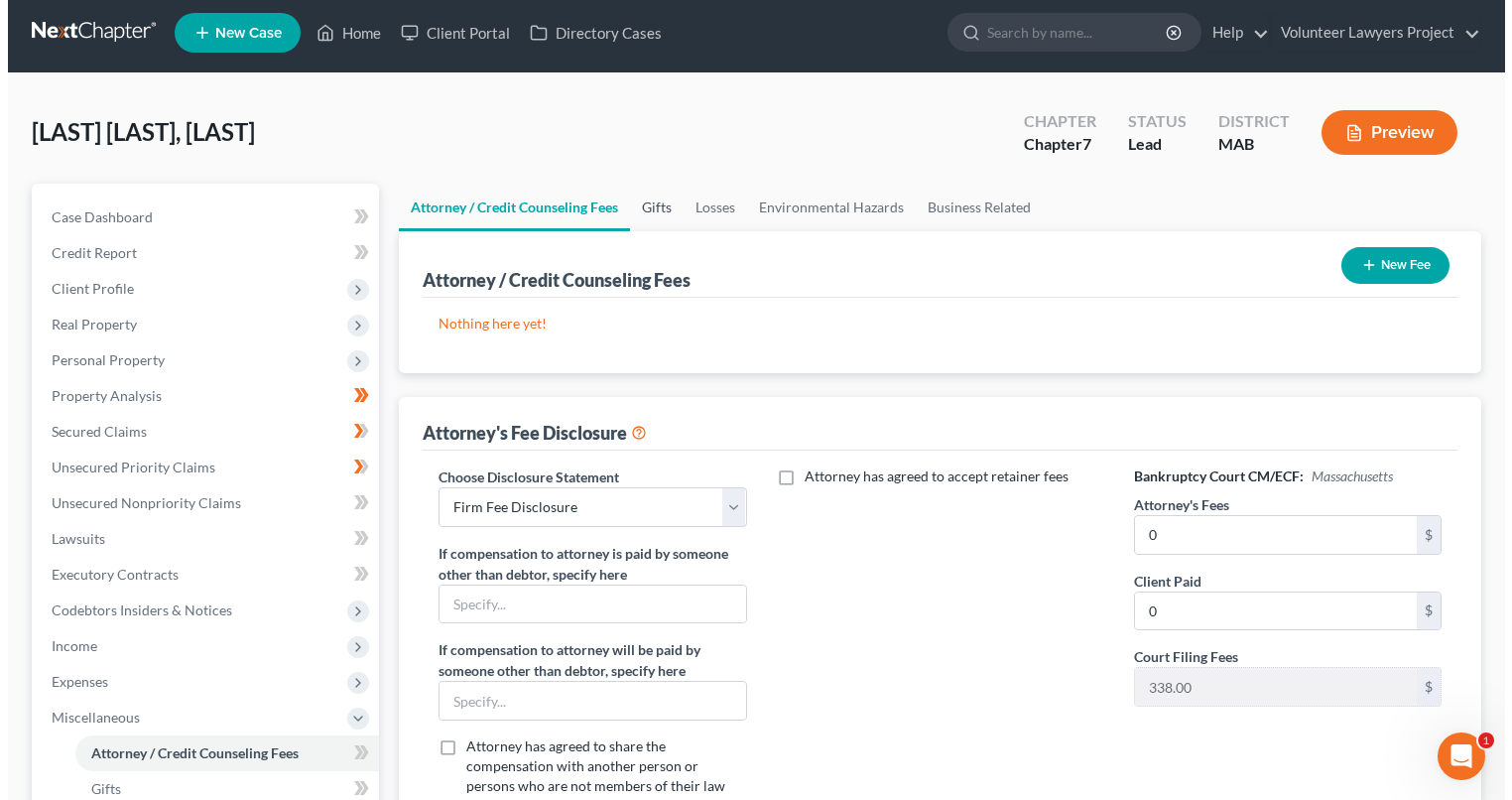 scroll, scrollTop: 0, scrollLeft: 0, axis: both 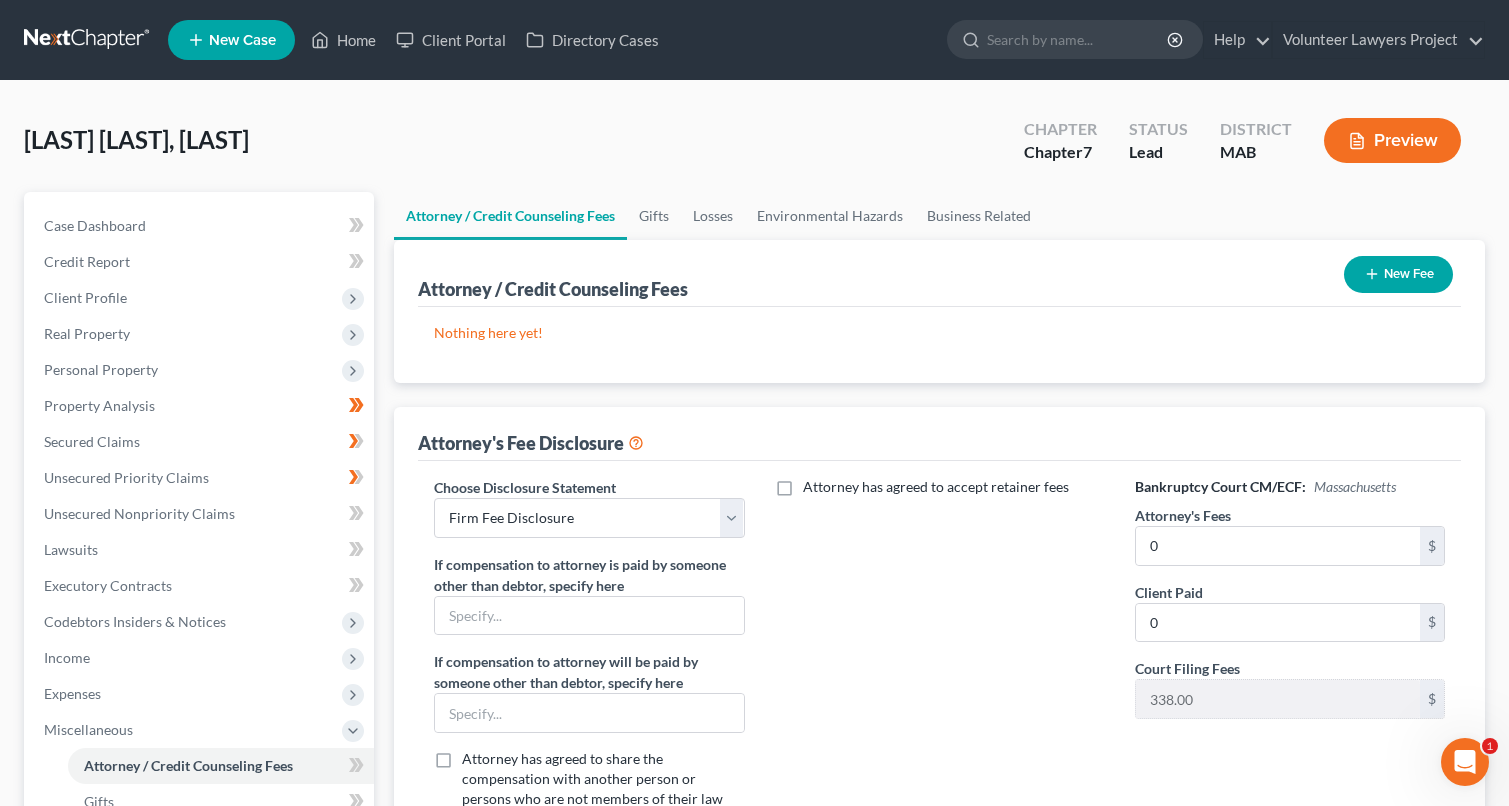 click on "Preview" at bounding box center (1392, 140) 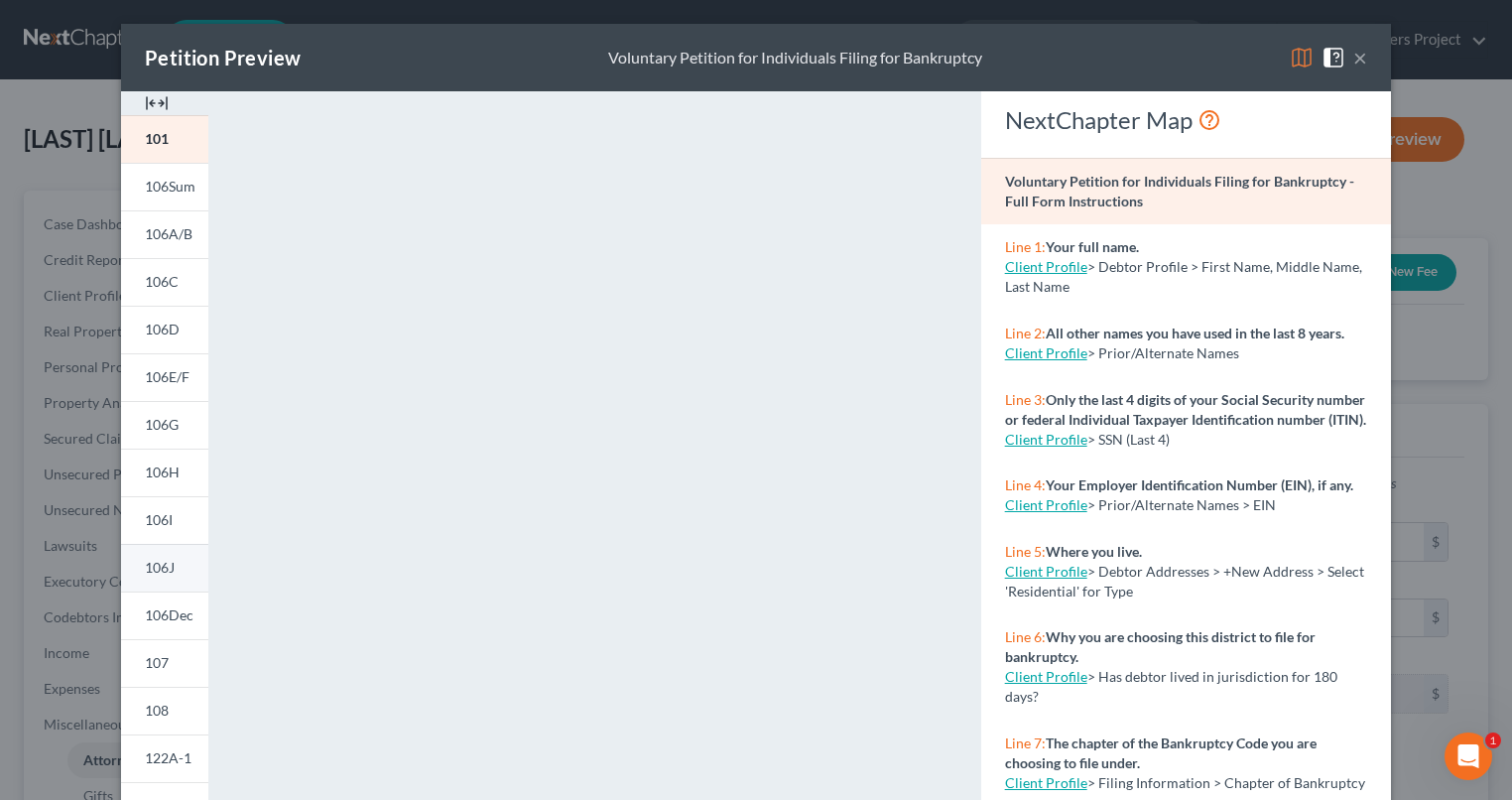 click on "106J" at bounding box center (160, 567) 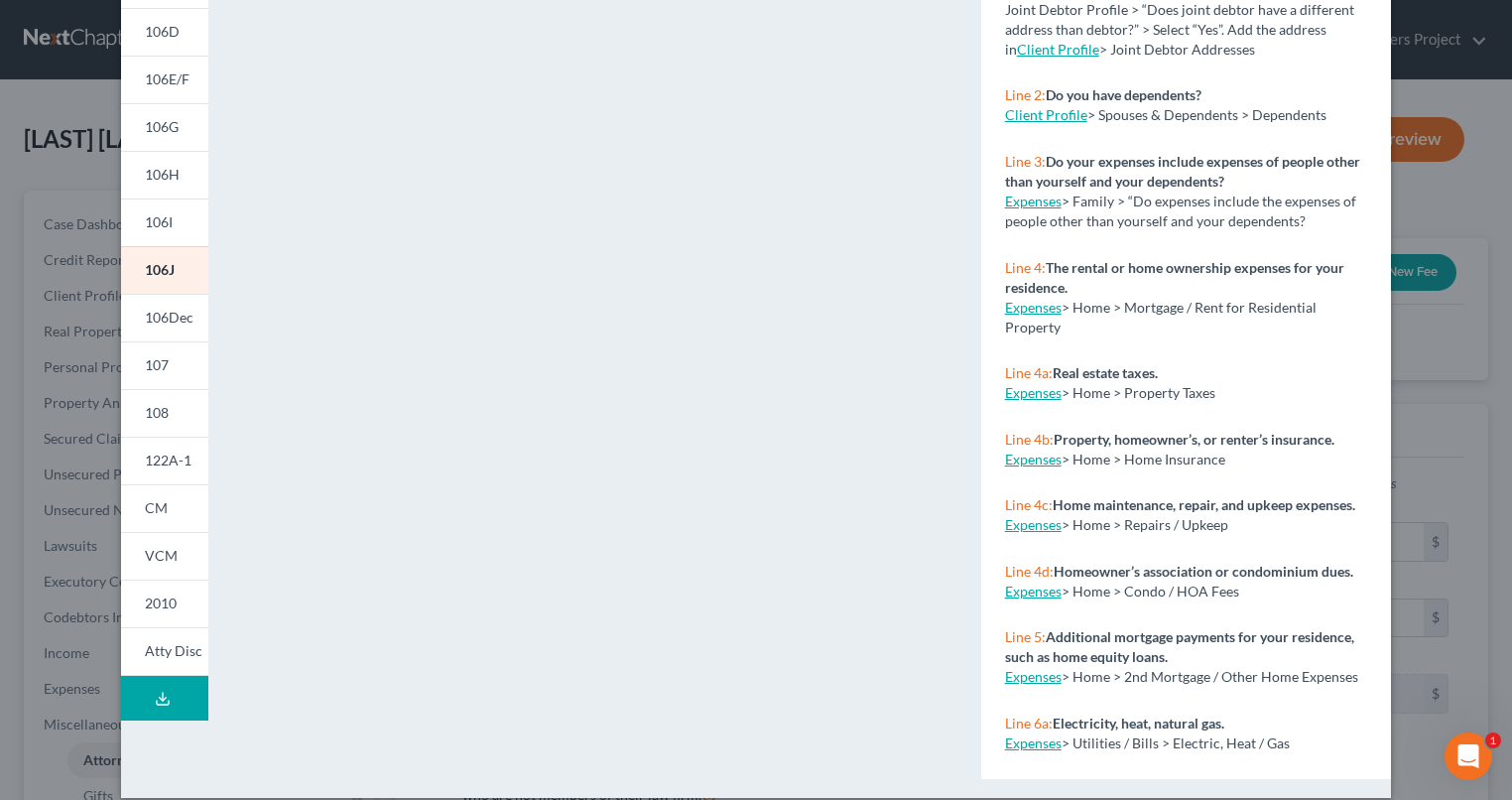 scroll, scrollTop: 320, scrollLeft: 0, axis: vertical 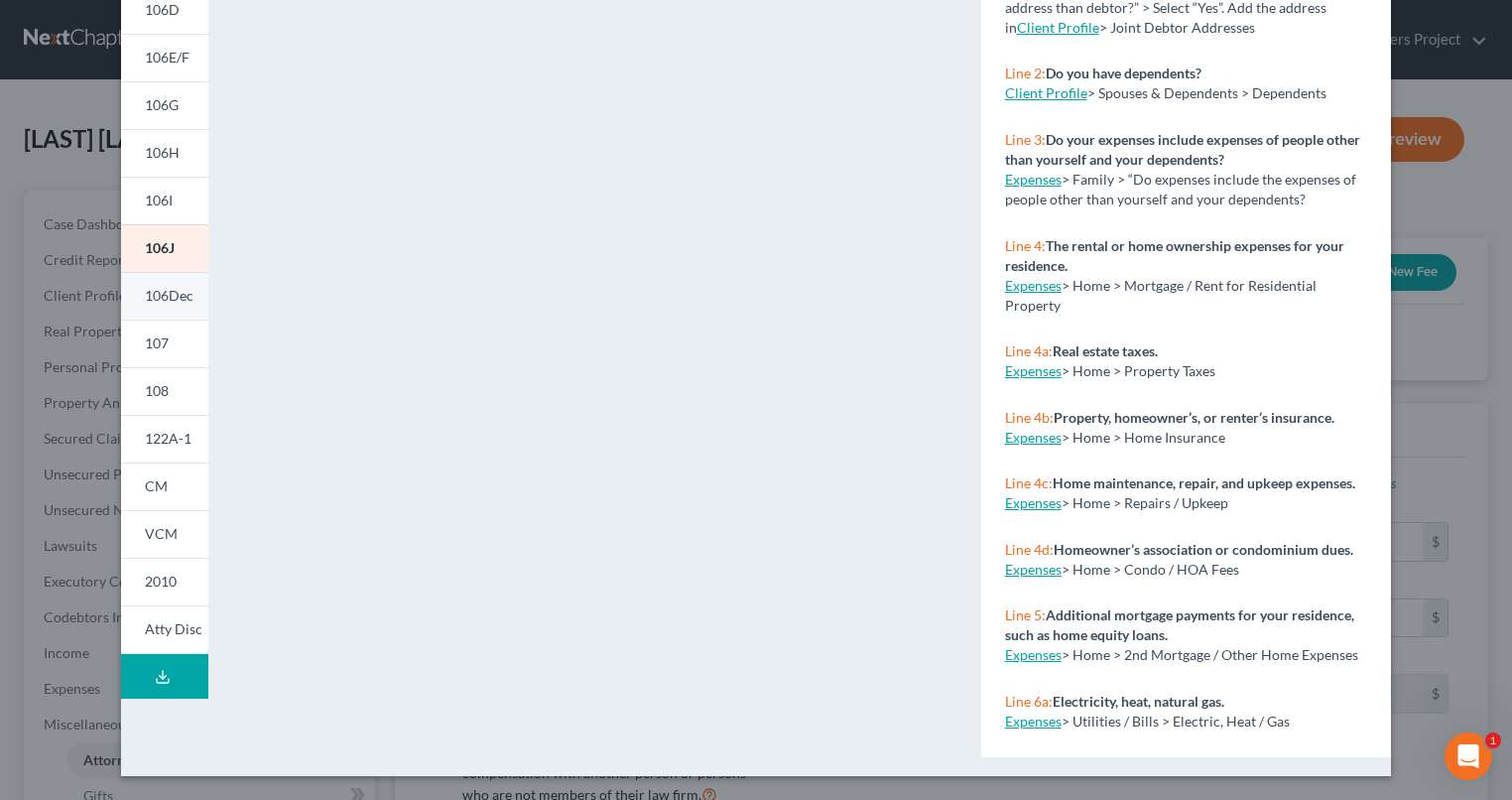 click on "106Dec" at bounding box center (169, 295) 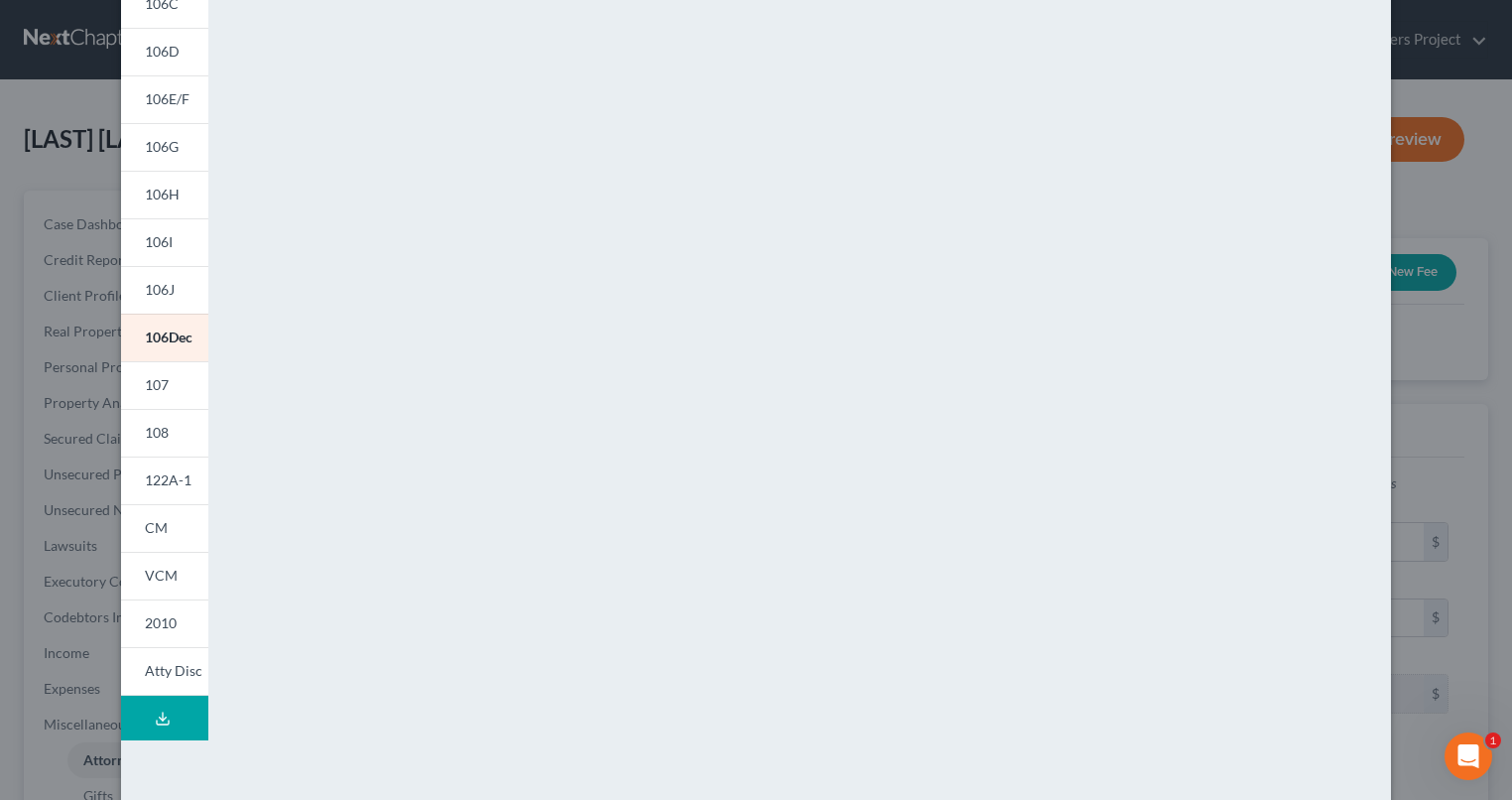 scroll, scrollTop: 298, scrollLeft: 0, axis: vertical 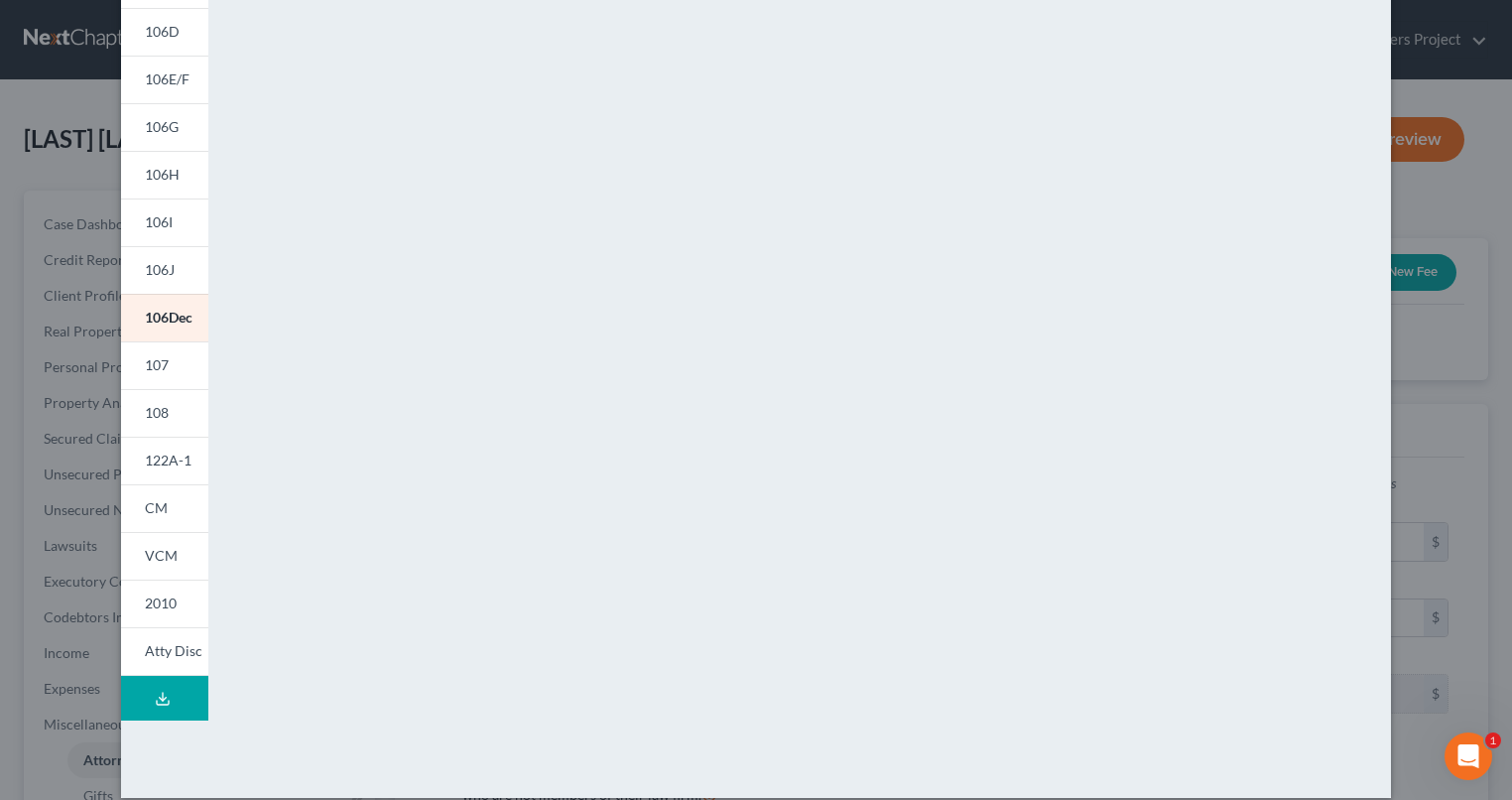 drag, startPoint x: 151, startPoint y: 372, endPoint x: 207, endPoint y: 377, distance: 56.22277 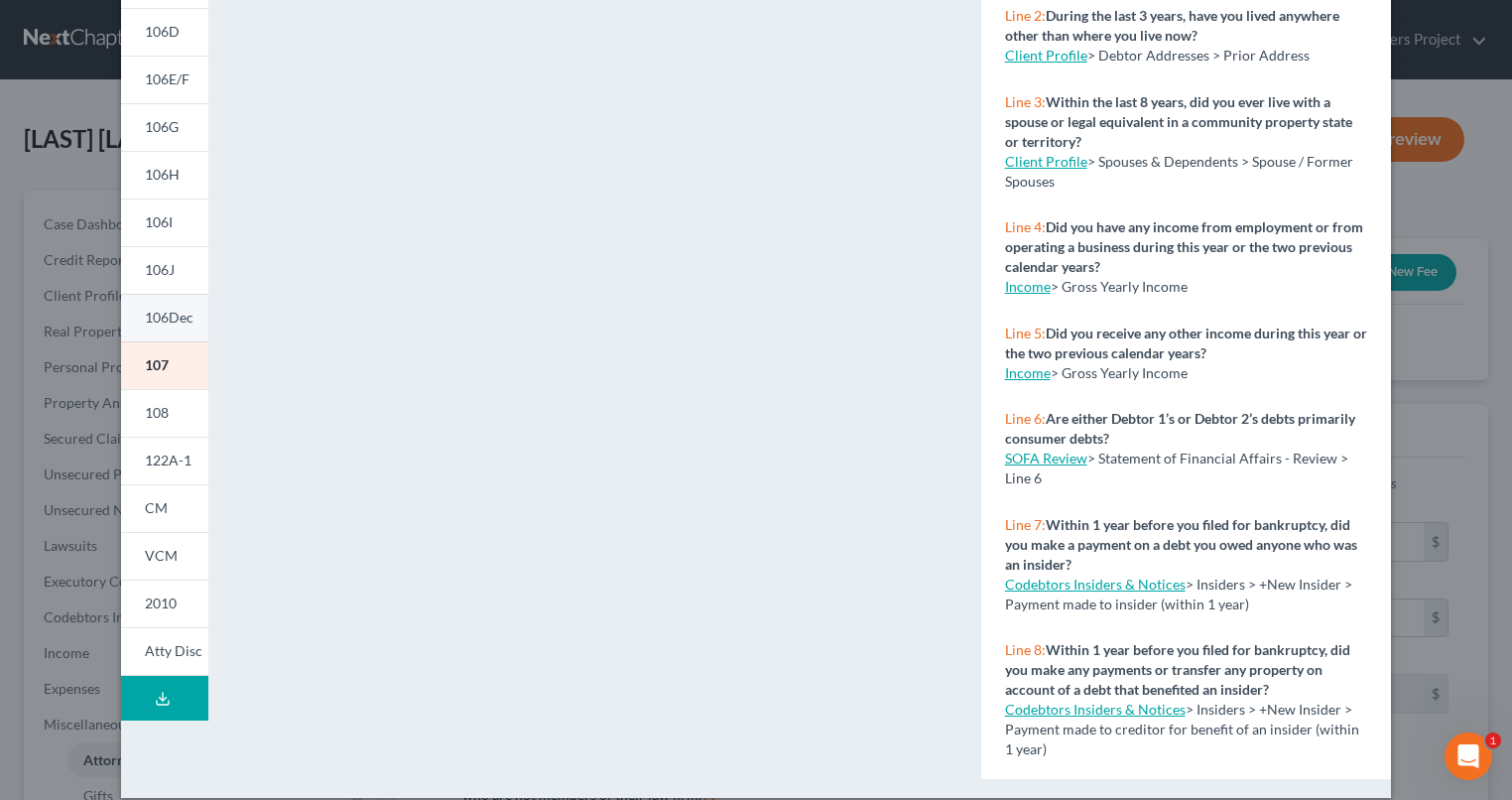 click on "106Dec" at bounding box center [169, 317] 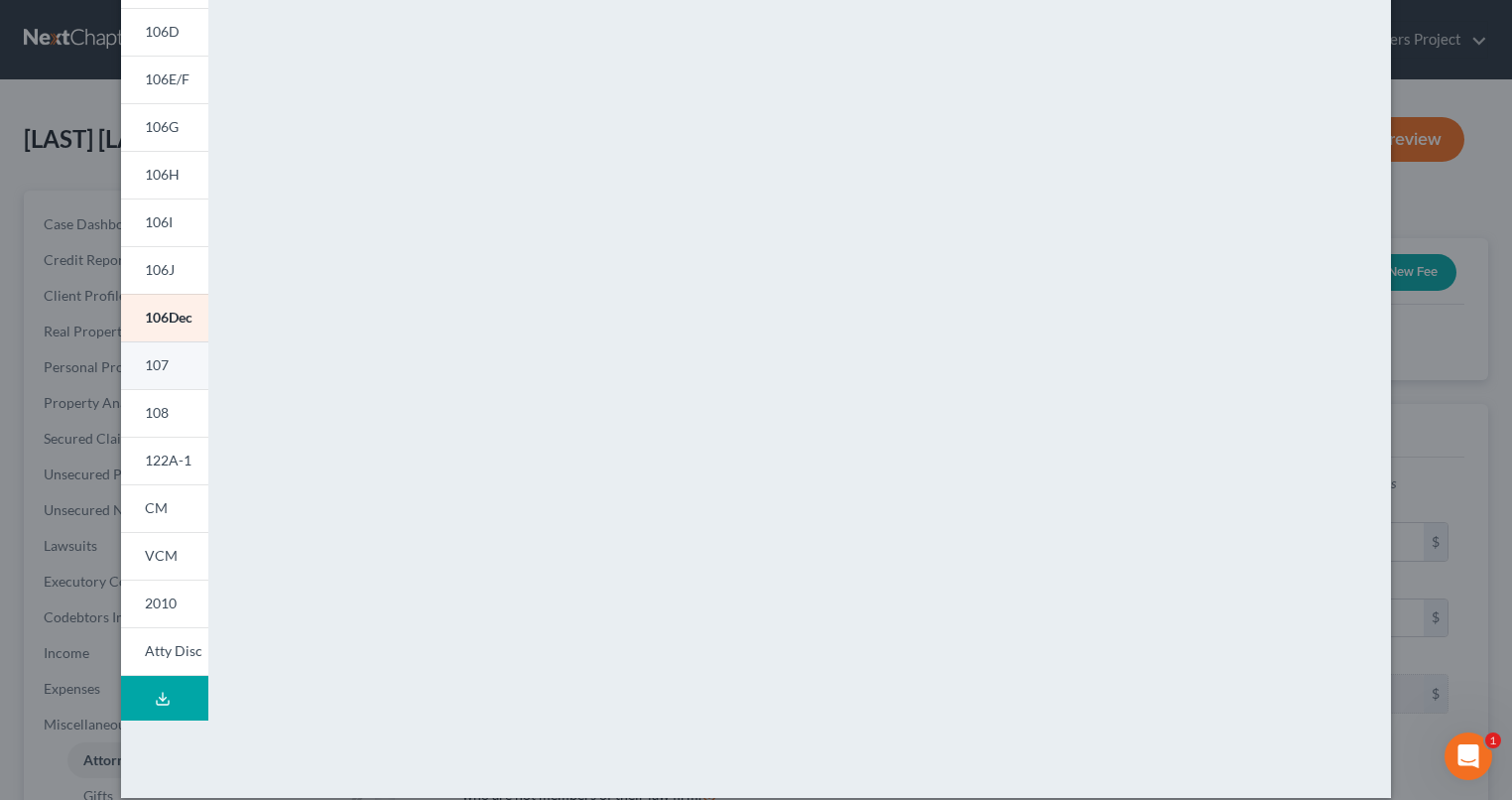 click on "107" at bounding box center [165, 365] 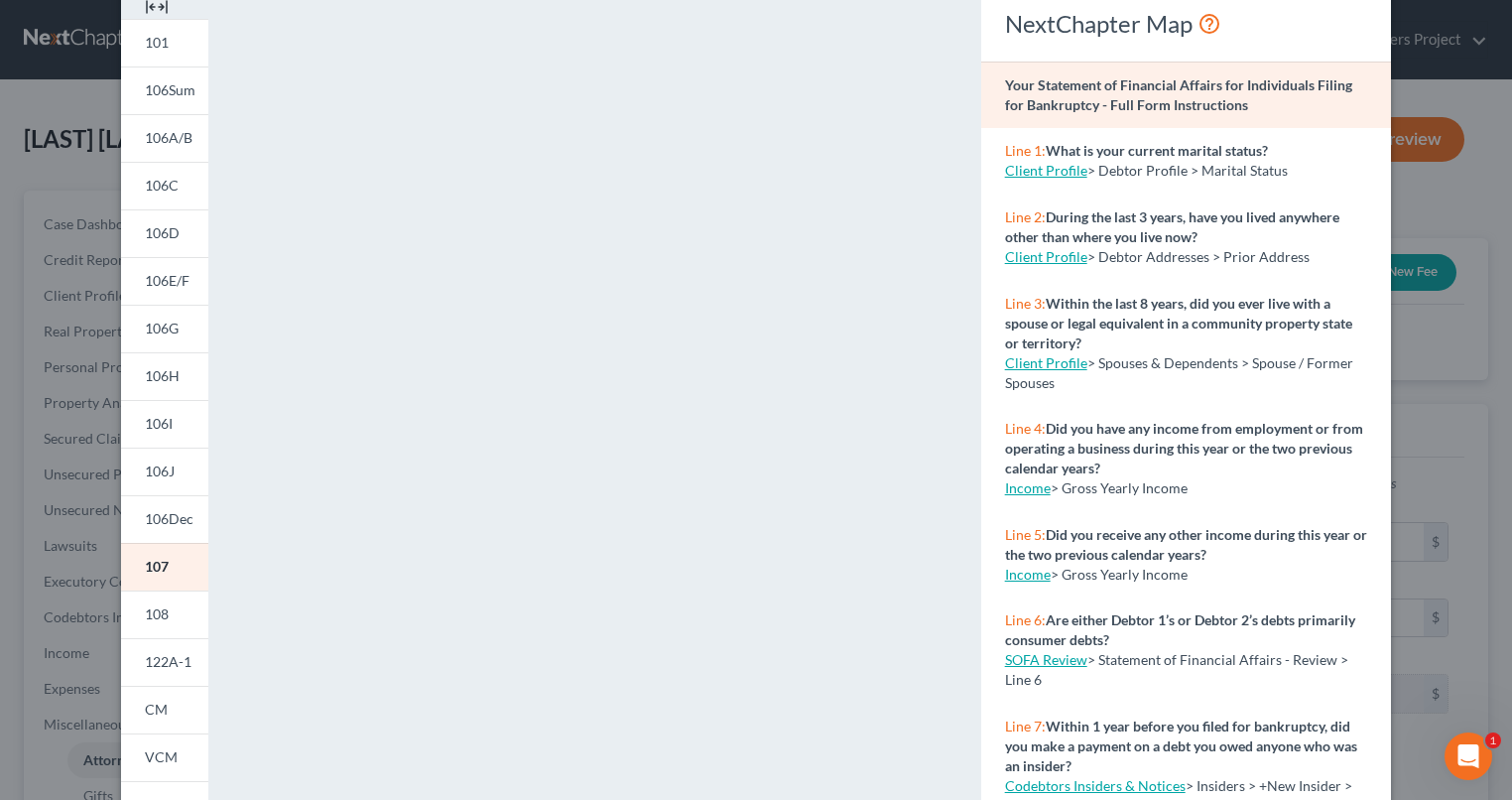 scroll, scrollTop: 0, scrollLeft: 0, axis: both 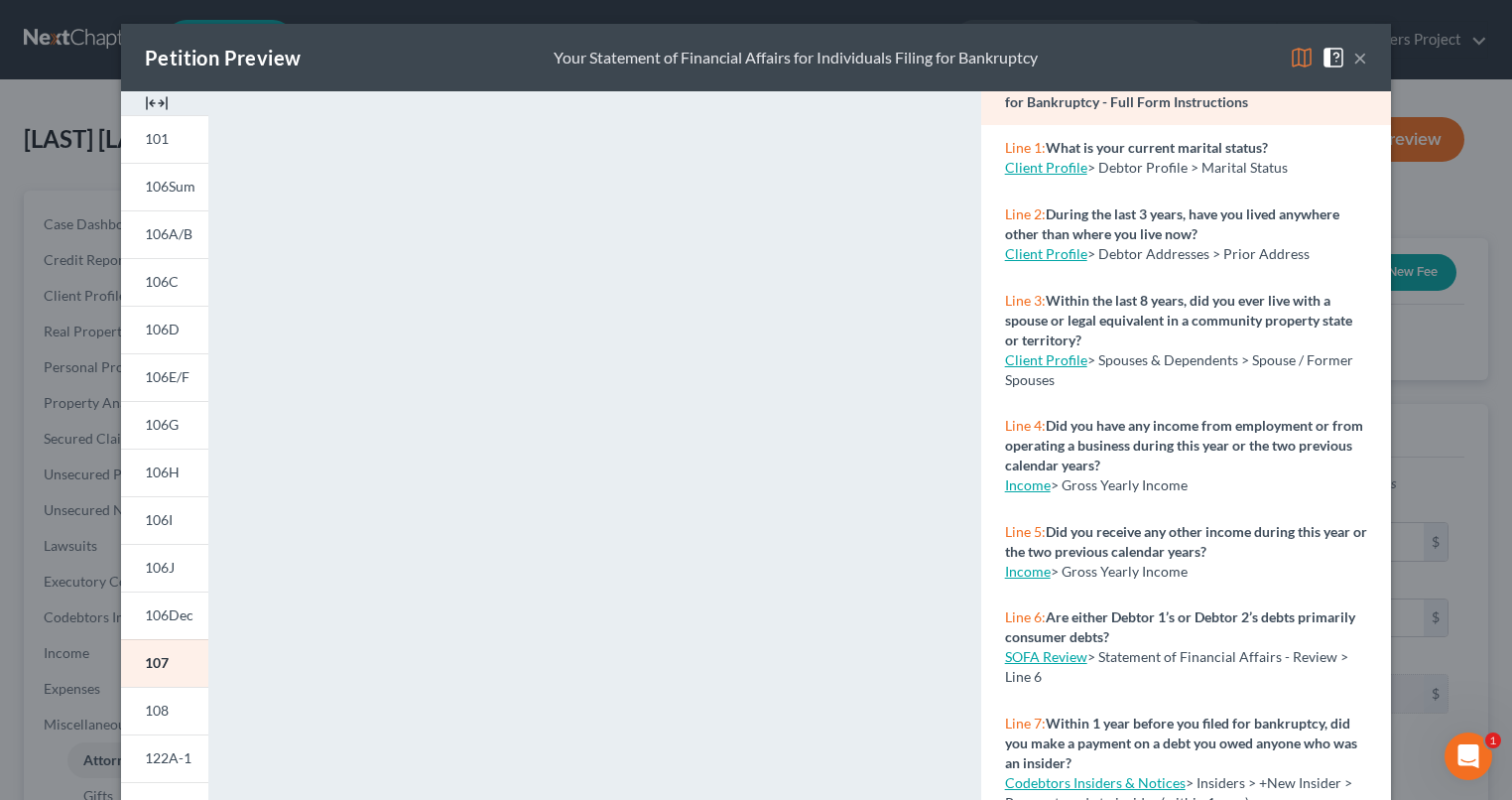 click on "Income" at bounding box center (1028, 571) 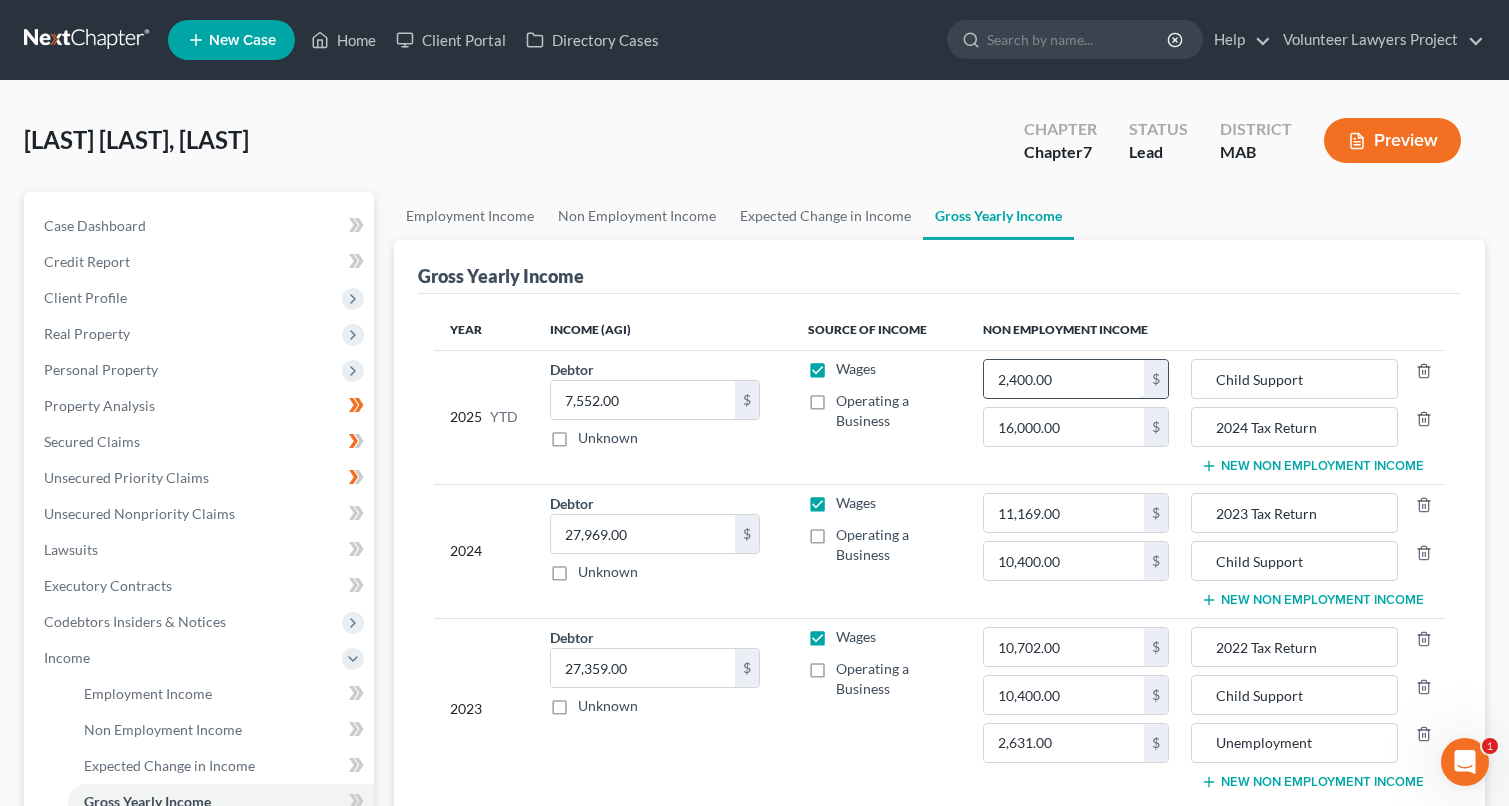 click on "2,400.00" at bounding box center [1064, 379] 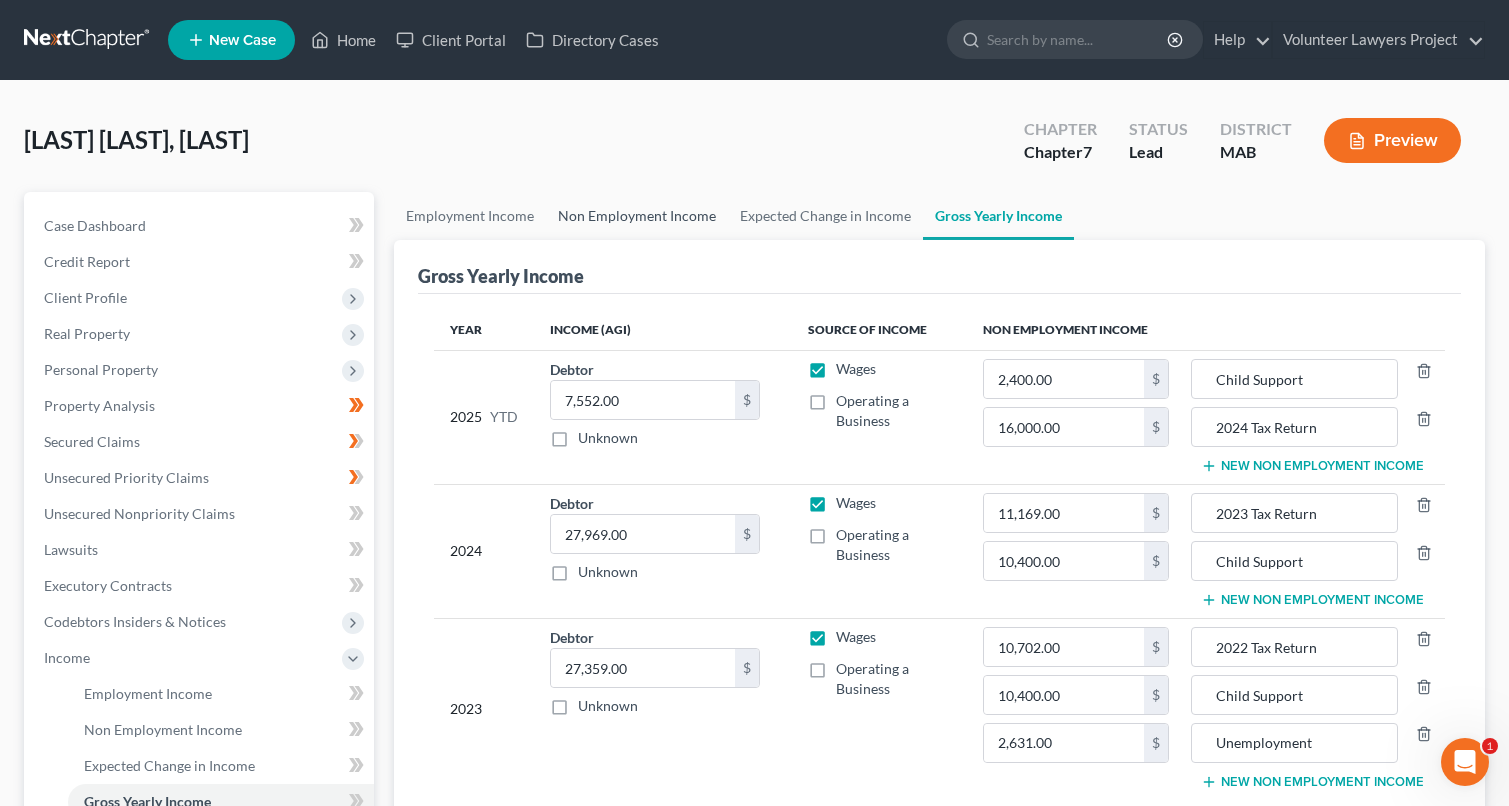 click on "Non Employment Income" at bounding box center [637, 216] 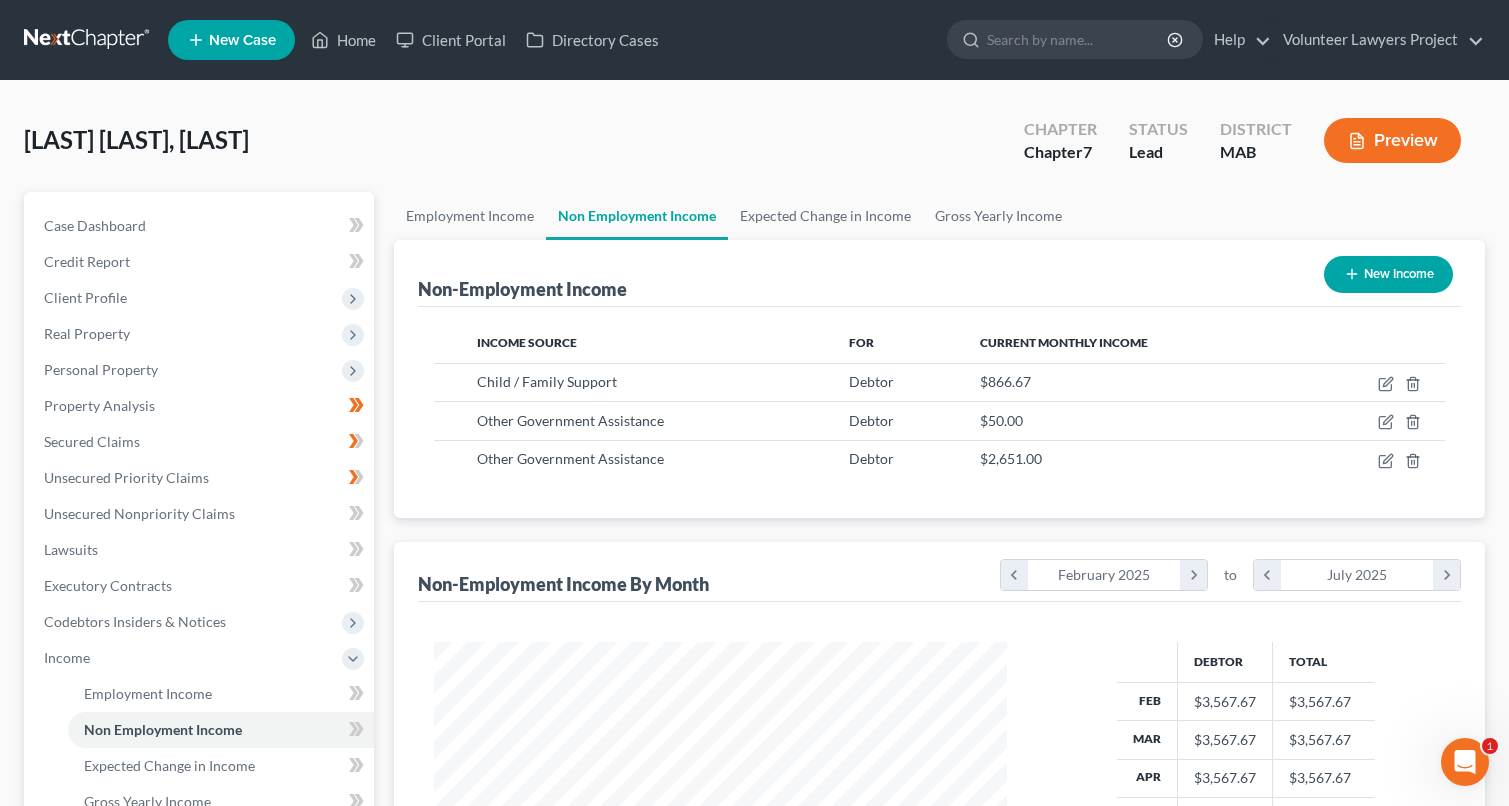 scroll, scrollTop: 999642, scrollLeft: 999387, axis: both 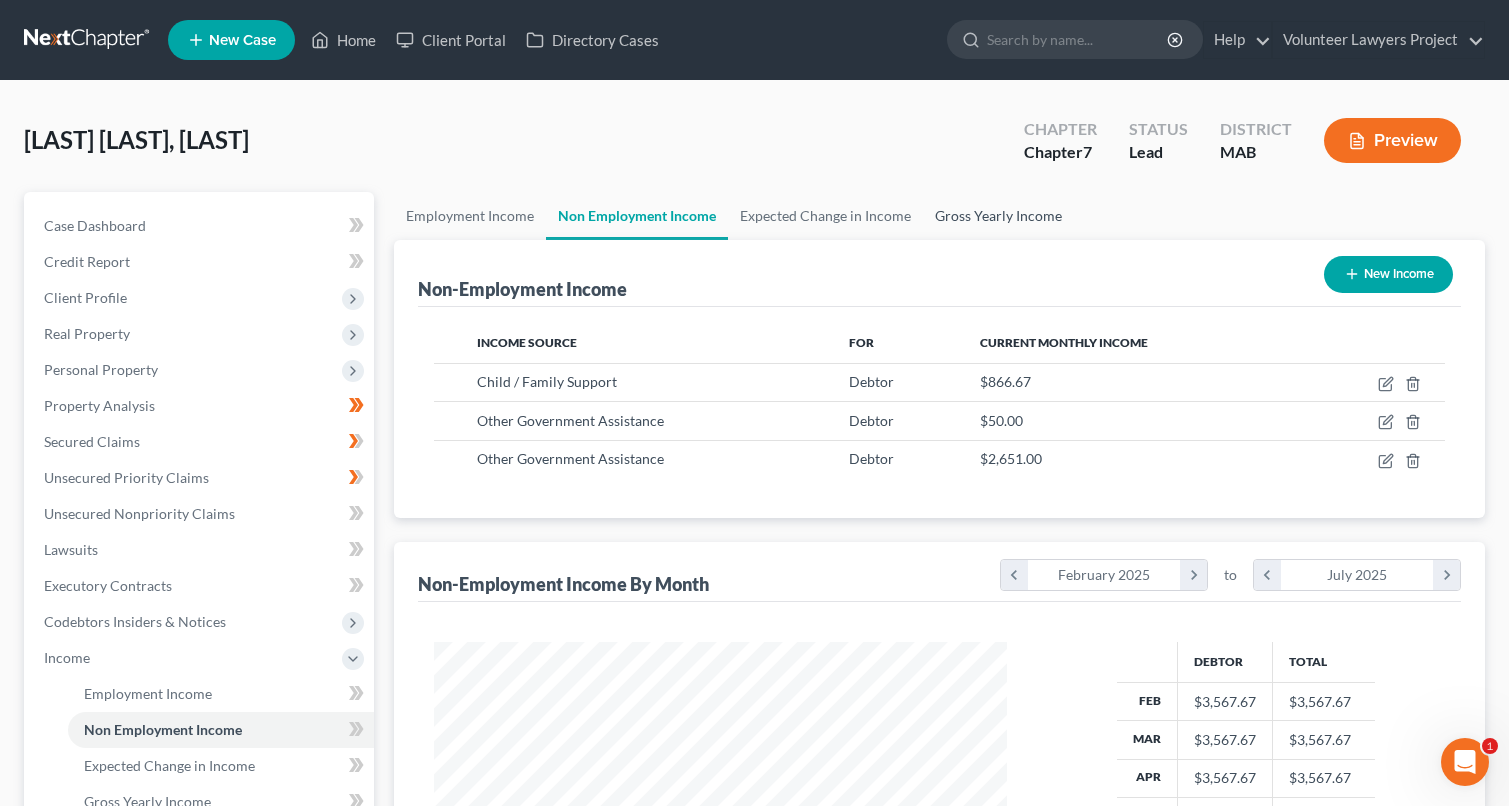 click on "Gross Yearly Income" at bounding box center [998, 216] 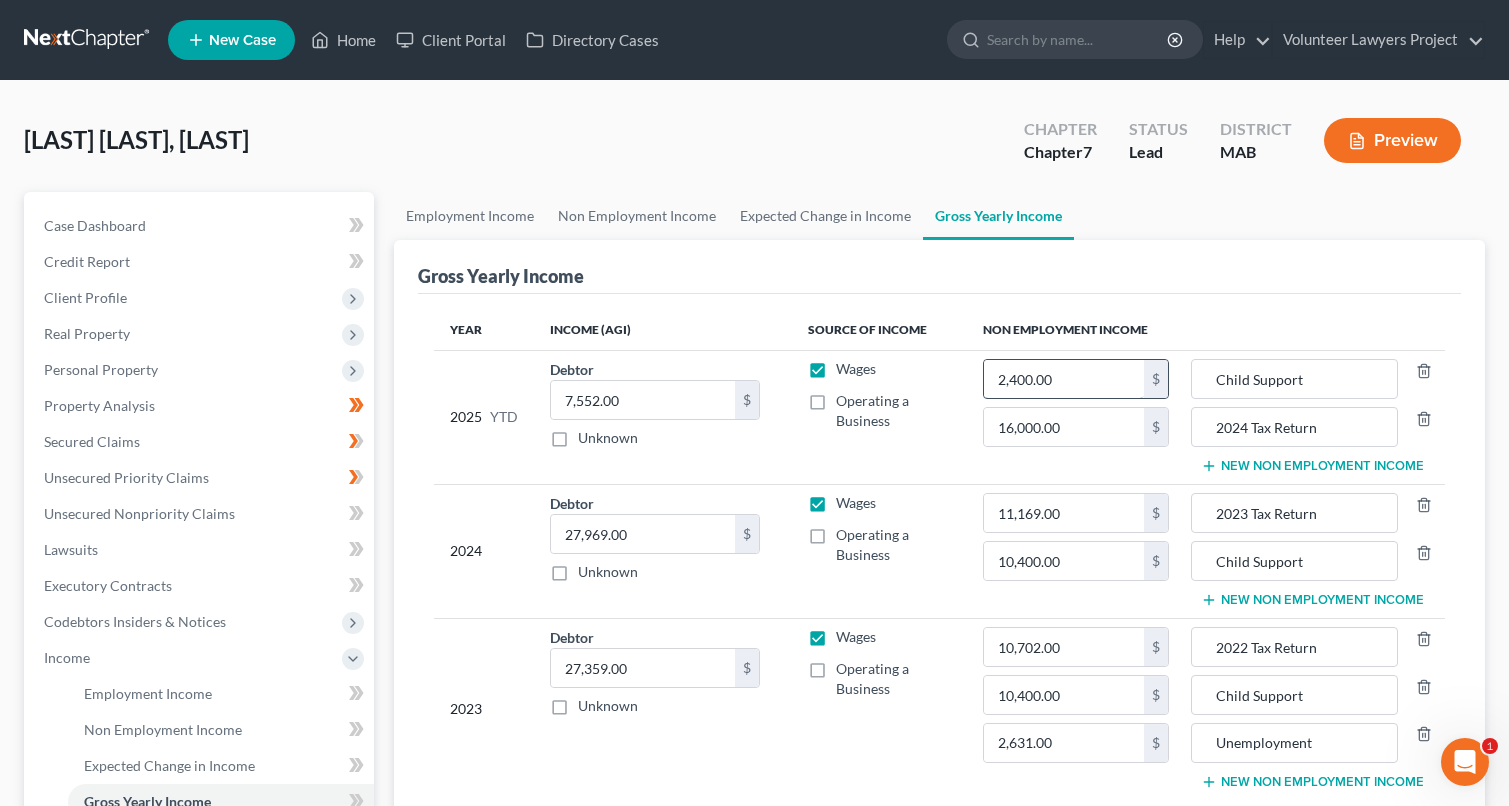 click on "2,400.00" at bounding box center (1064, 379) 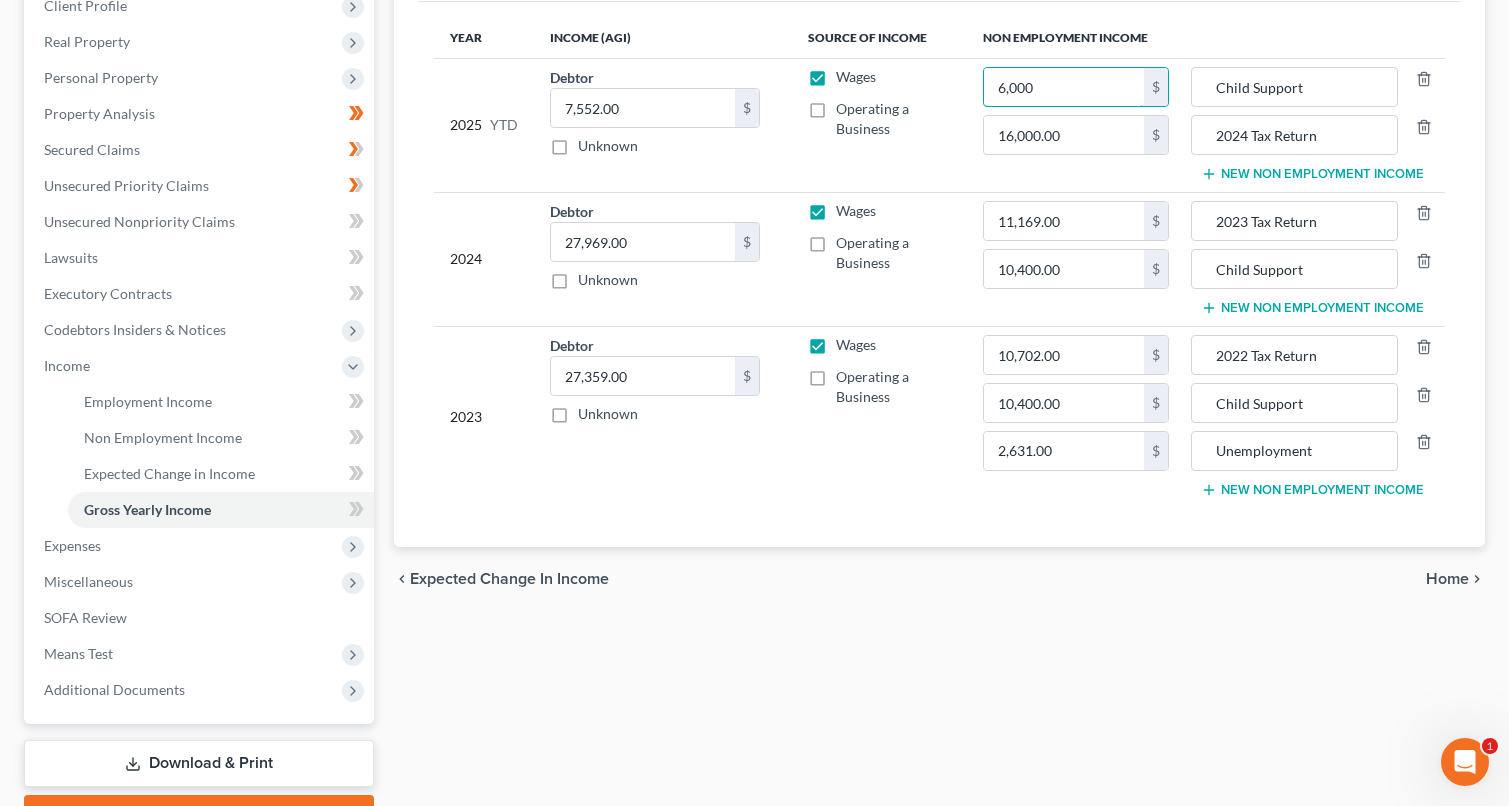 scroll, scrollTop: 300, scrollLeft: 0, axis: vertical 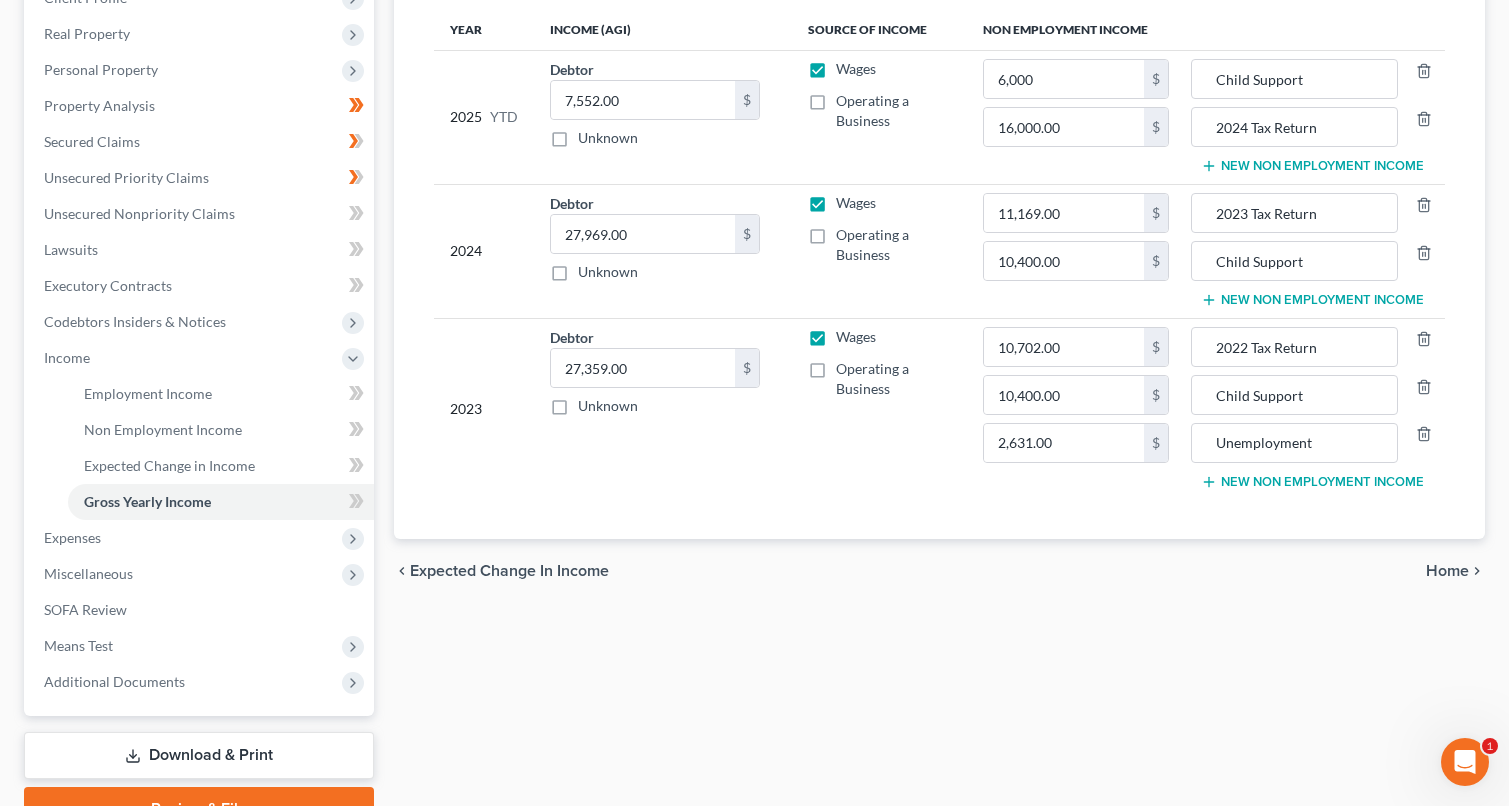 click on "Home" at bounding box center [1447, 571] 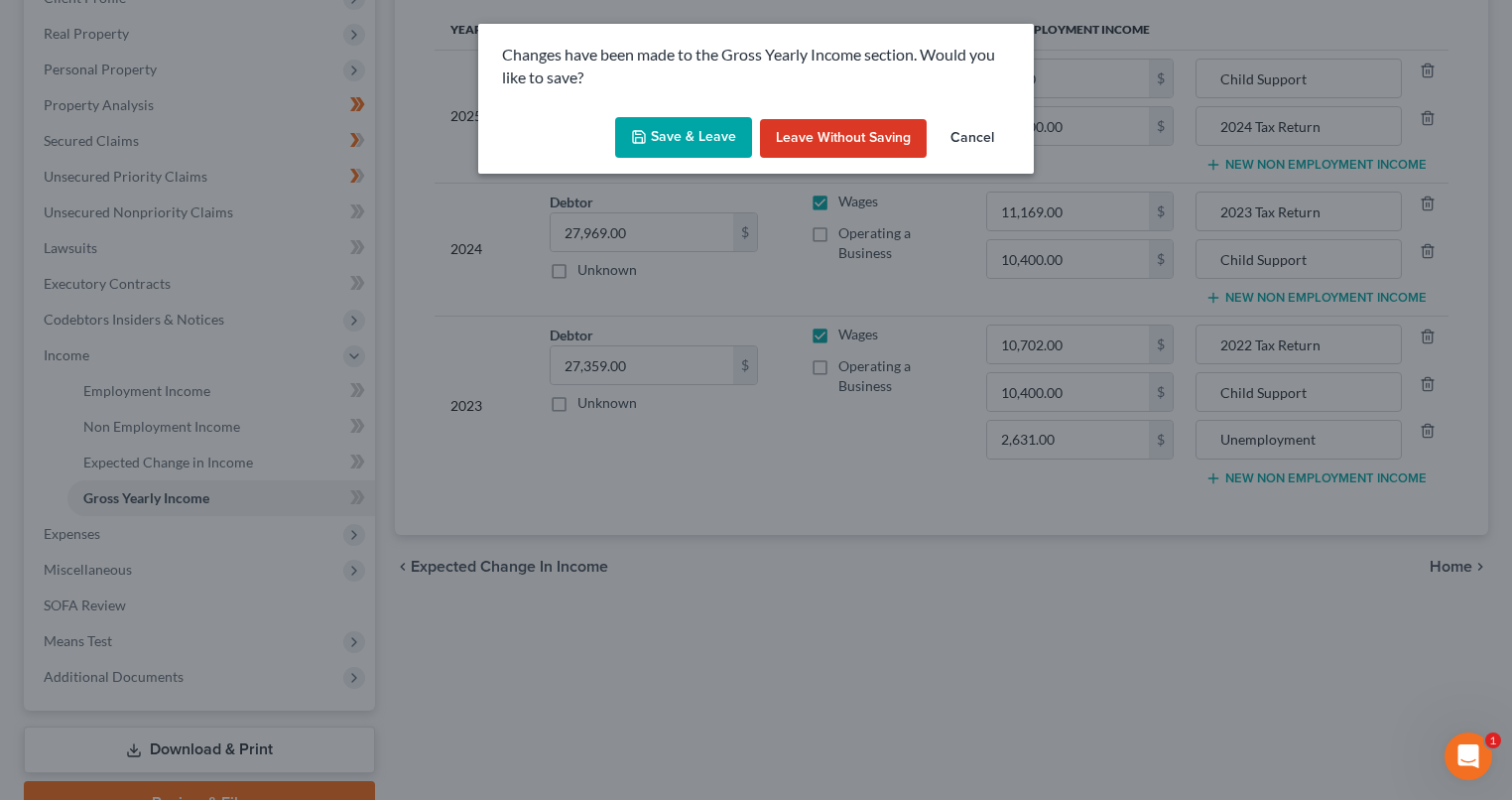 click on "Save & Leave" at bounding box center [684, 138] 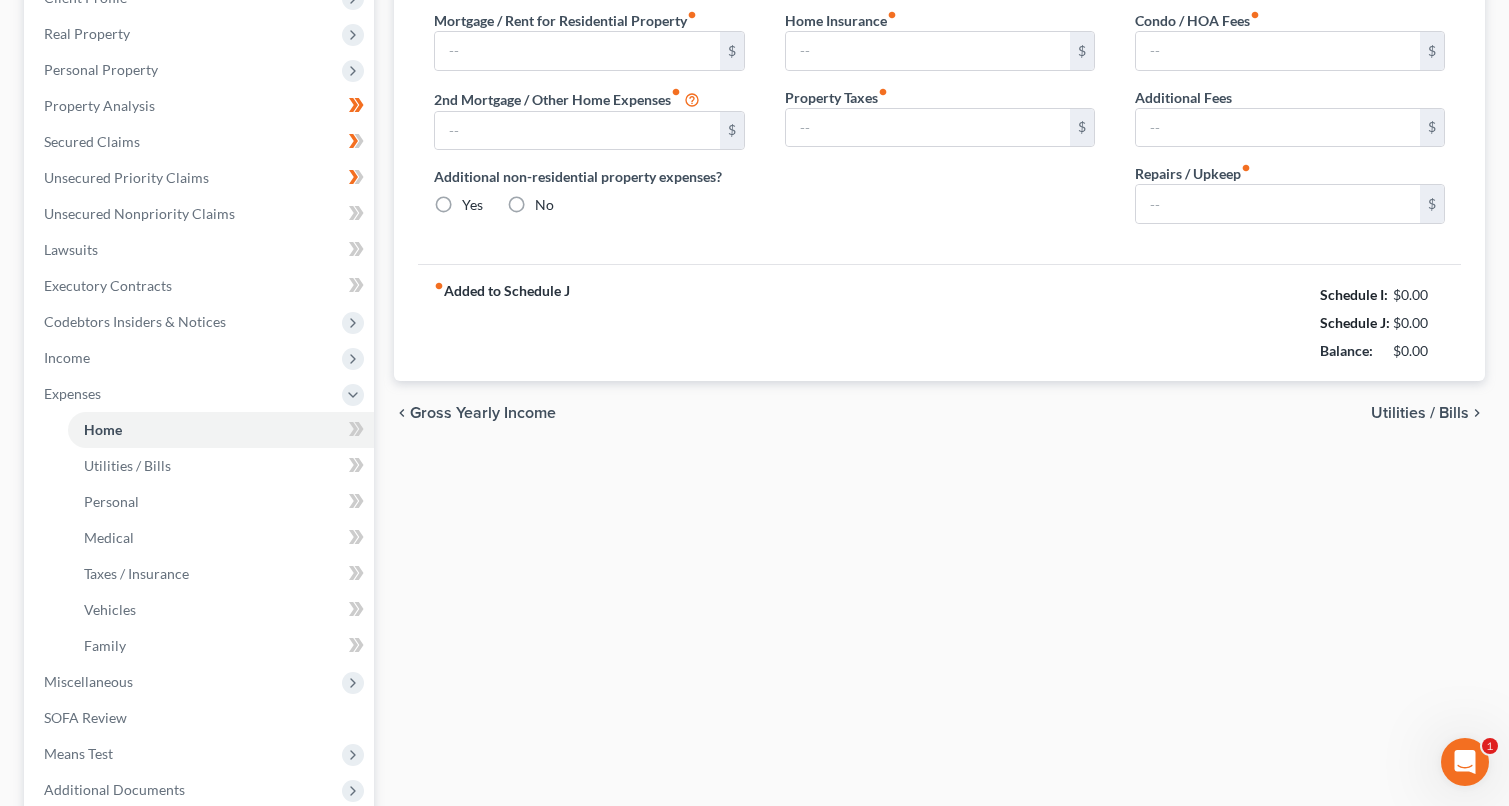 type on "3,541.00" 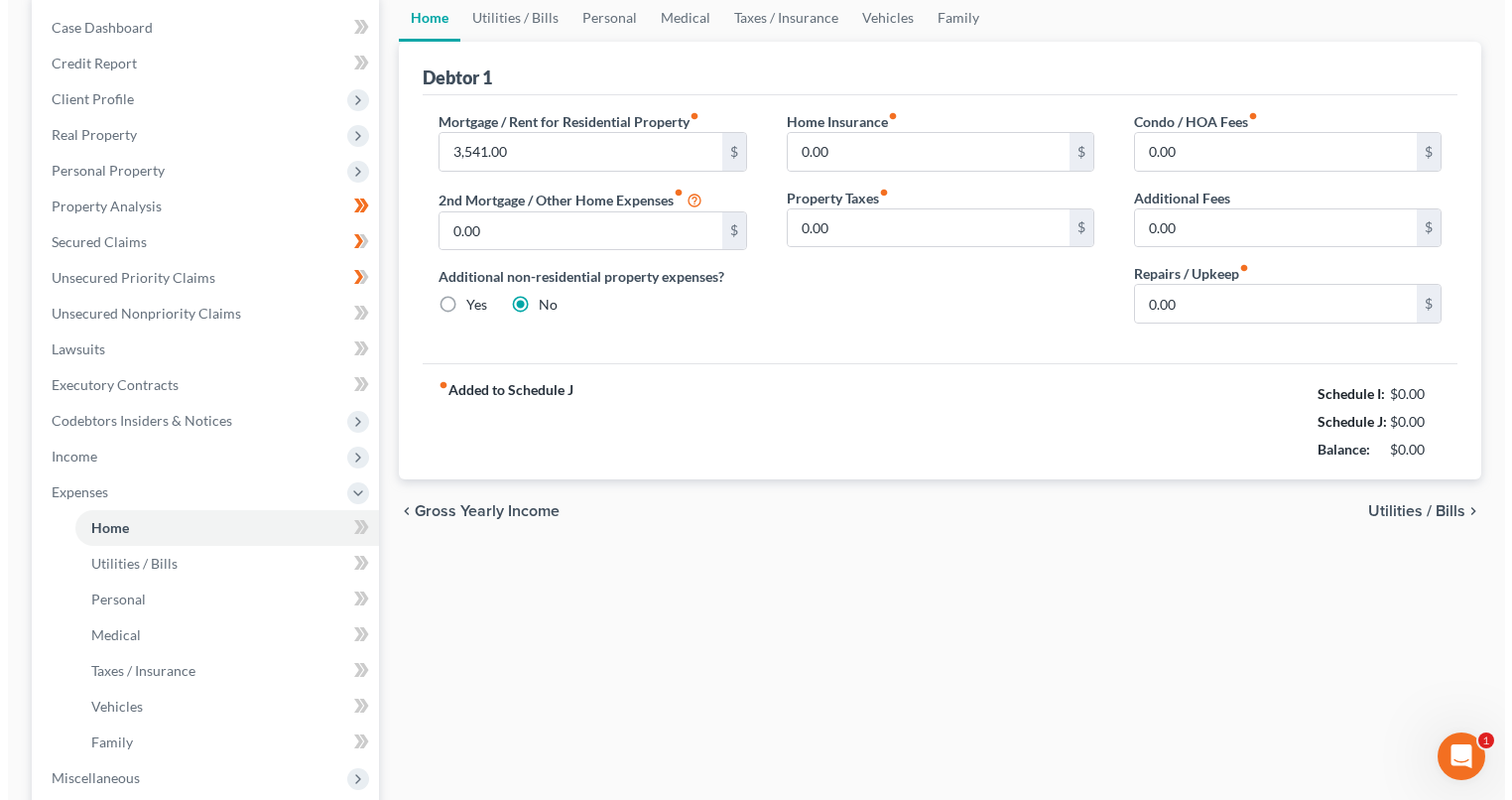 scroll, scrollTop: 0, scrollLeft: 0, axis: both 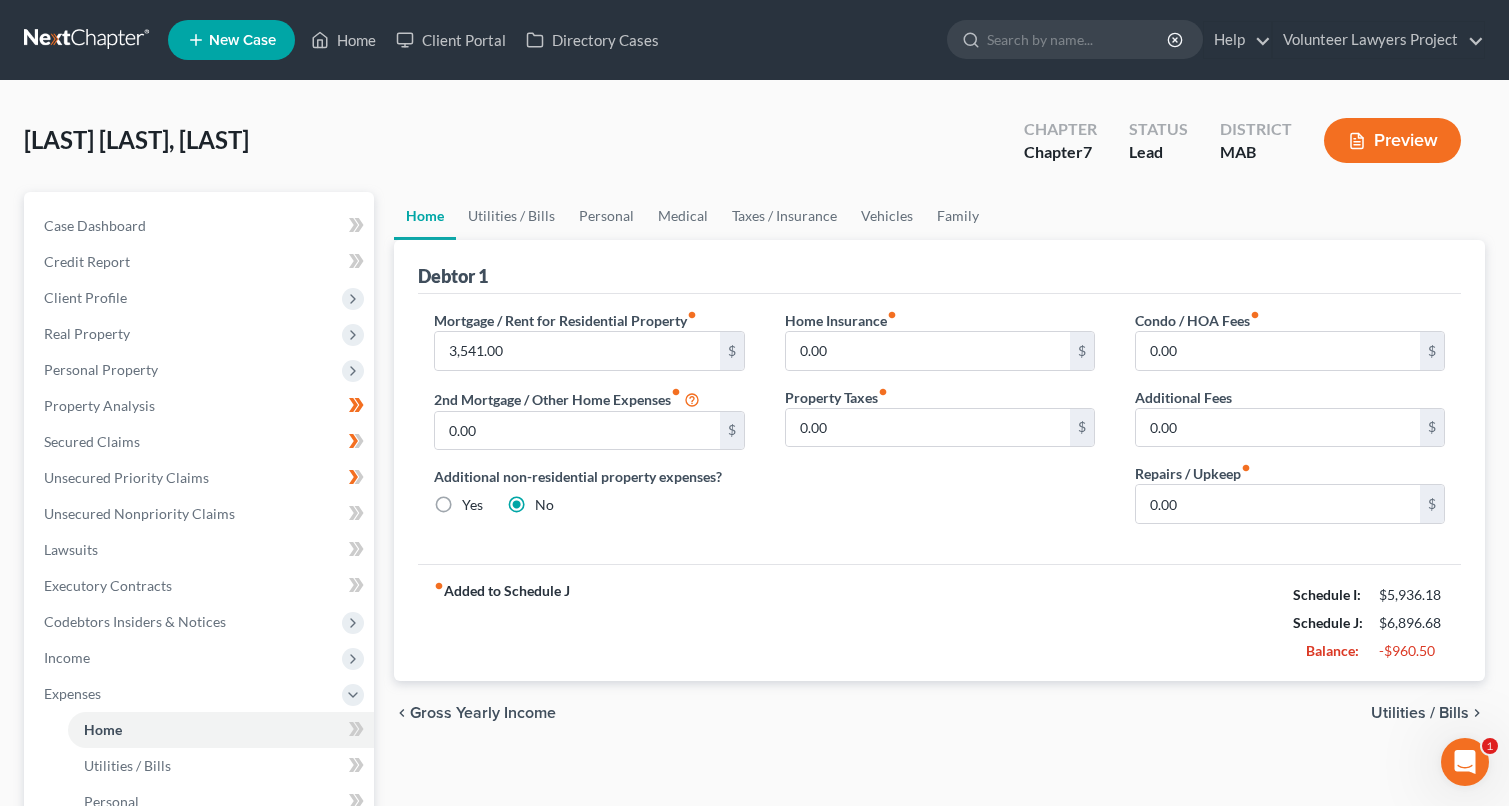 click on "Preview" at bounding box center [1392, 140] 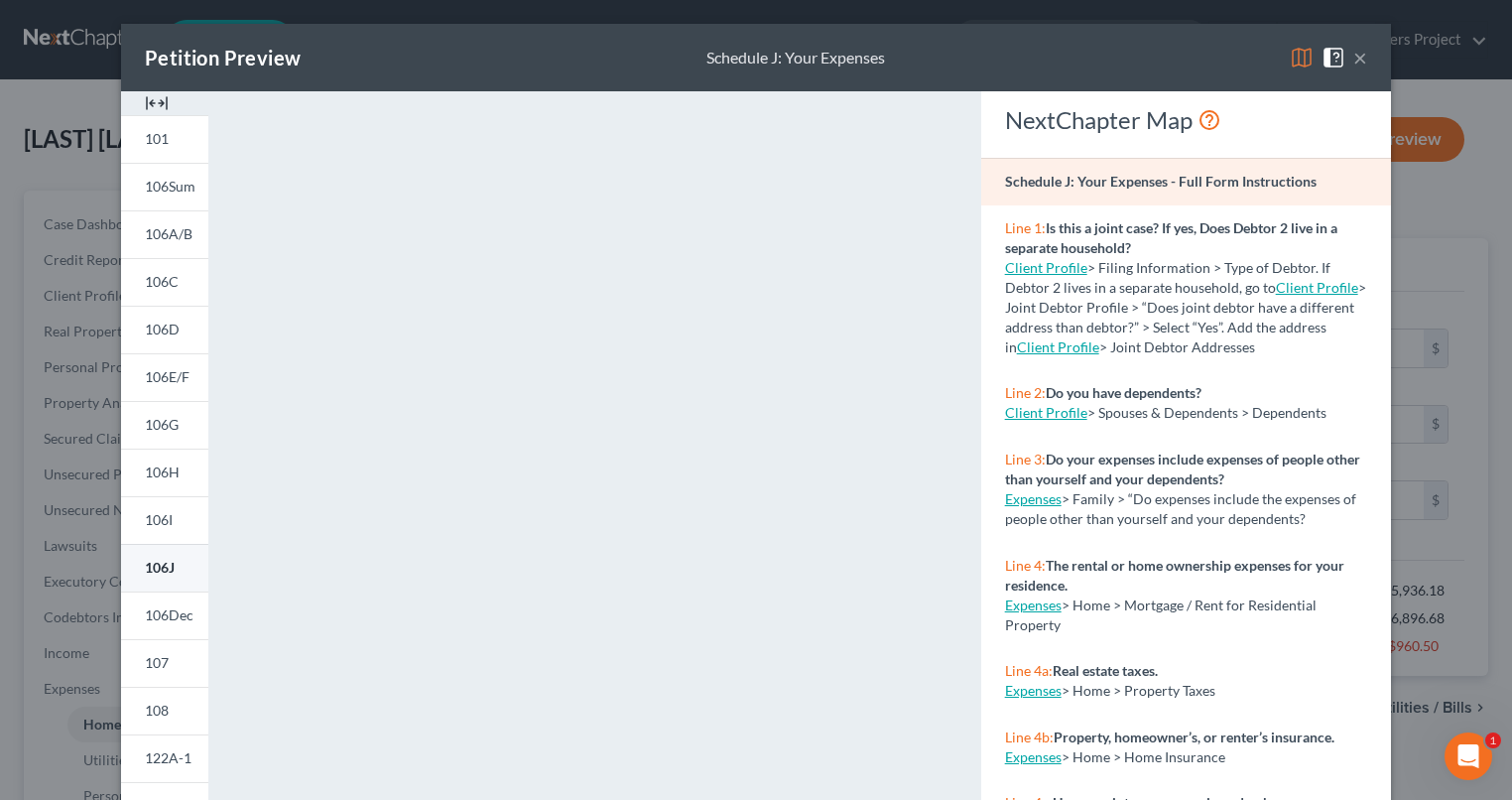click on "106J" at bounding box center (160, 567) 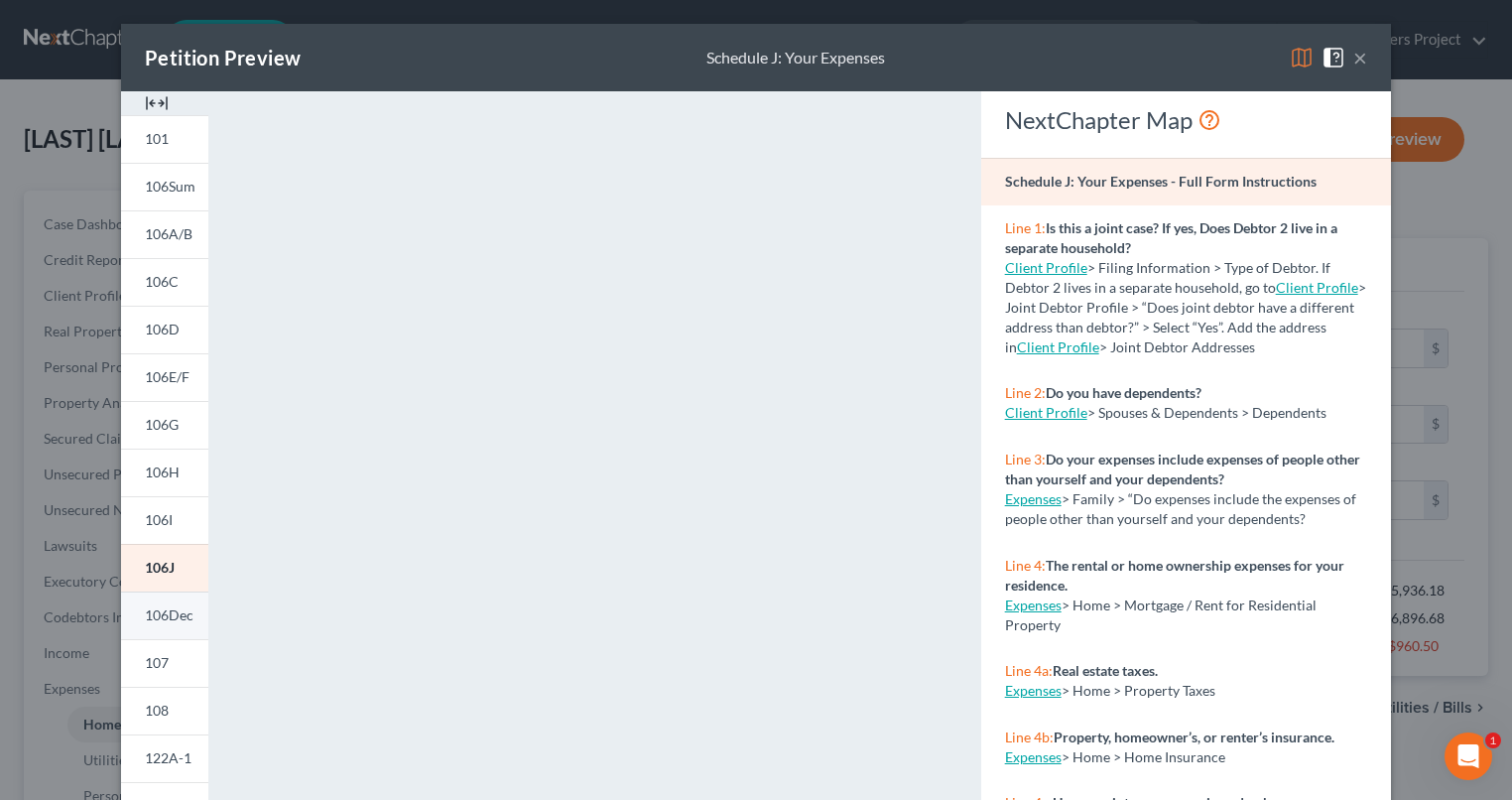 click on "106Dec" at bounding box center [165, 615] 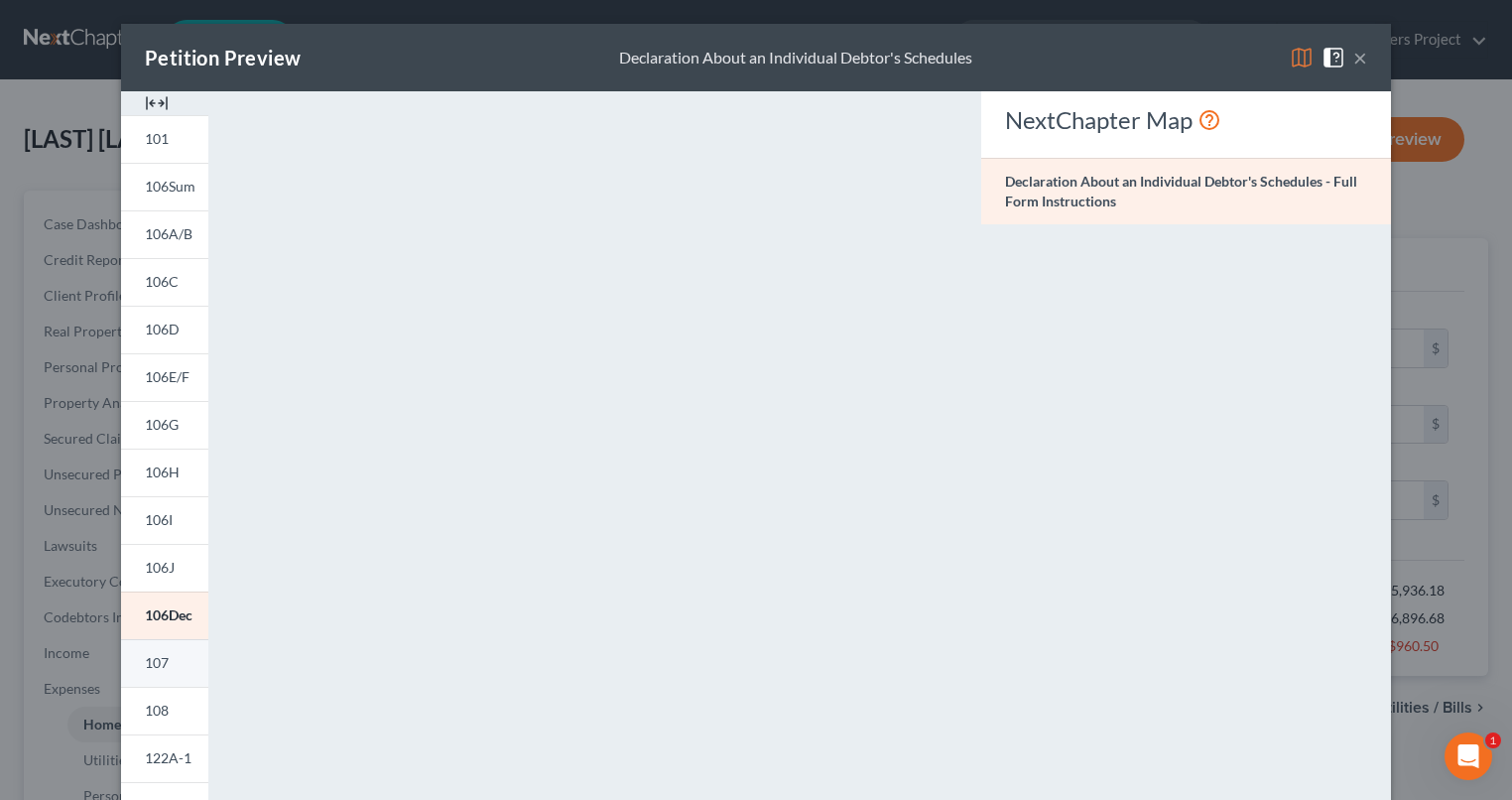 click on "107" at bounding box center (157, 662) 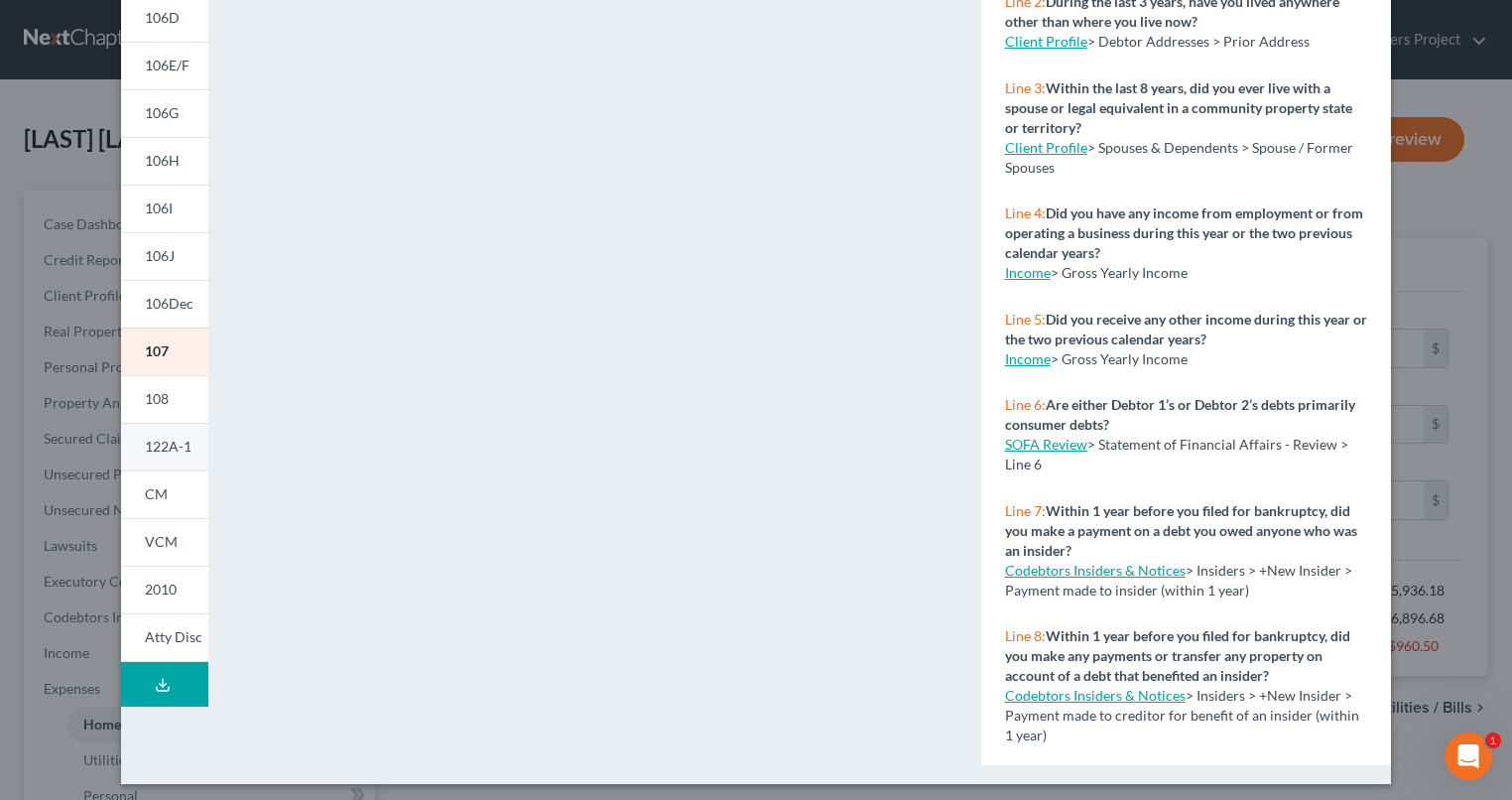 scroll, scrollTop: 320, scrollLeft: 0, axis: vertical 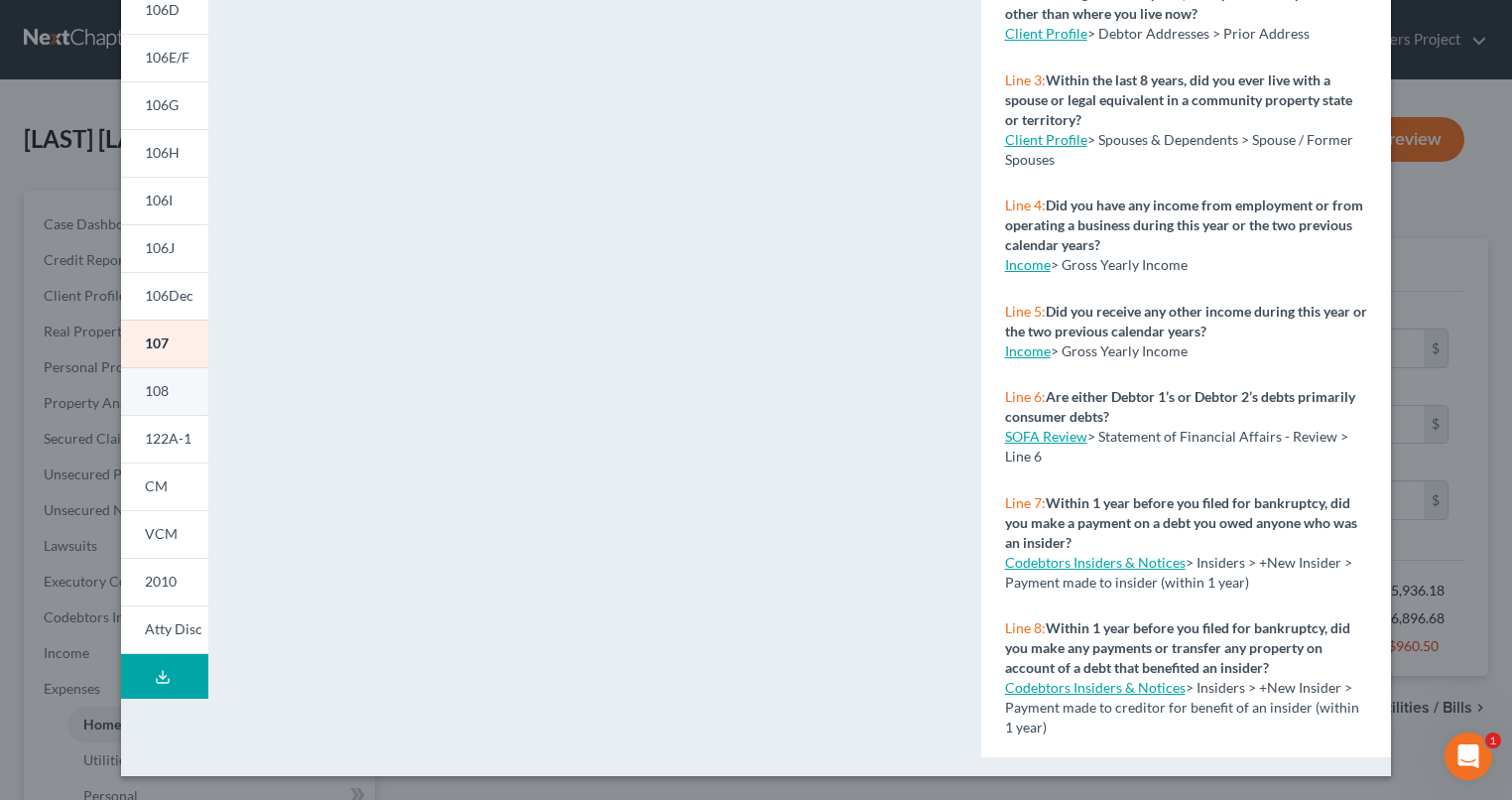 click on "108" at bounding box center (157, 390) 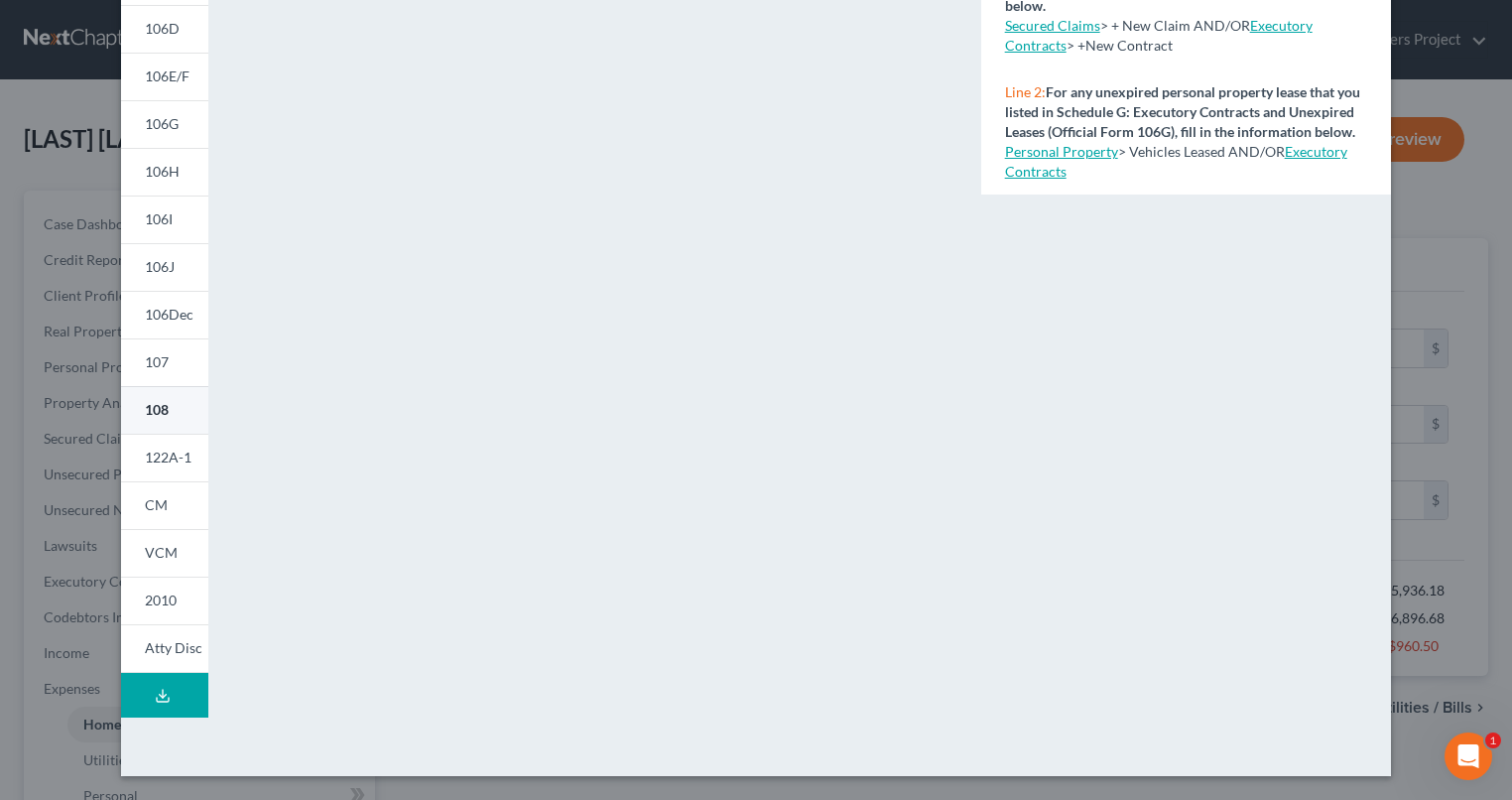 scroll, scrollTop: 301, scrollLeft: 0, axis: vertical 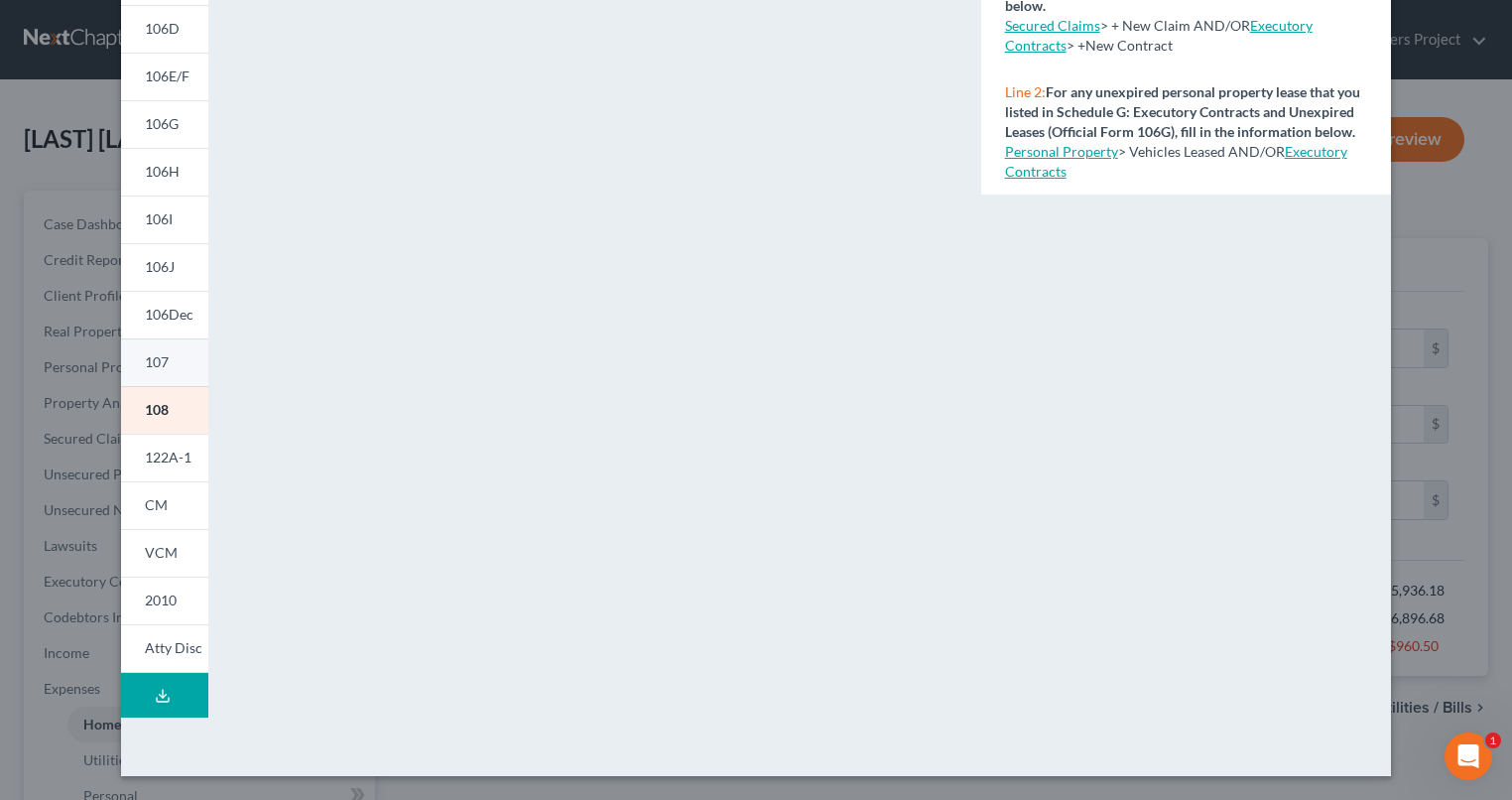 click on "107" at bounding box center (157, 361) 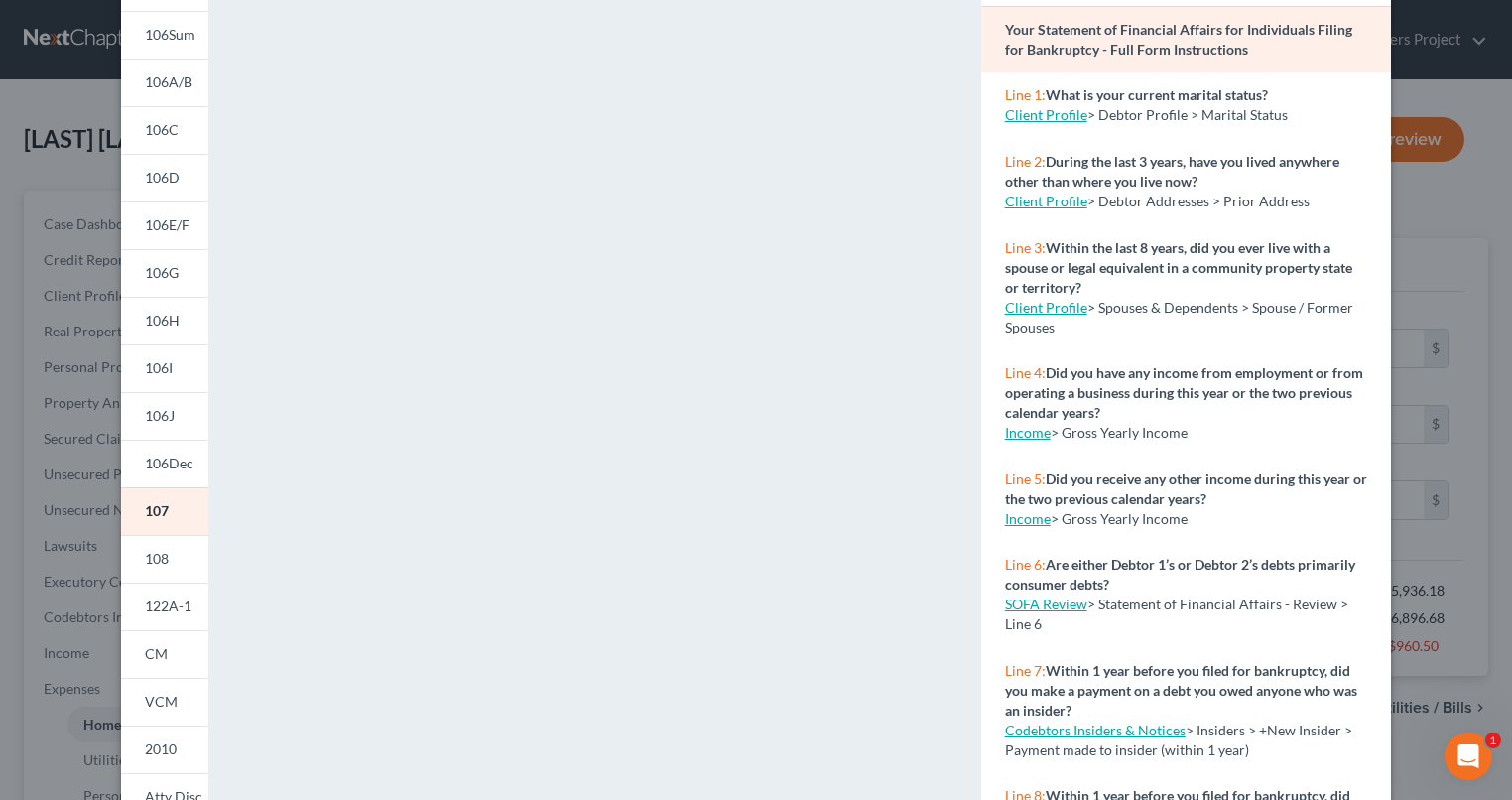 scroll, scrollTop: 3, scrollLeft: 0, axis: vertical 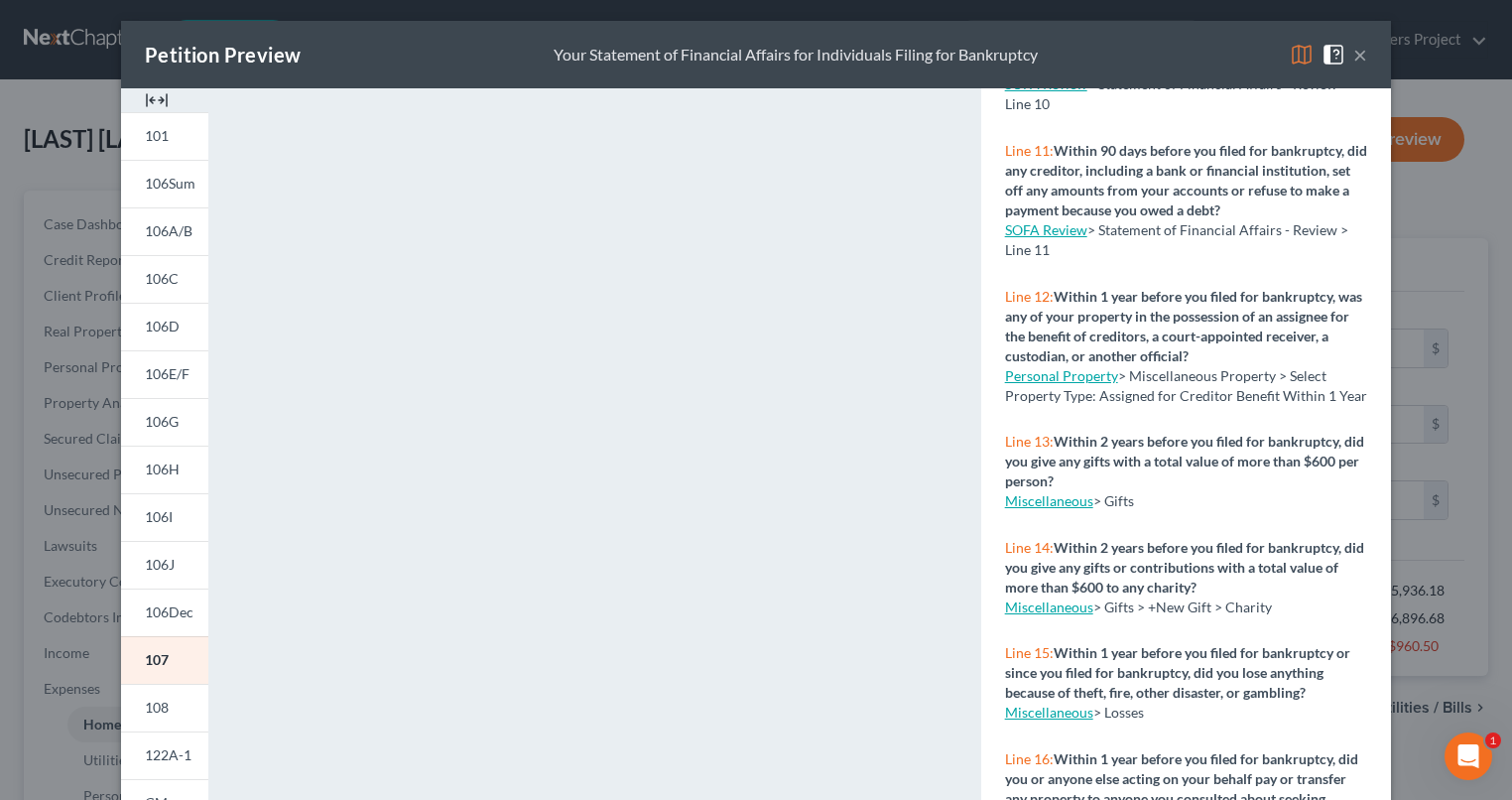 click on "Miscellaneous" at bounding box center (1049, 500) 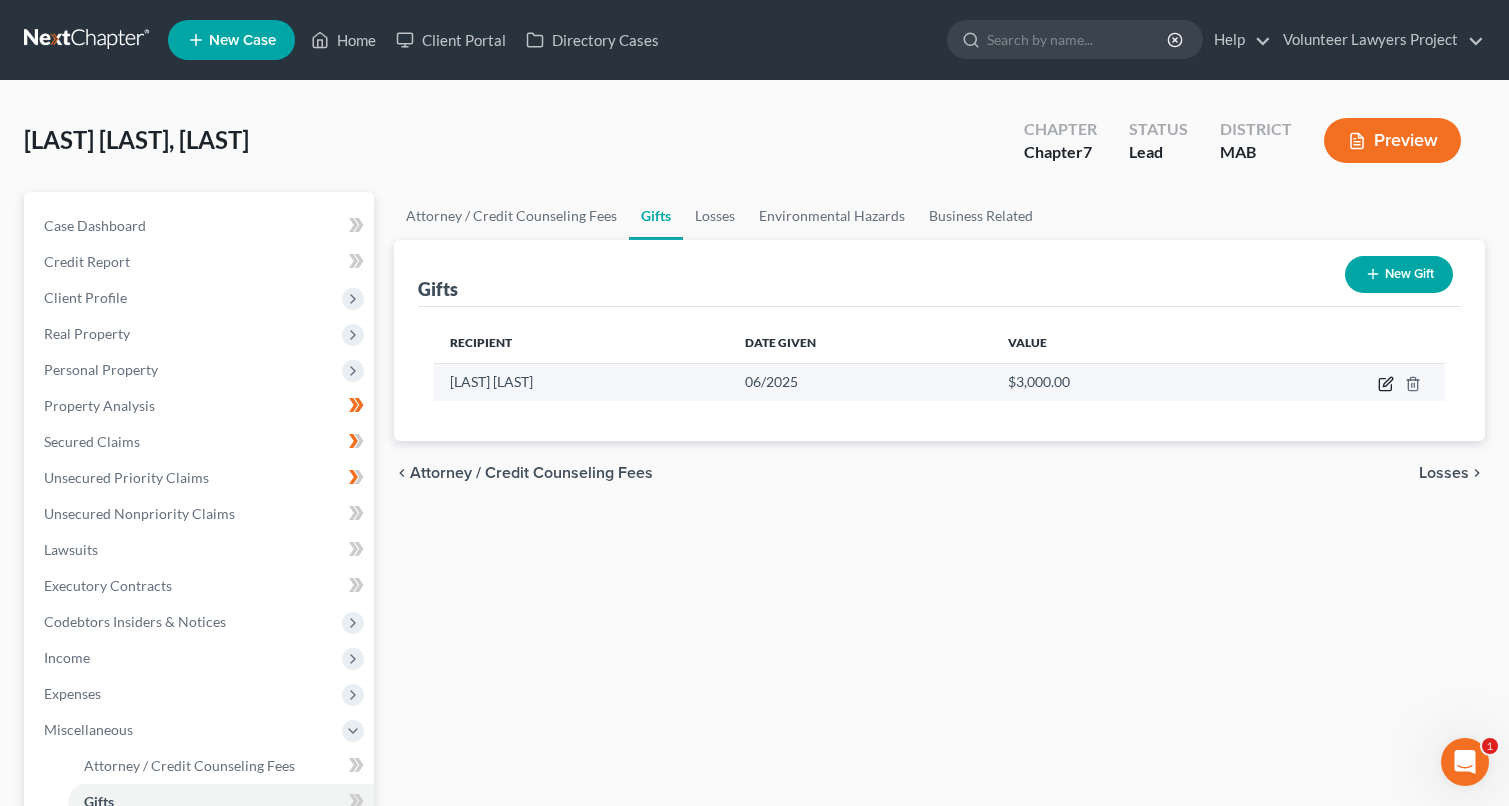 click 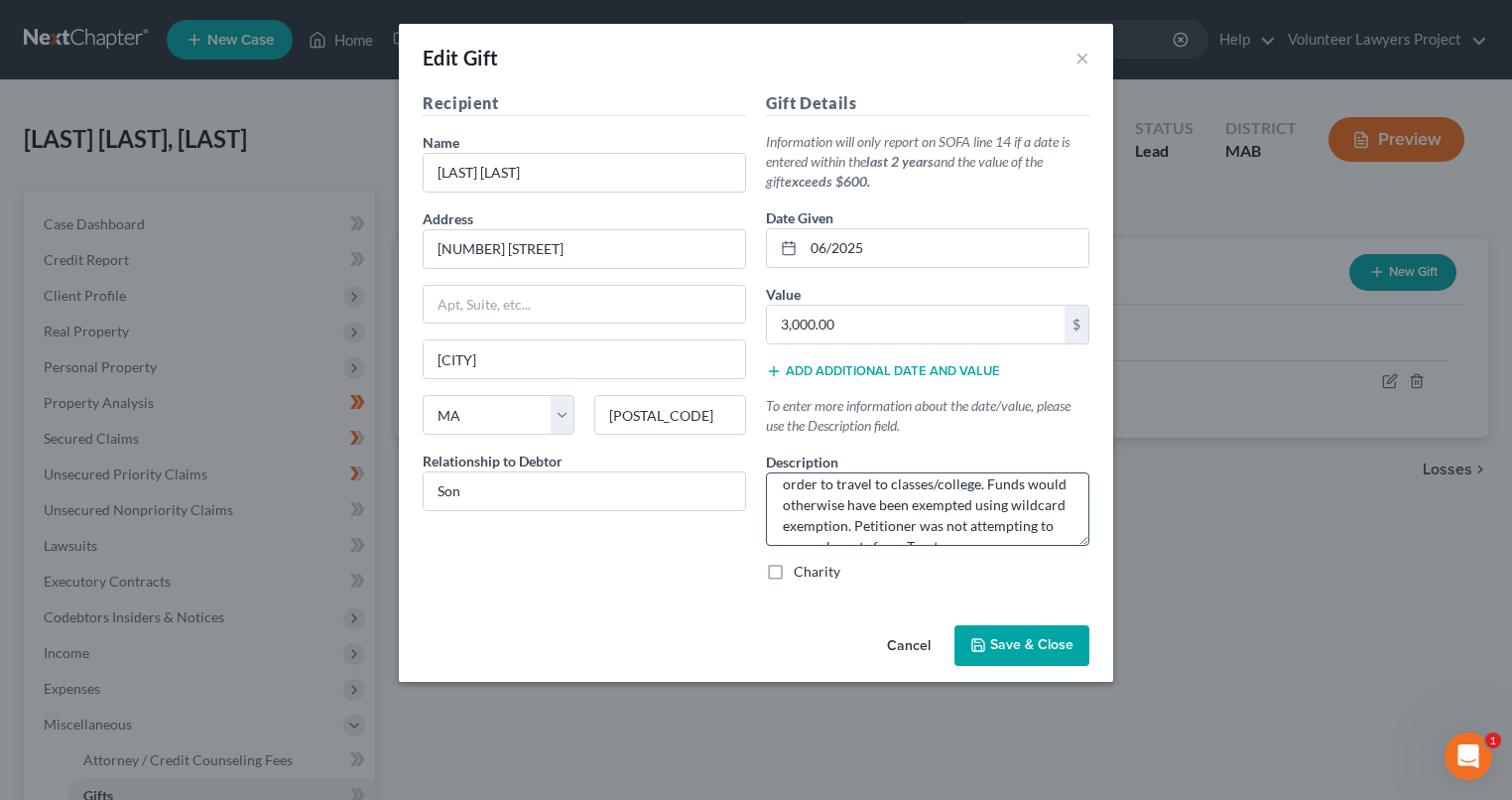 scroll, scrollTop: 83, scrollLeft: 0, axis: vertical 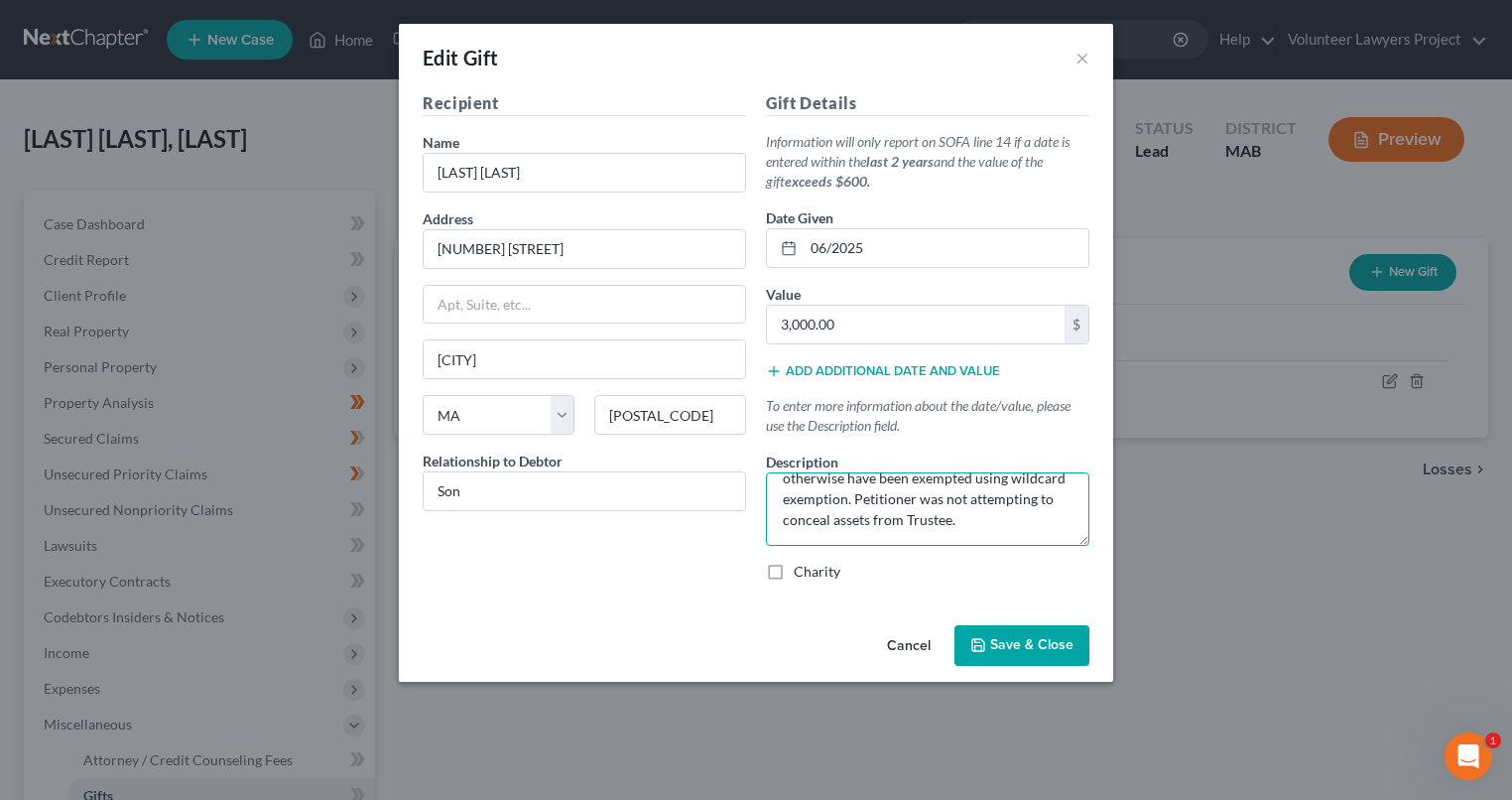 click on "Son is going to college in the fall. Petitioner assisted dependent son to purchase car in order to travel to classes/college. Funds would otherwise have been exempted using wildcard exemption. Petitioner was not attempting to conceal assets from Trustee." at bounding box center (928, 509) 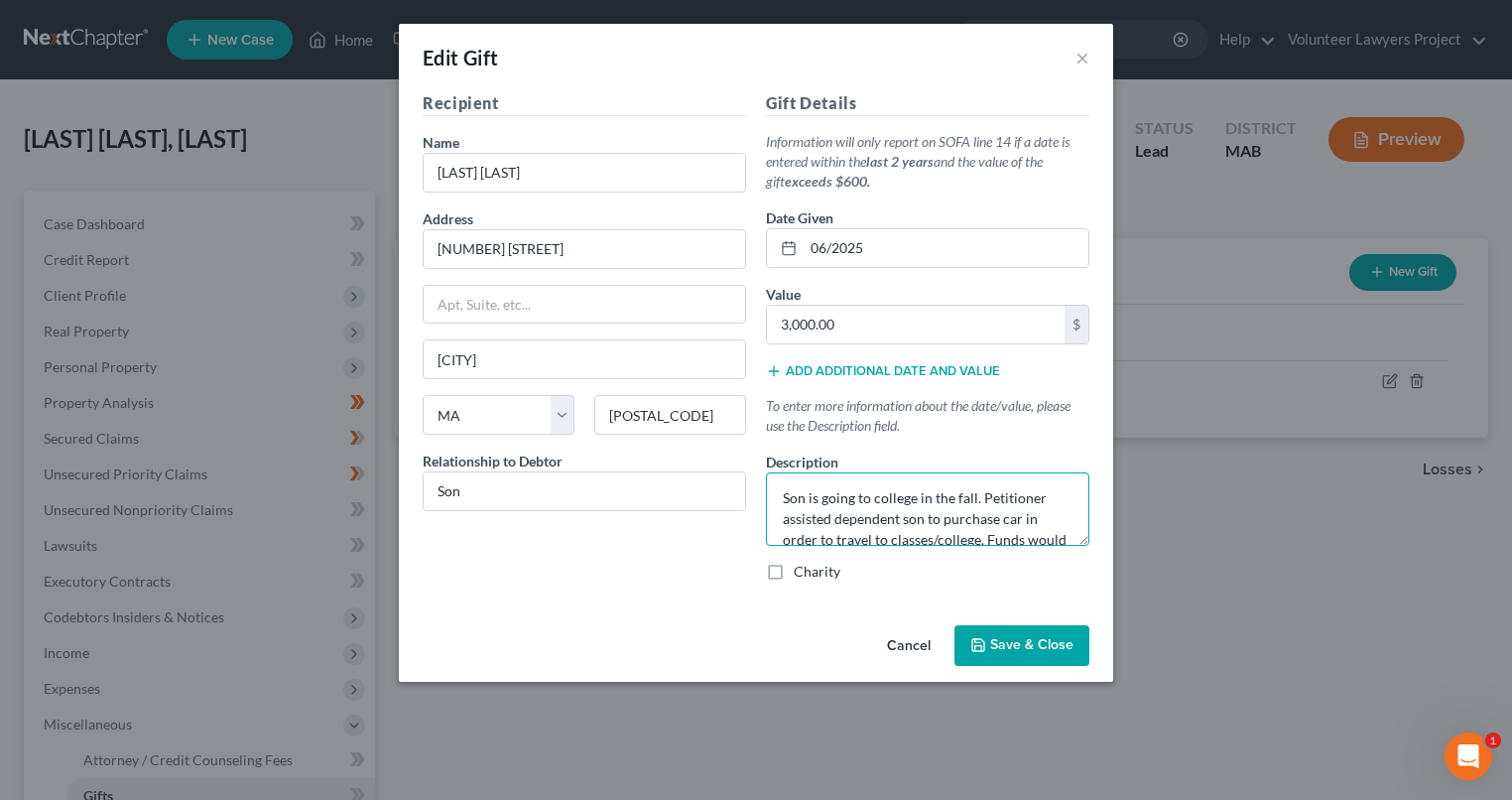 scroll, scrollTop: 0, scrollLeft: 0, axis: both 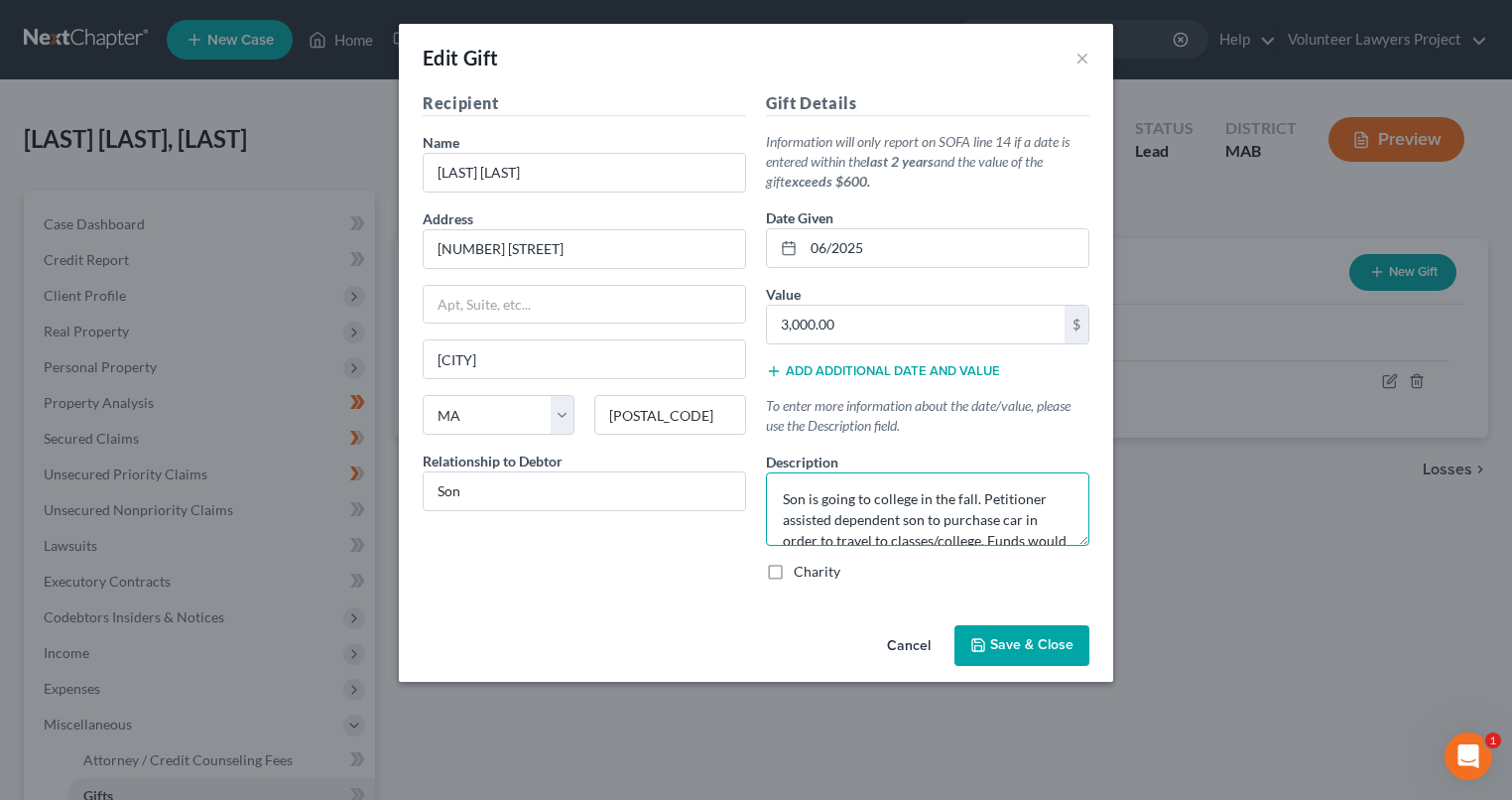click on "Son is going to college in the fall. Petitioner assisted dependent son to purchase car in order to travel to classes/college. Funds would otherwise have been exempted using wildcard exemption. Petitioner was not attempting to conceal assets from Trustee." at bounding box center (928, 509) 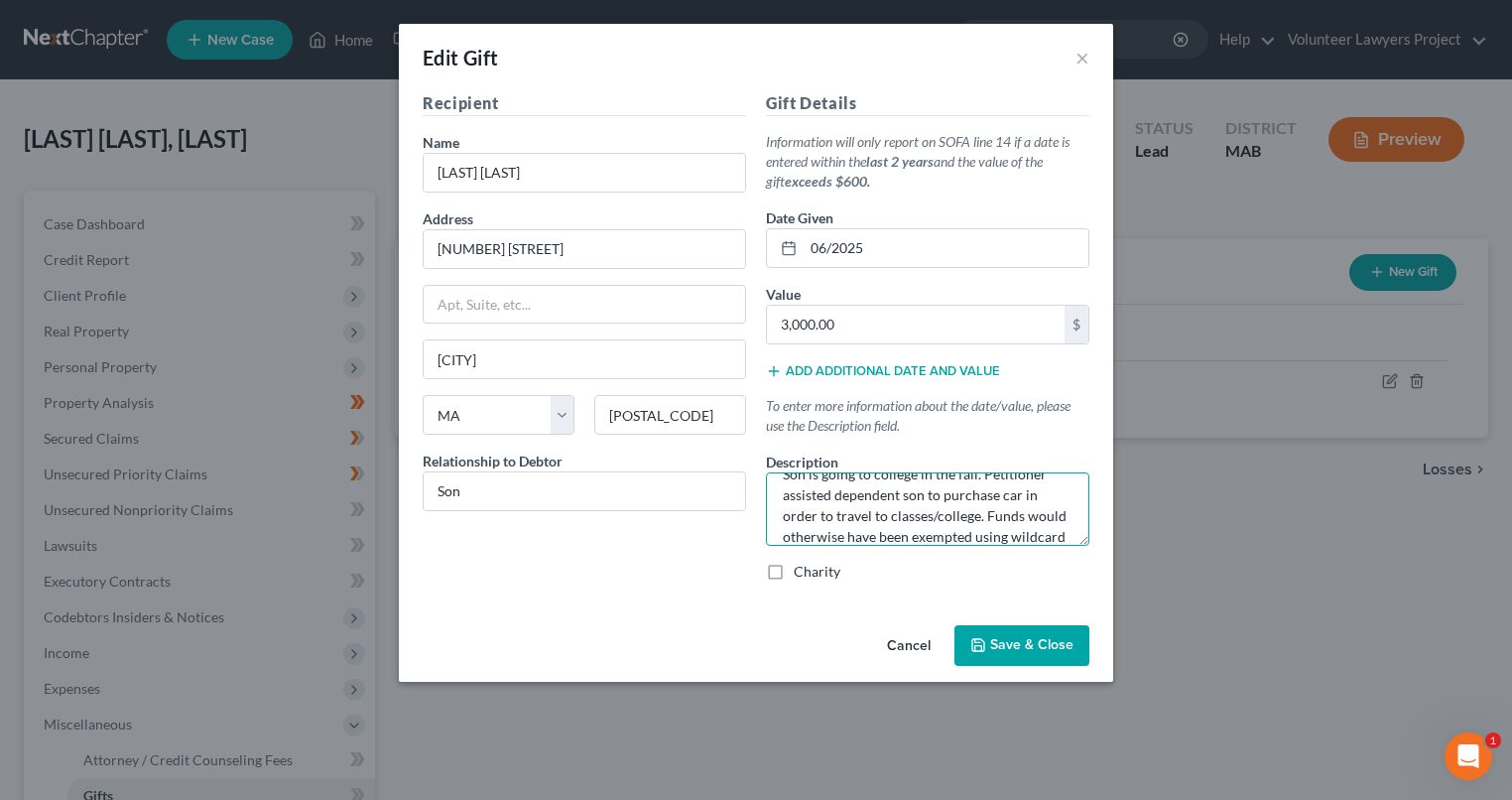 scroll, scrollTop: 46, scrollLeft: 0, axis: vertical 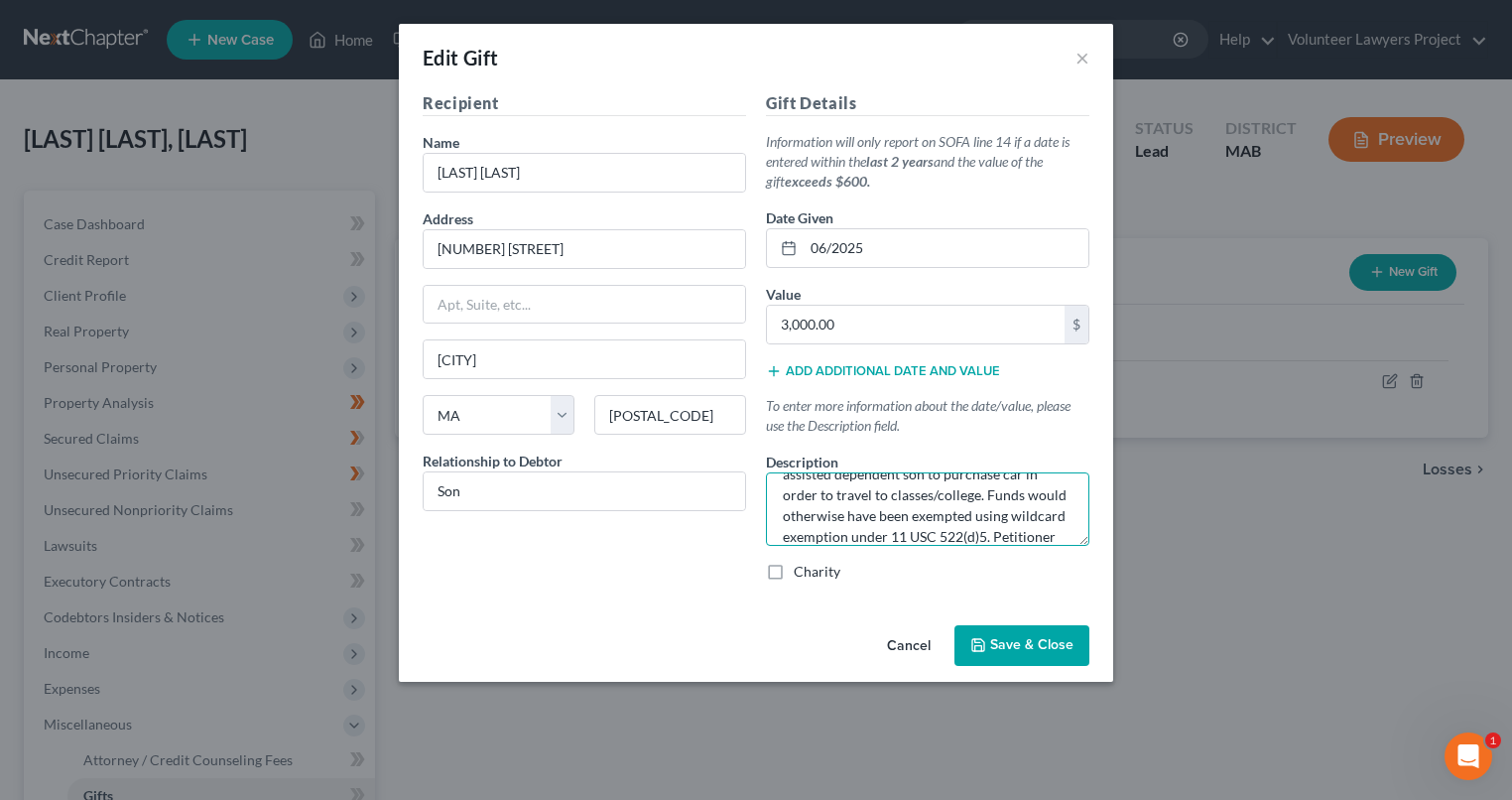 type on "Son is going to college in the fall. Petitioner assisted dependent son to purchase car in order to travel to classes/college. Funds would otherwise have been exempted using wildcard exemption under 11 USC 522(d)5. Petitioner was not attempting to conceal assets from Trustee." 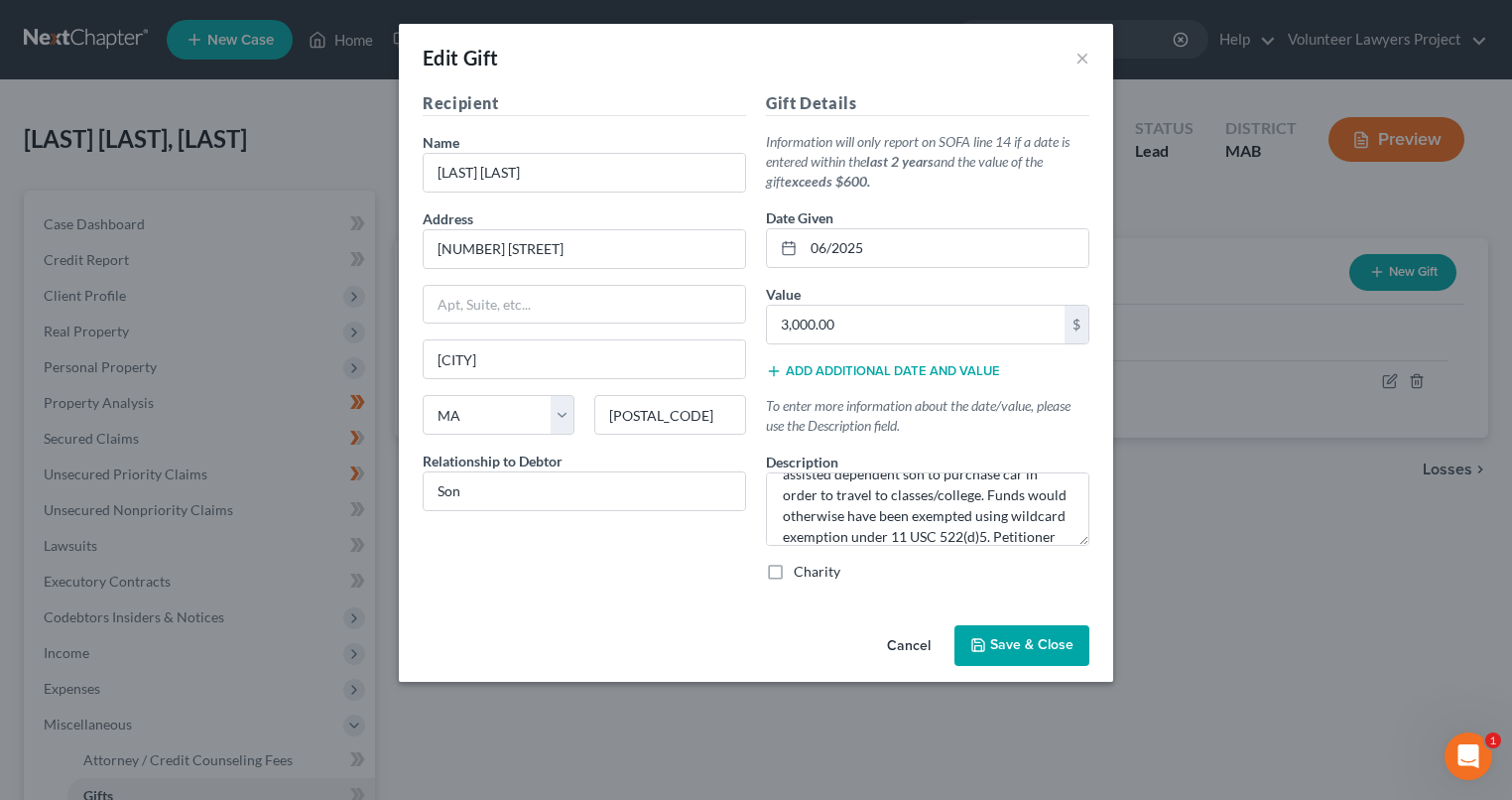 click on "Save & Close" at bounding box center [1032, 645] 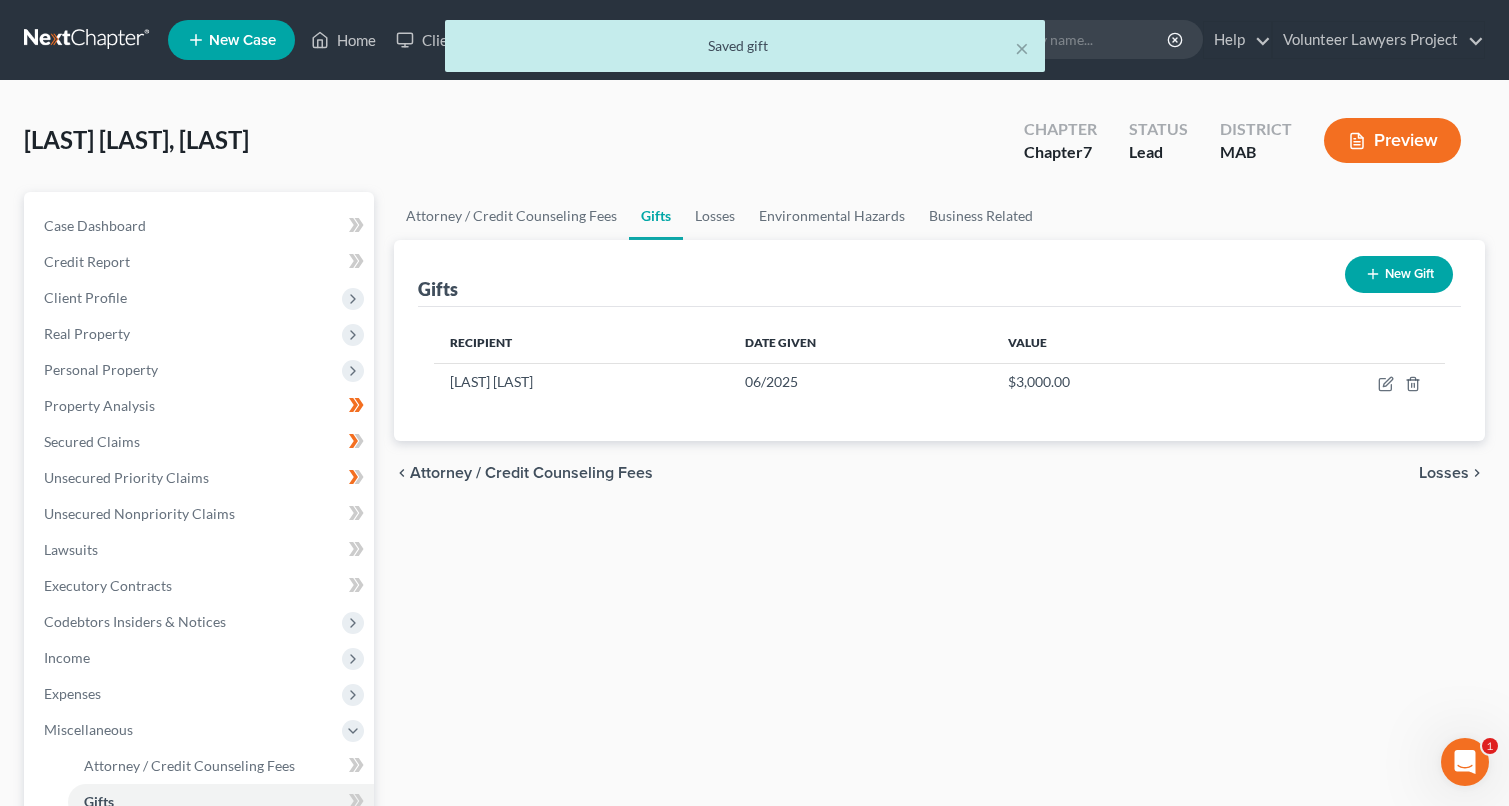 click on "Preview" at bounding box center [1392, 140] 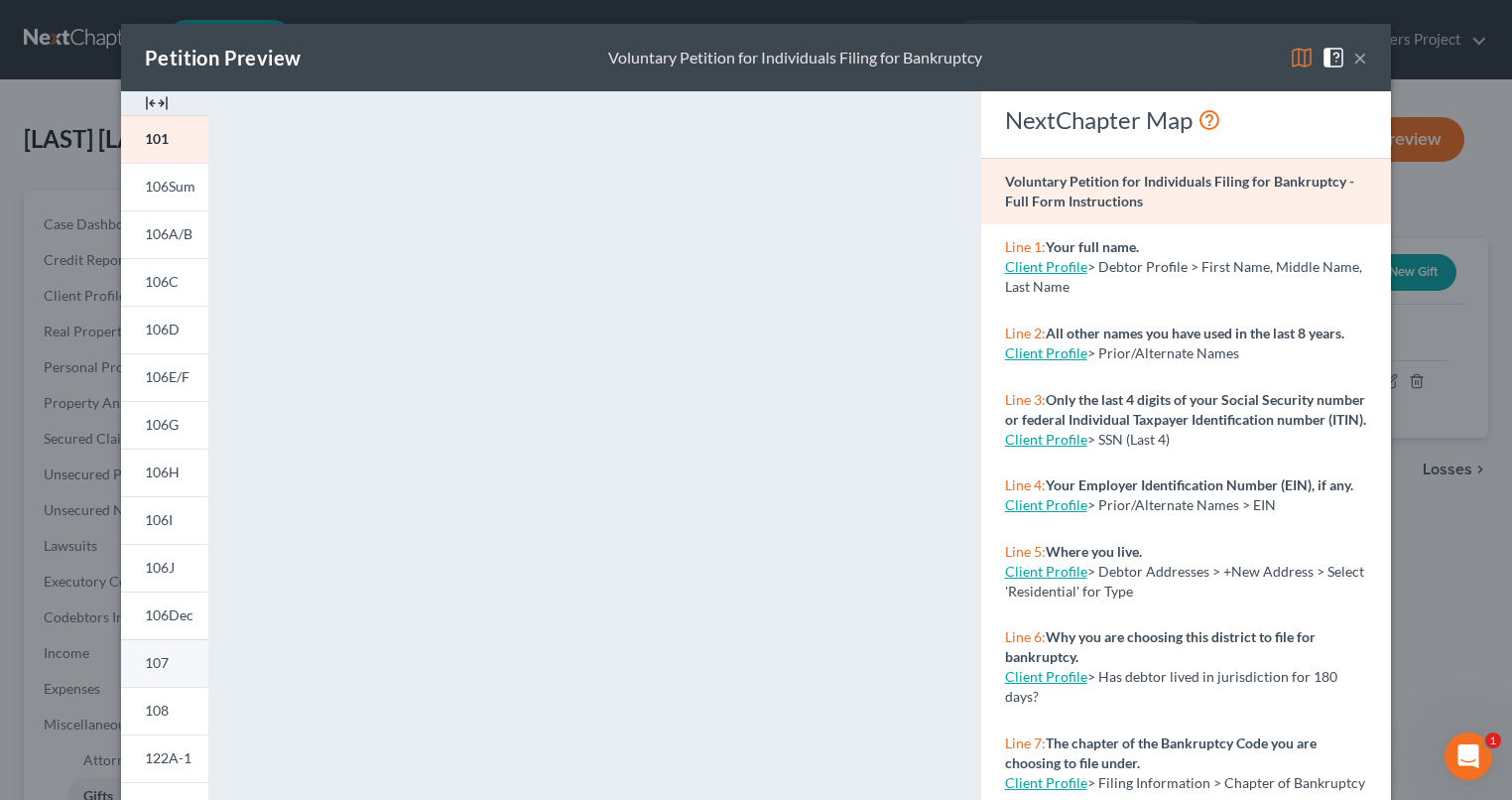 click on "107" at bounding box center (157, 662) 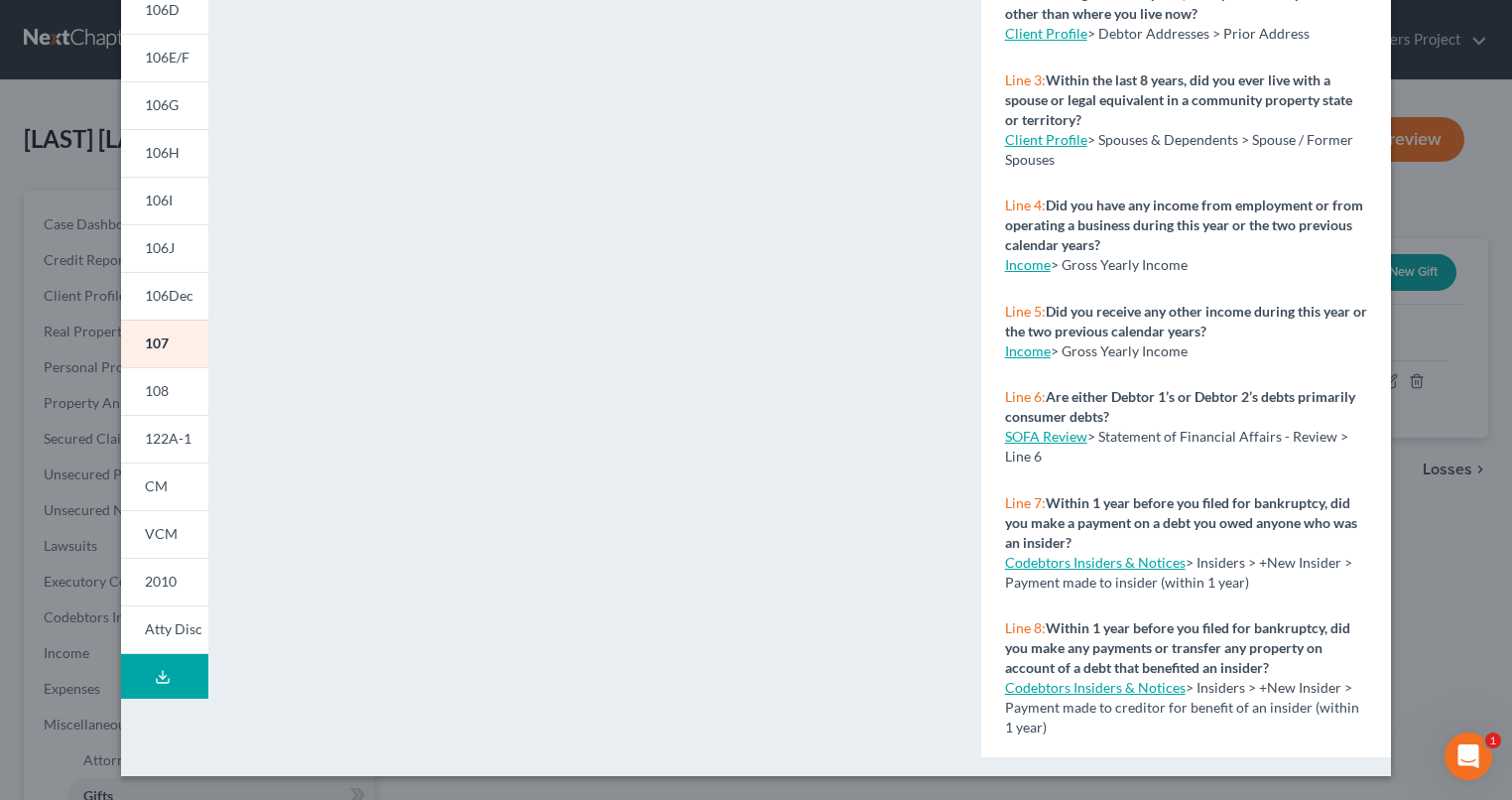 scroll, scrollTop: 220, scrollLeft: 0, axis: vertical 